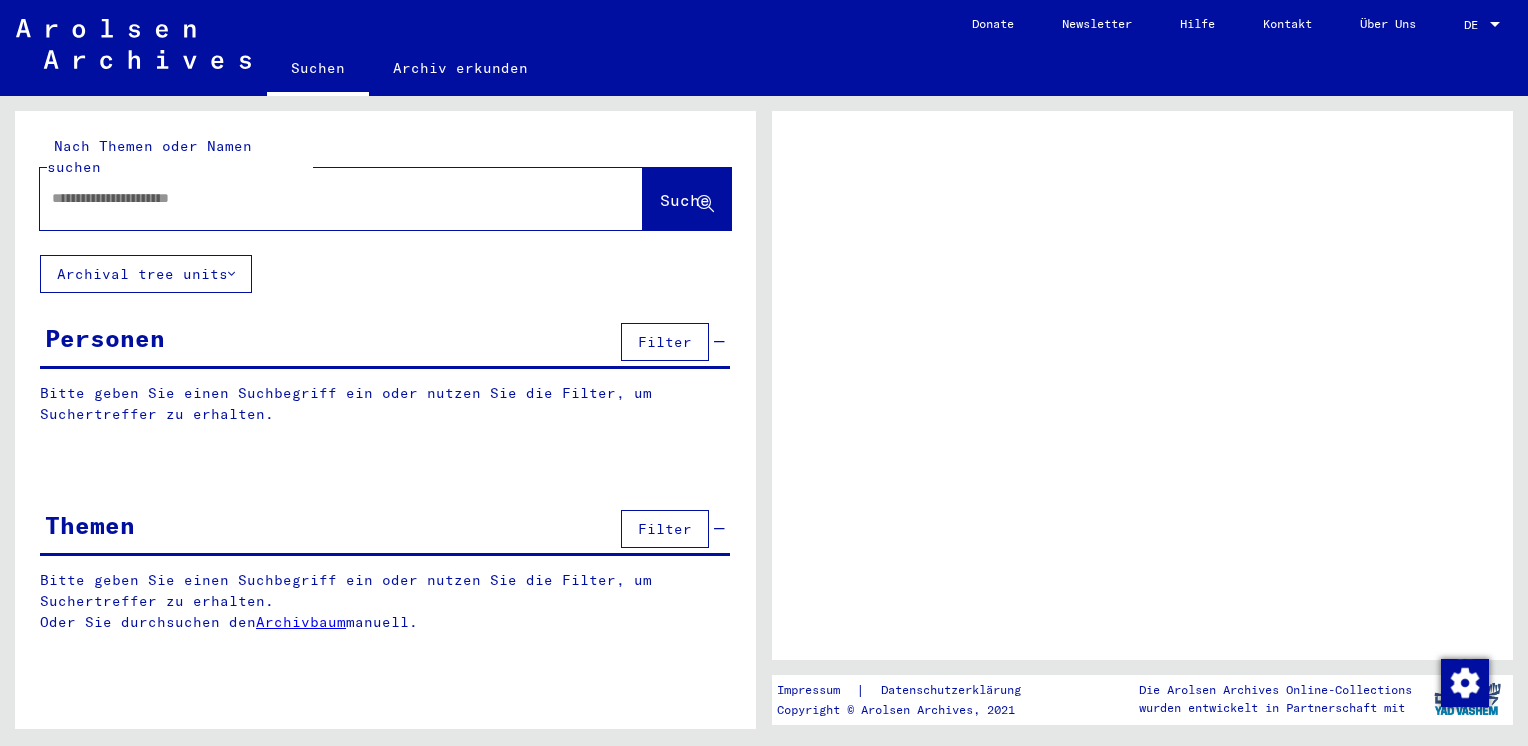 scroll, scrollTop: 0, scrollLeft: 0, axis: both 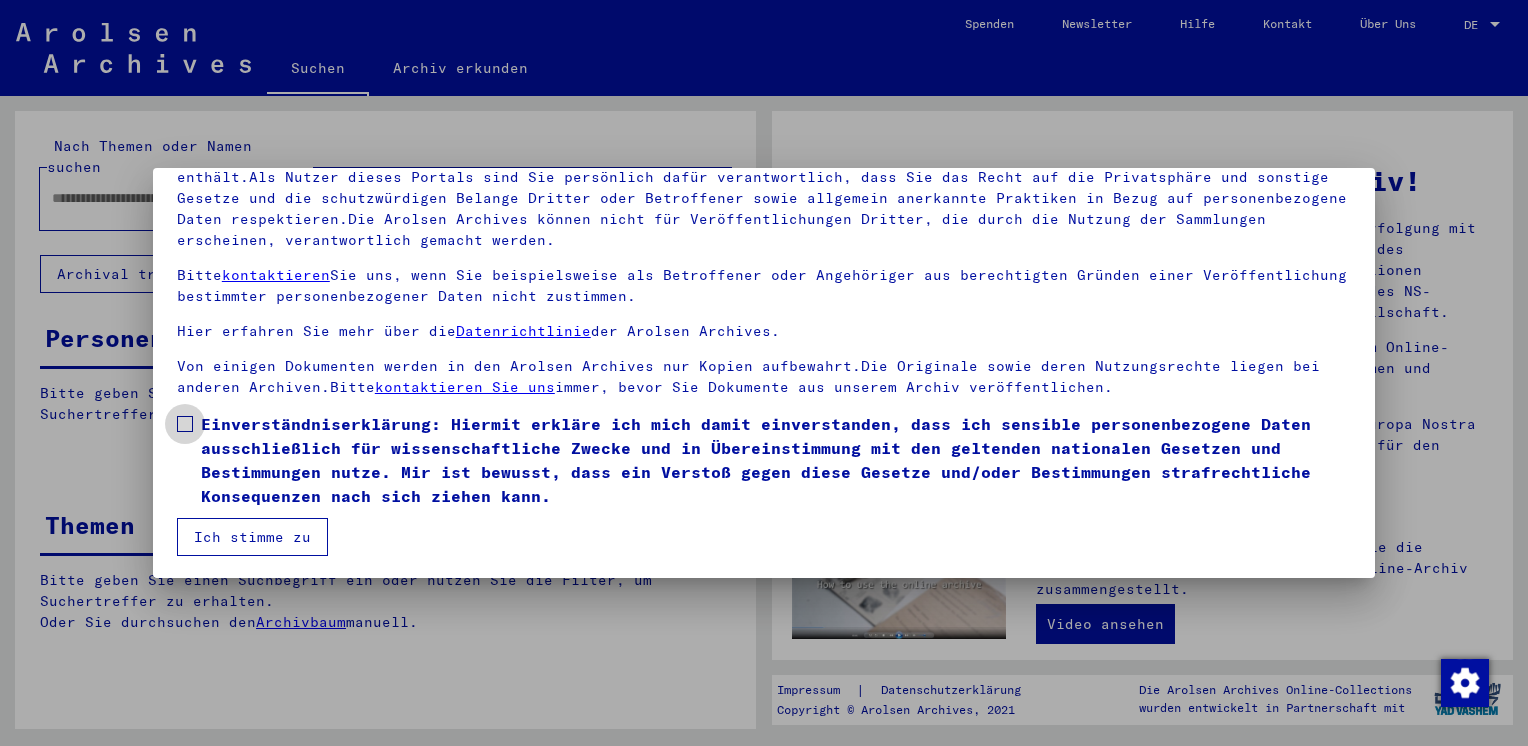 click at bounding box center [185, 424] 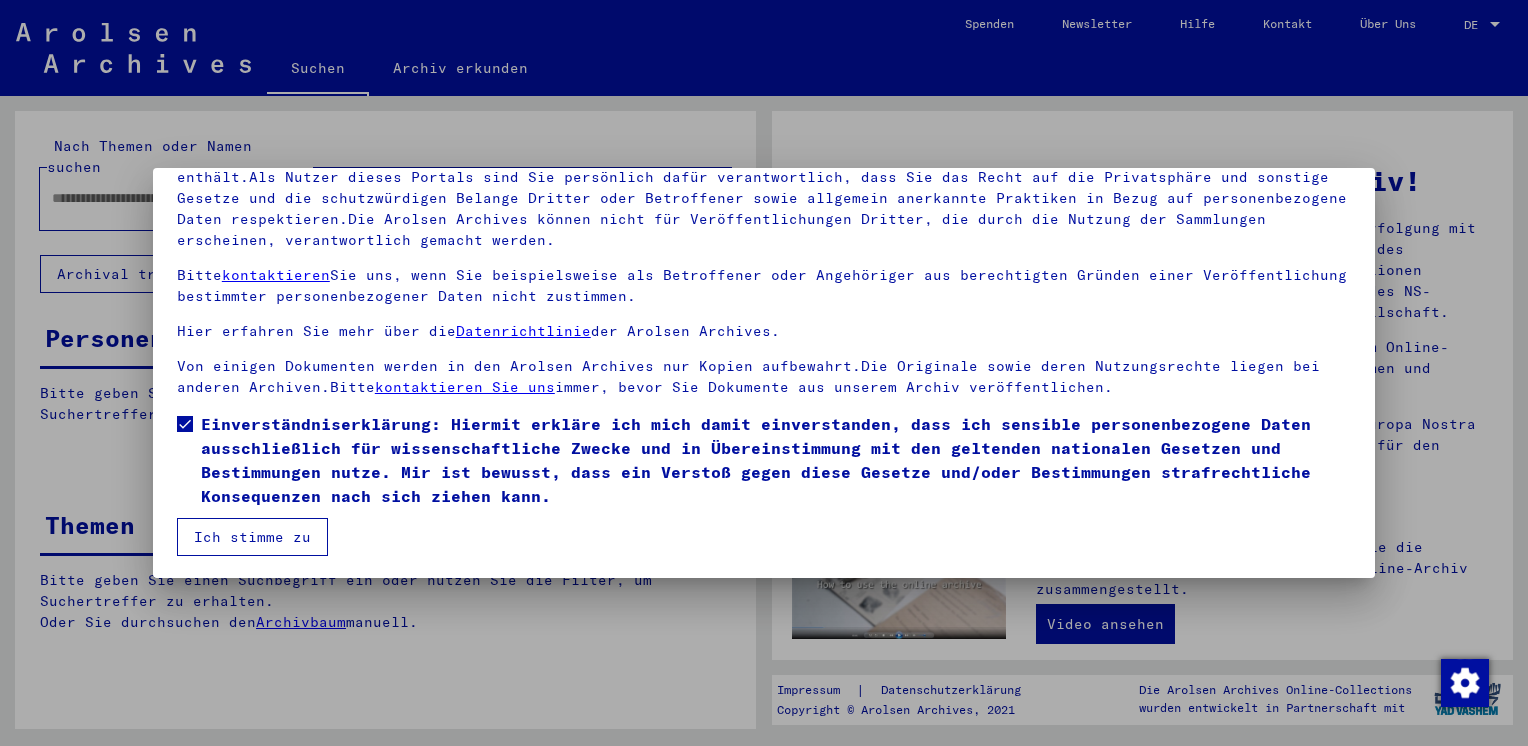 drag, startPoint x: 240, startPoint y: 534, endPoint x: 222, endPoint y: 539, distance: 18.681541 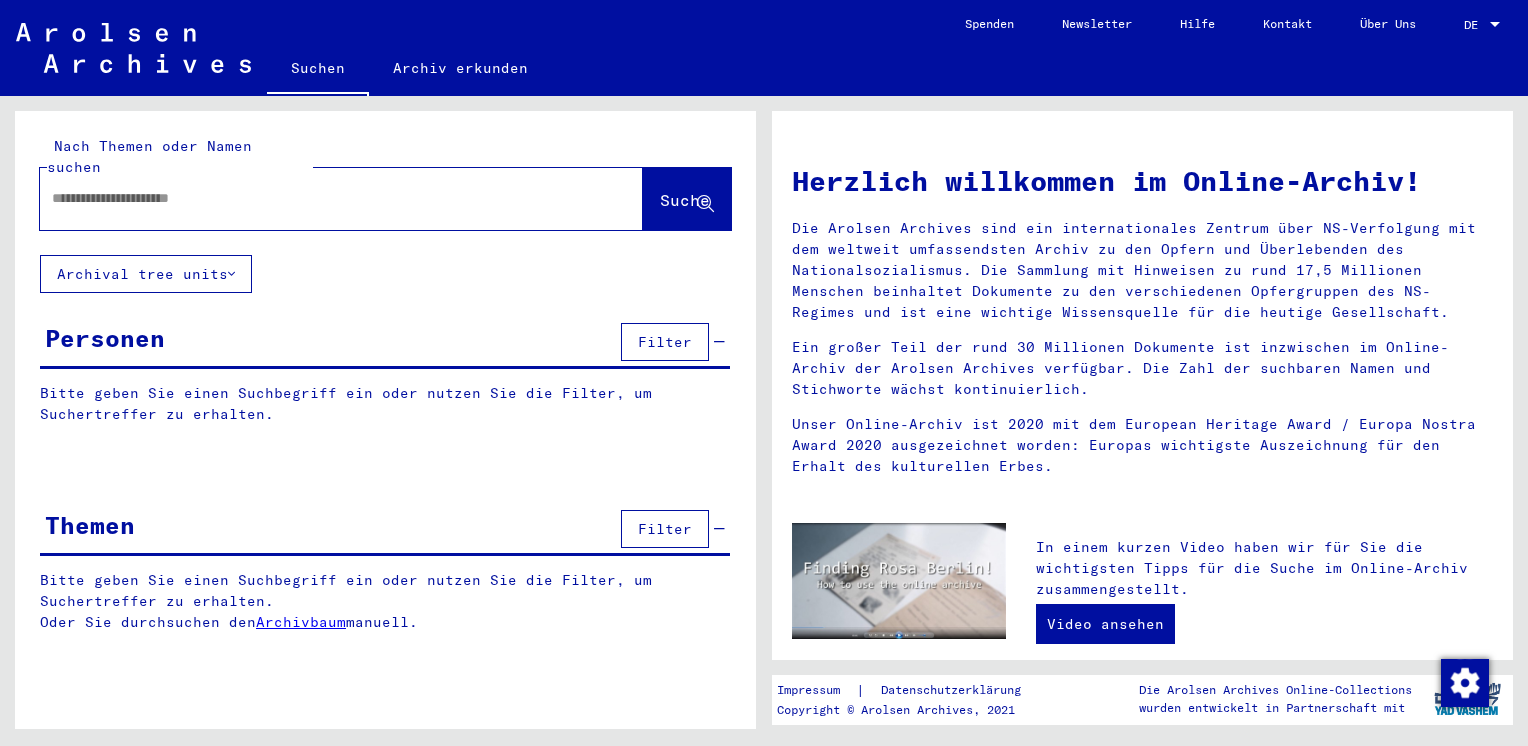 click at bounding box center [317, 198] 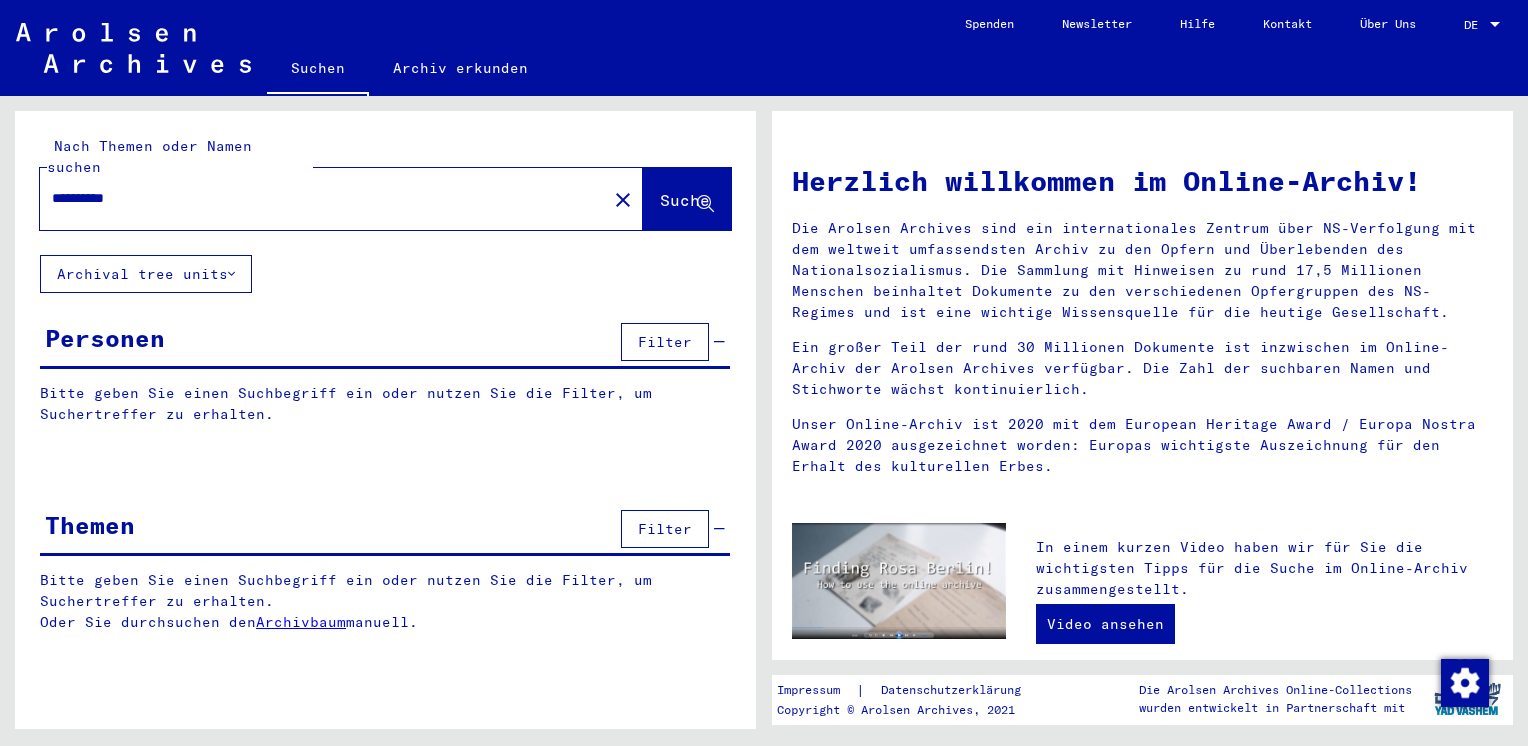 type on "**********" 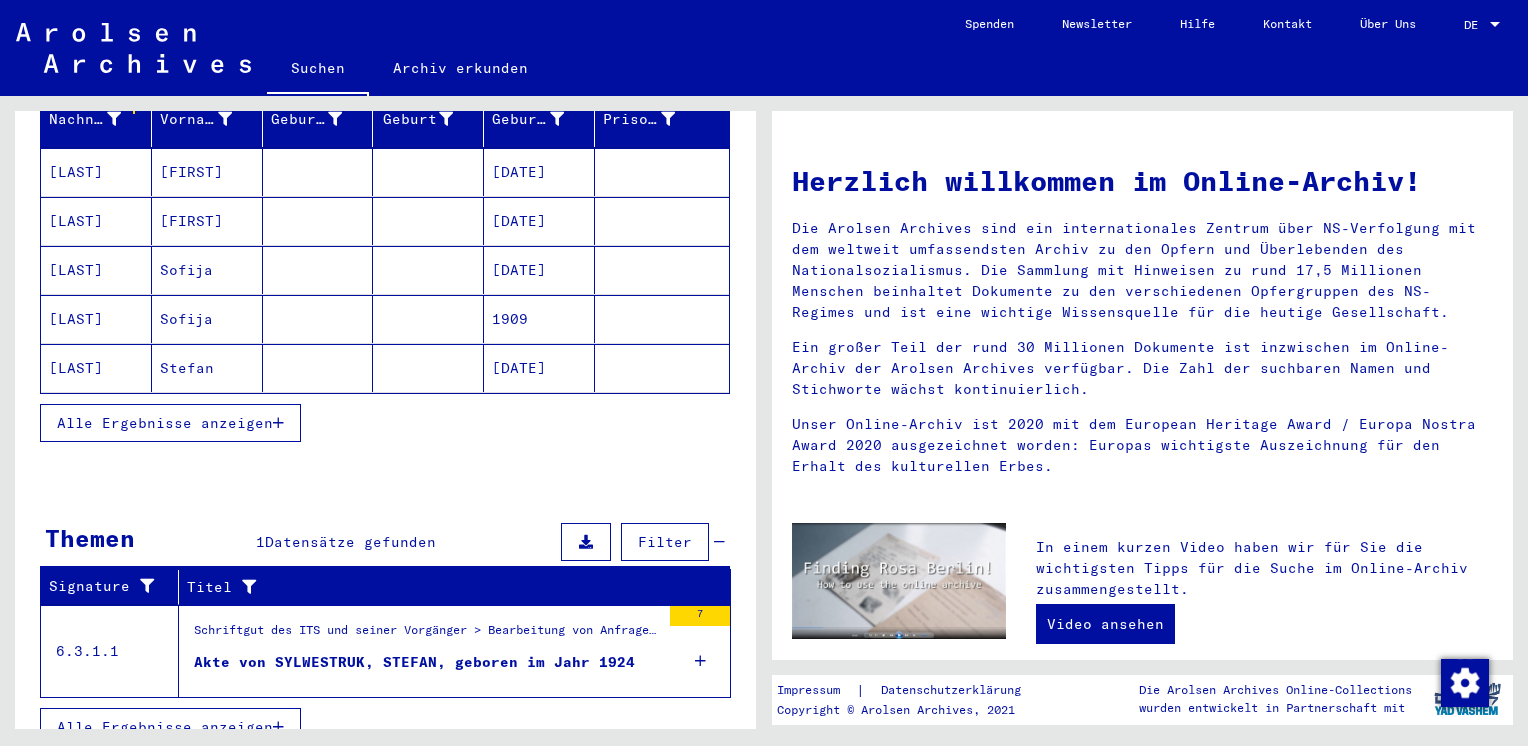scroll, scrollTop: 0, scrollLeft: 0, axis: both 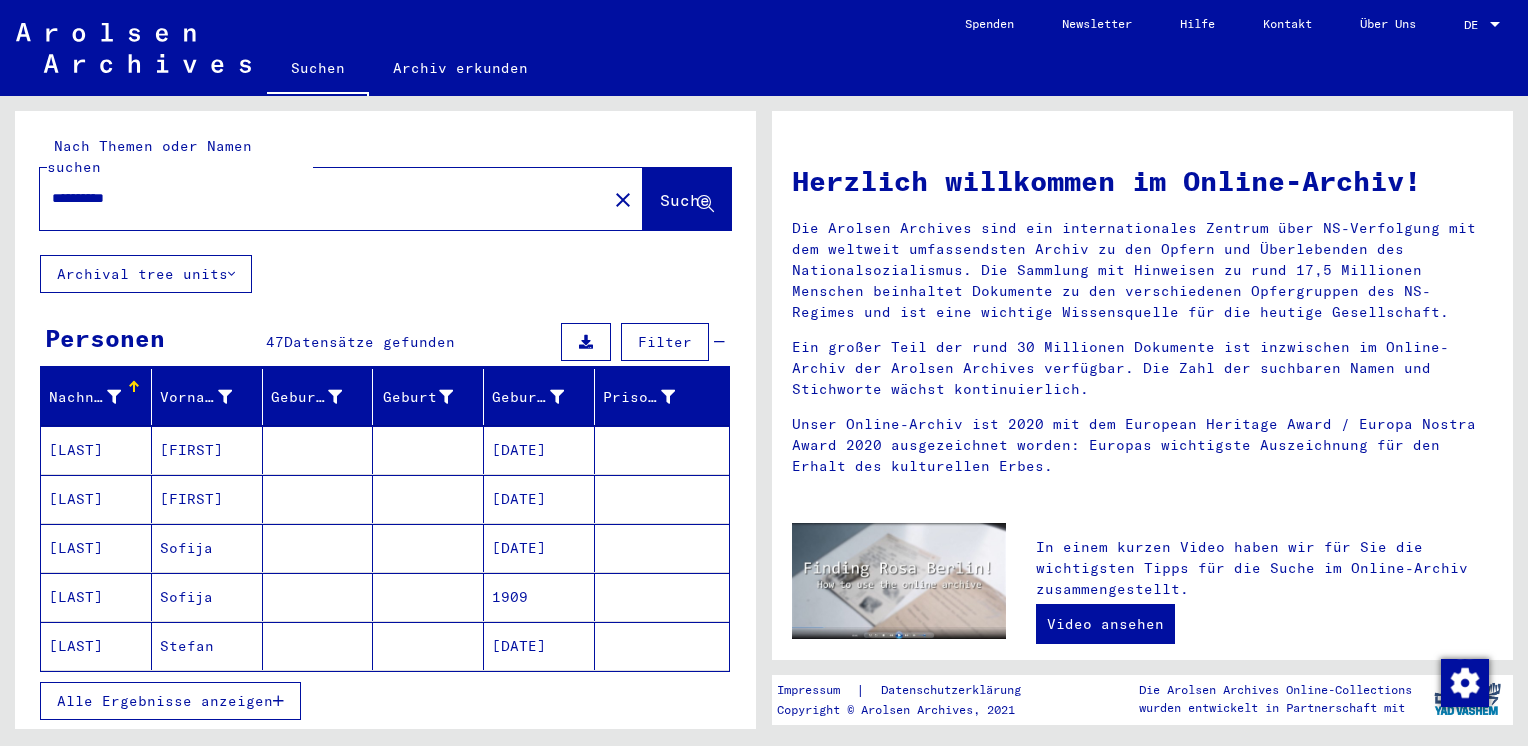 click on "Alle Ergebnisse anzeigen" at bounding box center [165, 701] 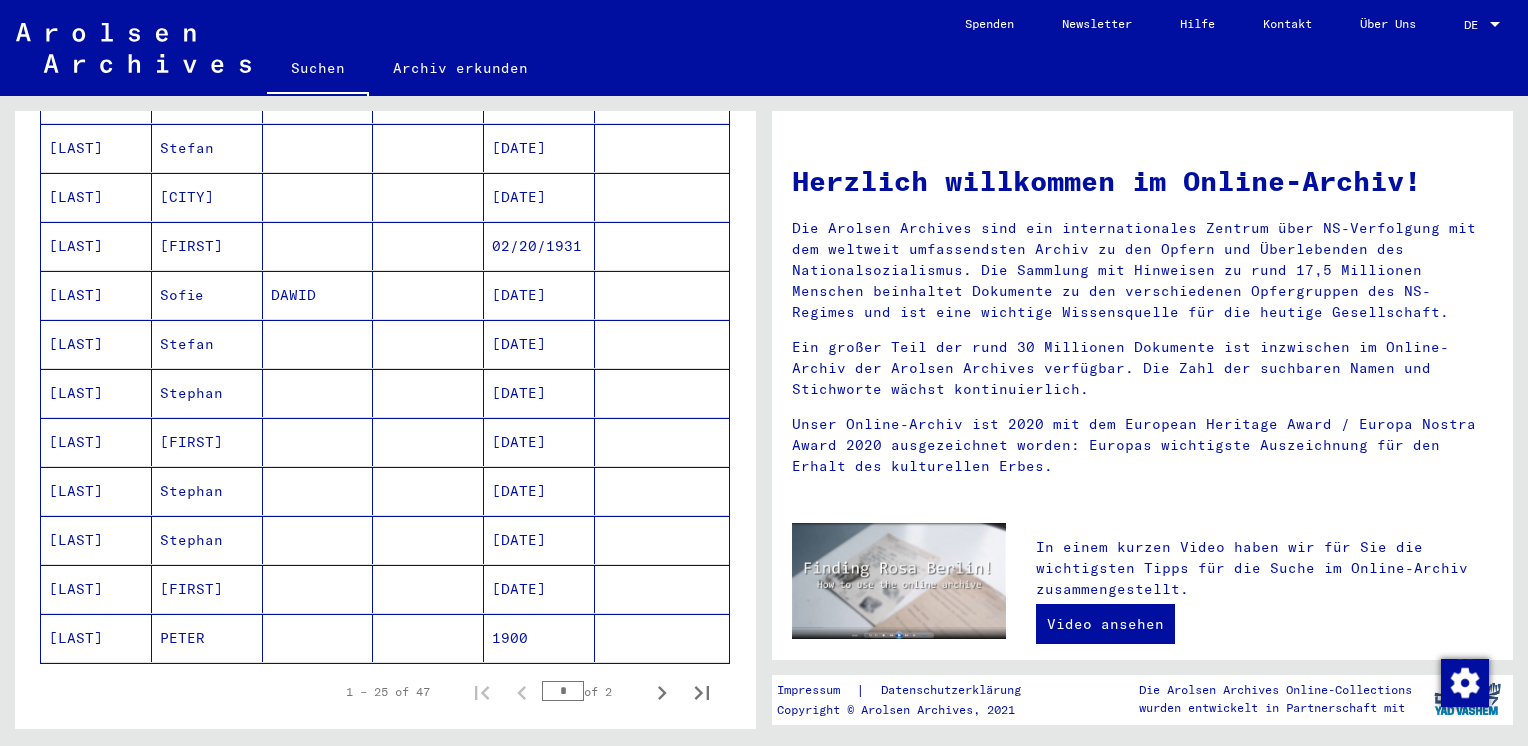 scroll, scrollTop: 1200, scrollLeft: 0, axis: vertical 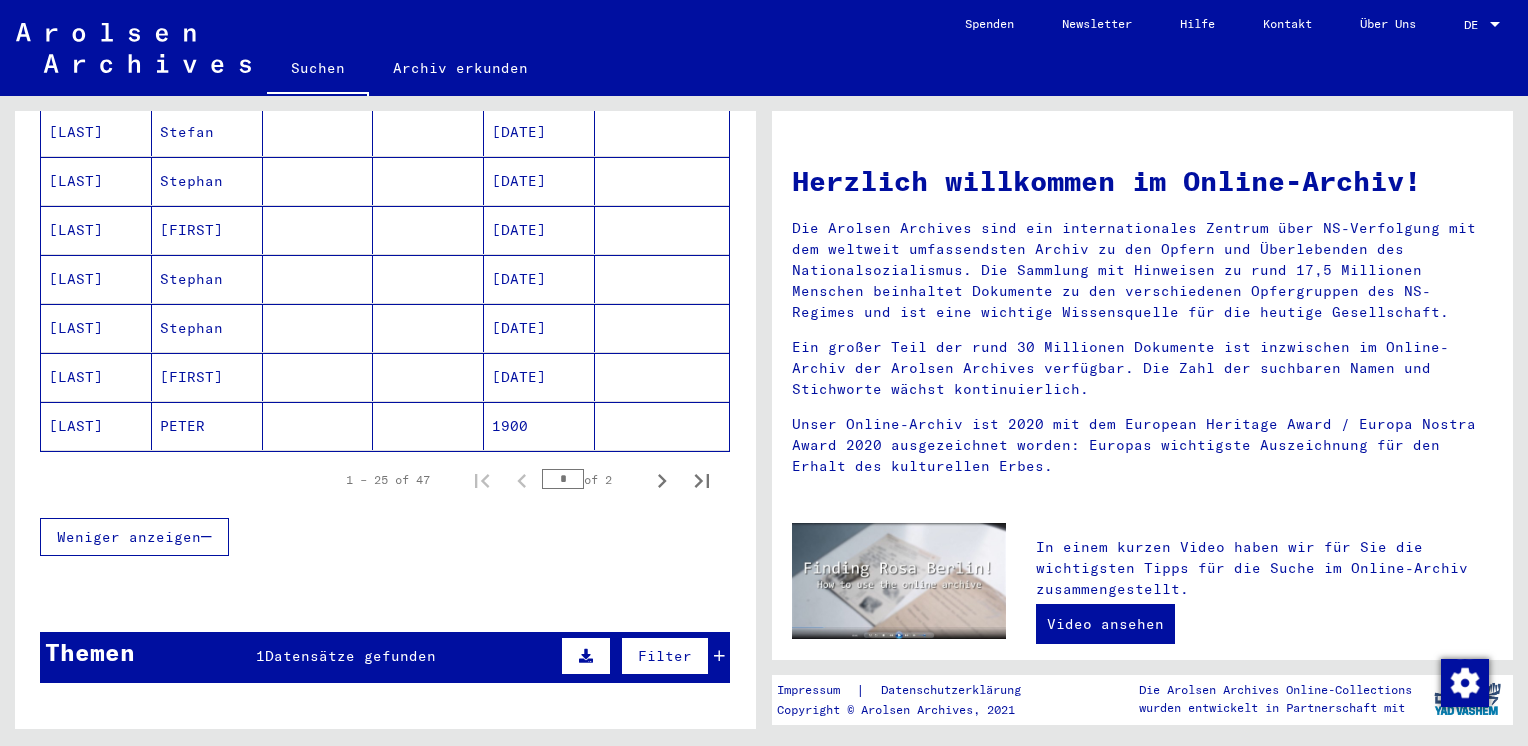 click on "Weniger anzeigen" at bounding box center [129, 537] 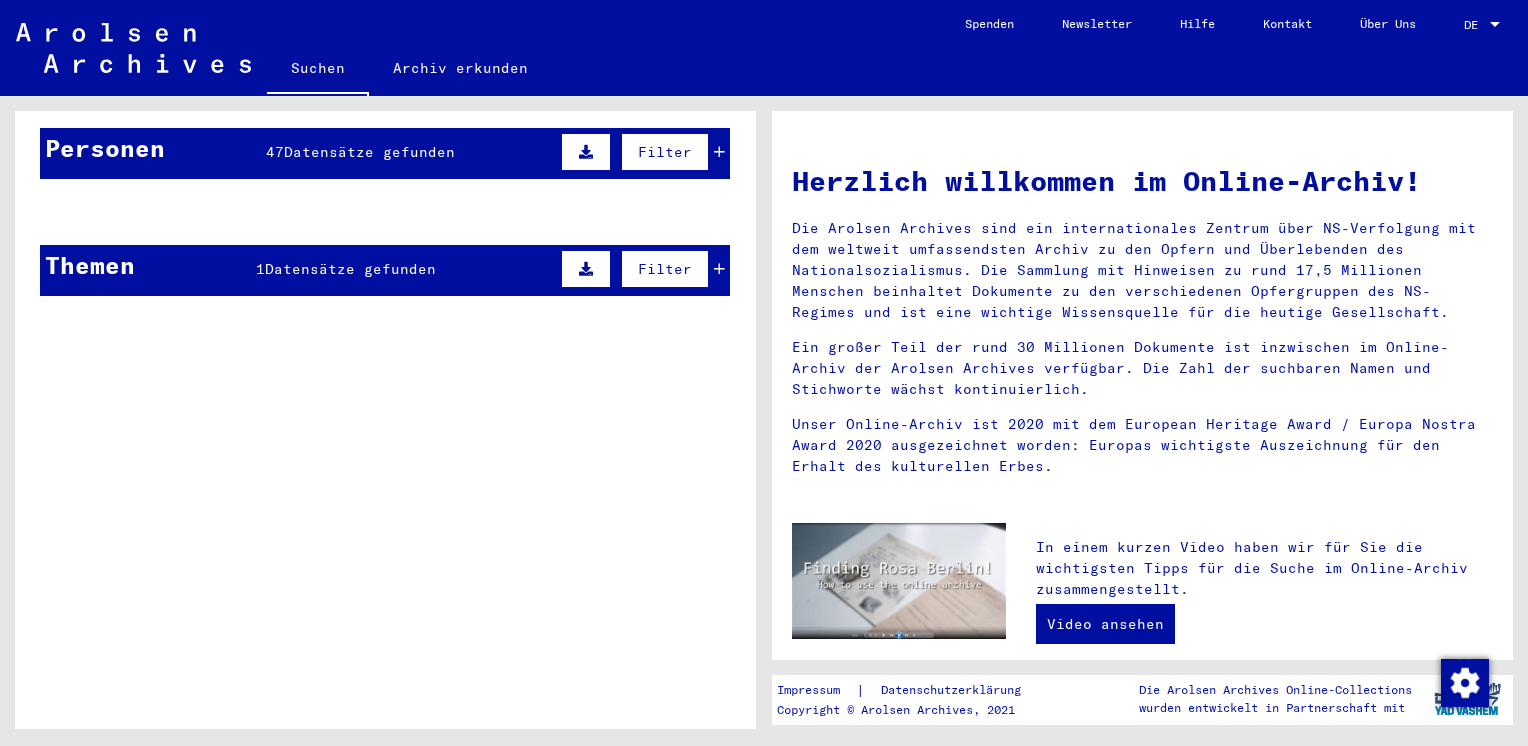 scroll, scrollTop: 0, scrollLeft: 0, axis: both 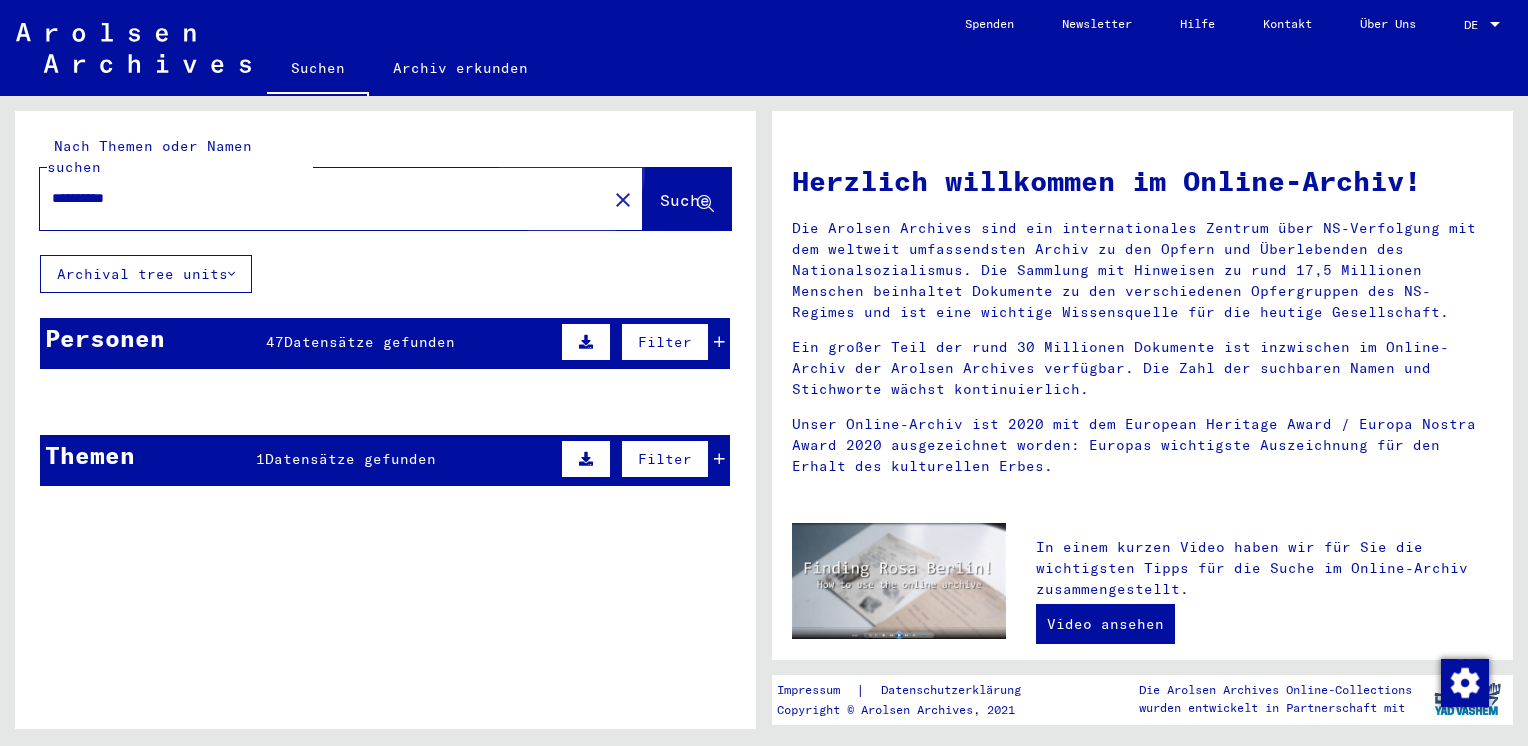 click on "Suche" 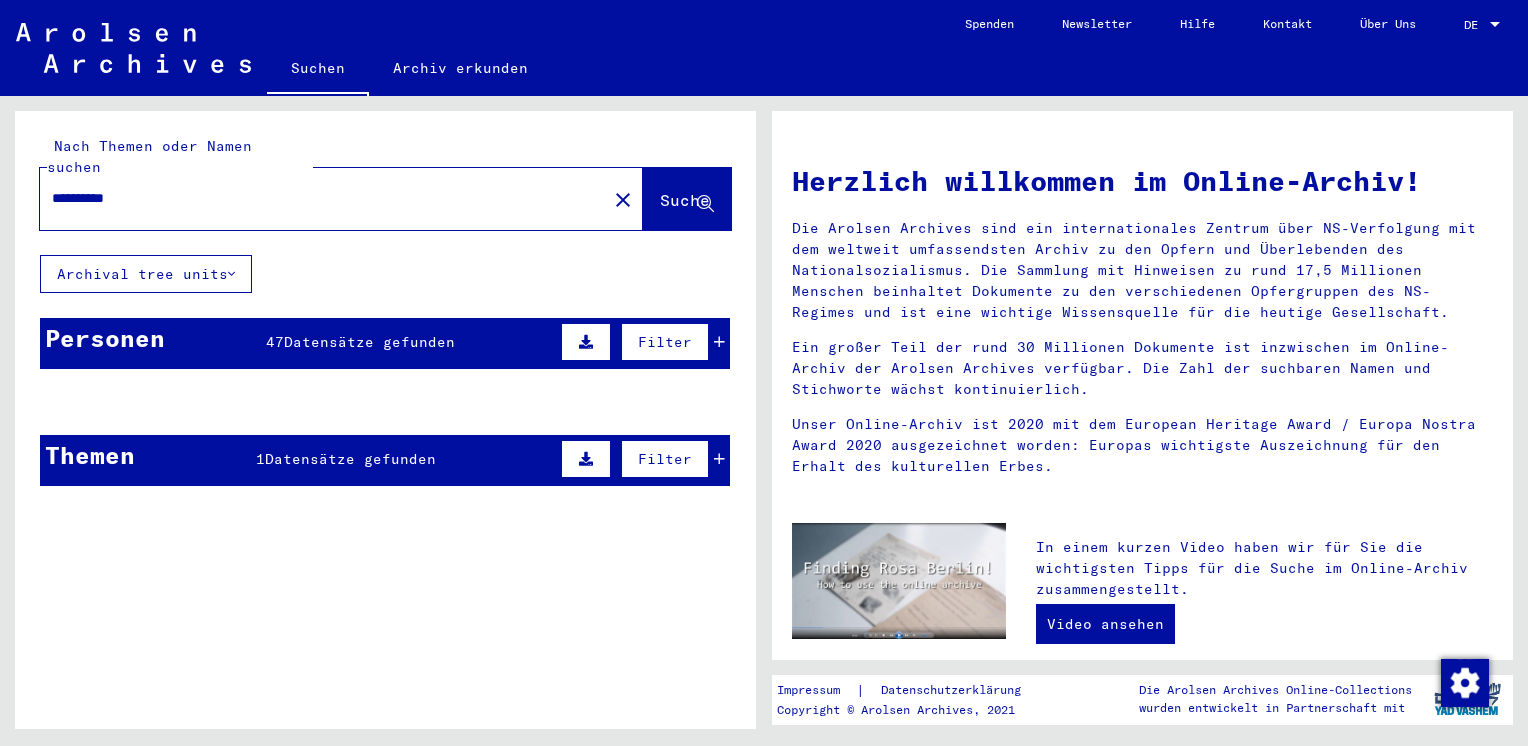 click on "Datensätze gefunden" at bounding box center [369, 342] 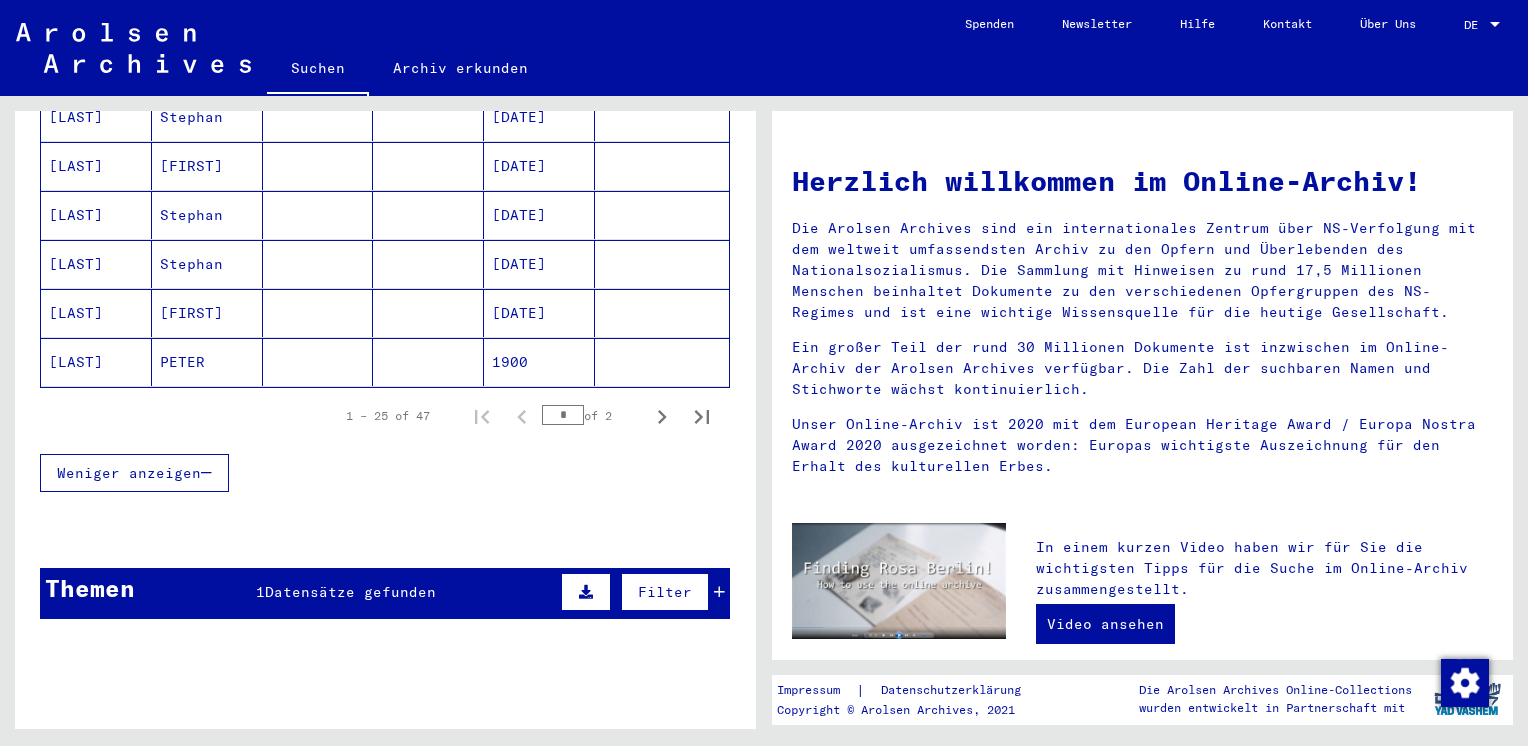scroll, scrollTop: 1294, scrollLeft: 0, axis: vertical 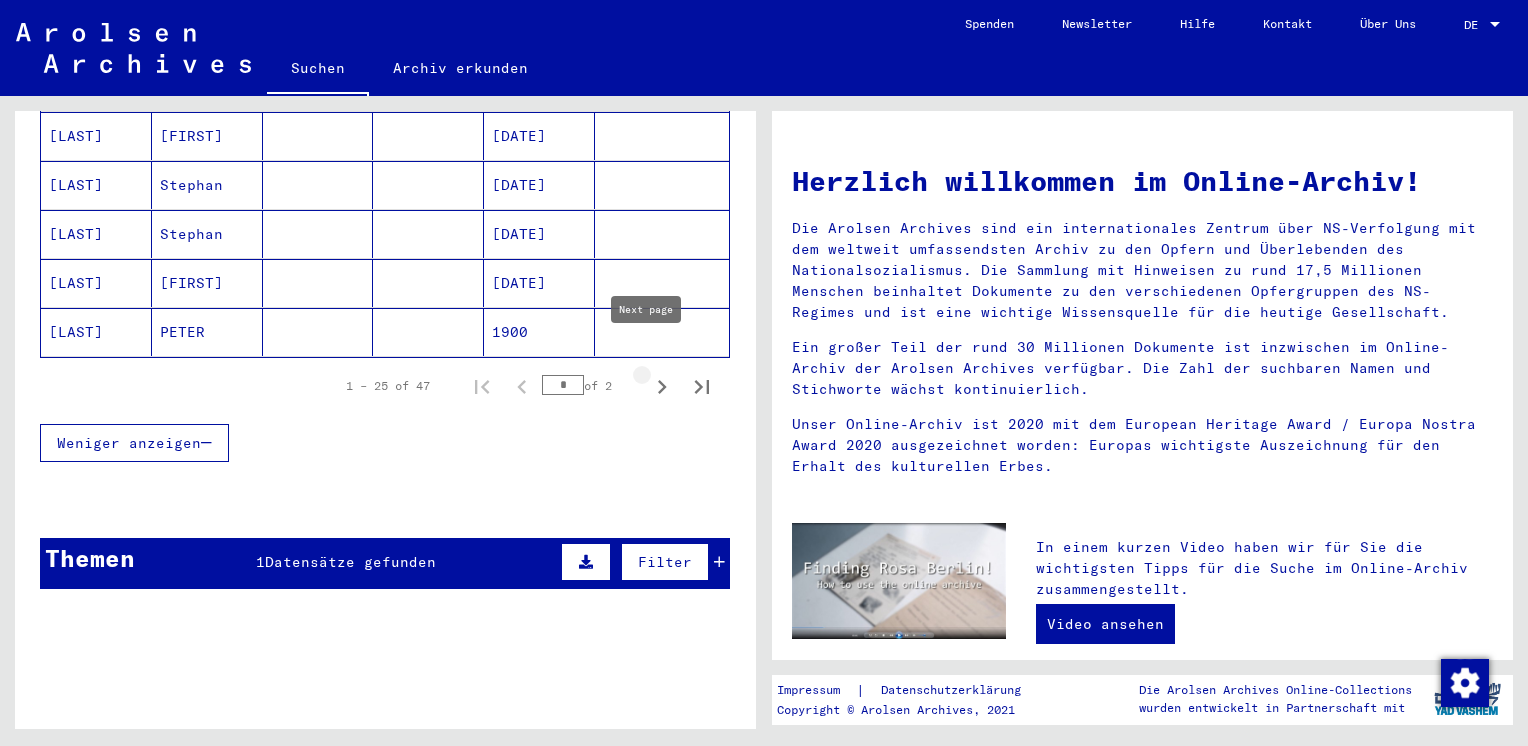 click 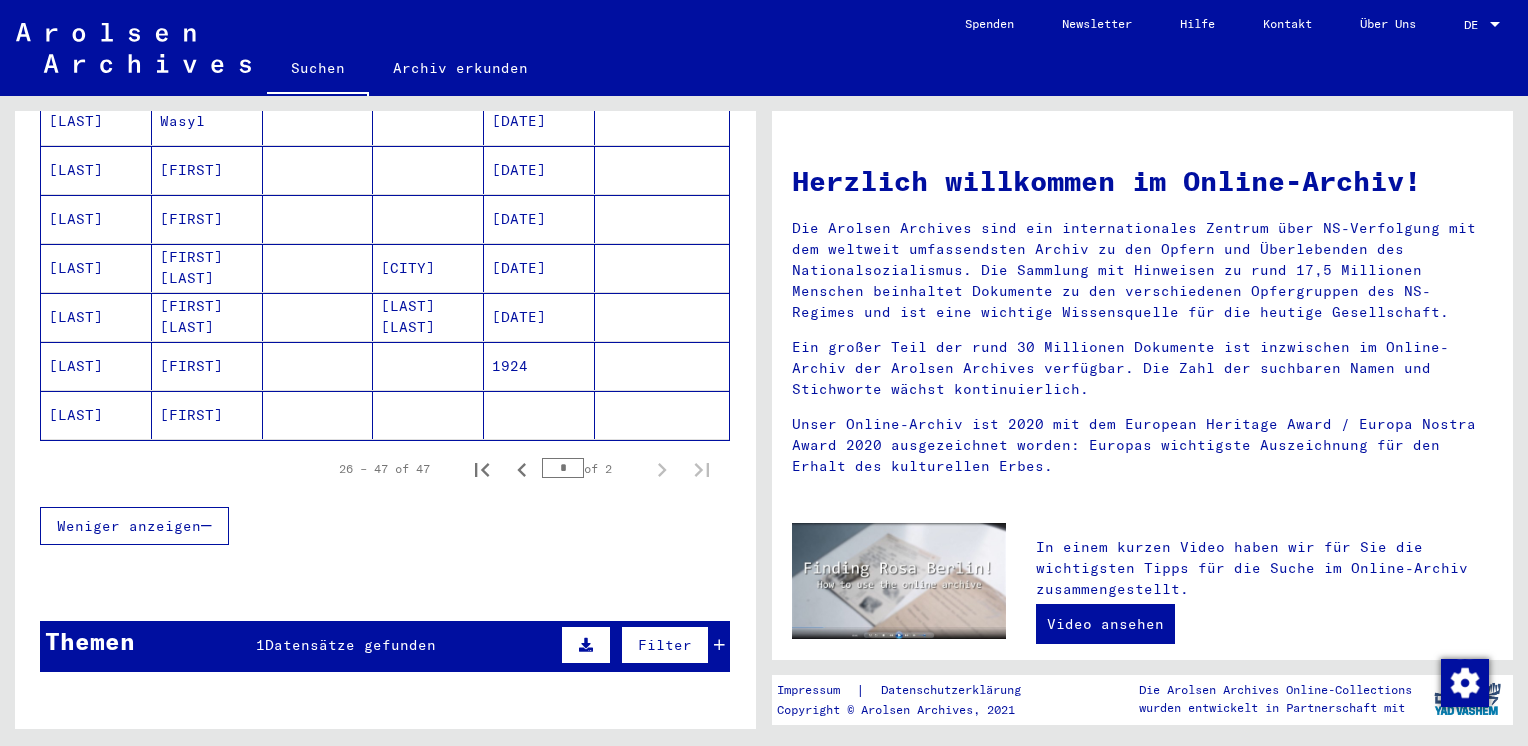 scroll, scrollTop: 948, scrollLeft: 0, axis: vertical 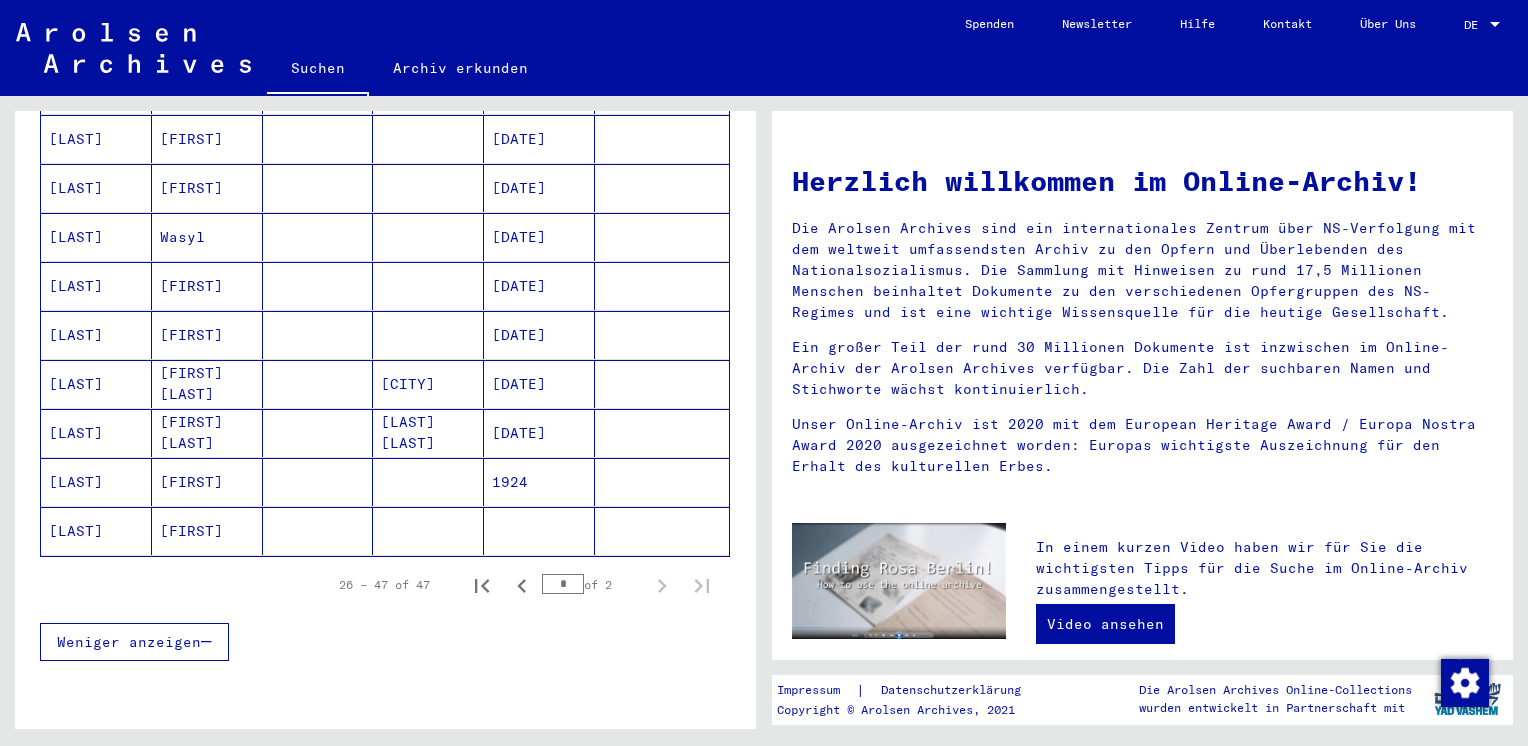 click on "[LAST]" at bounding box center [96, 286] 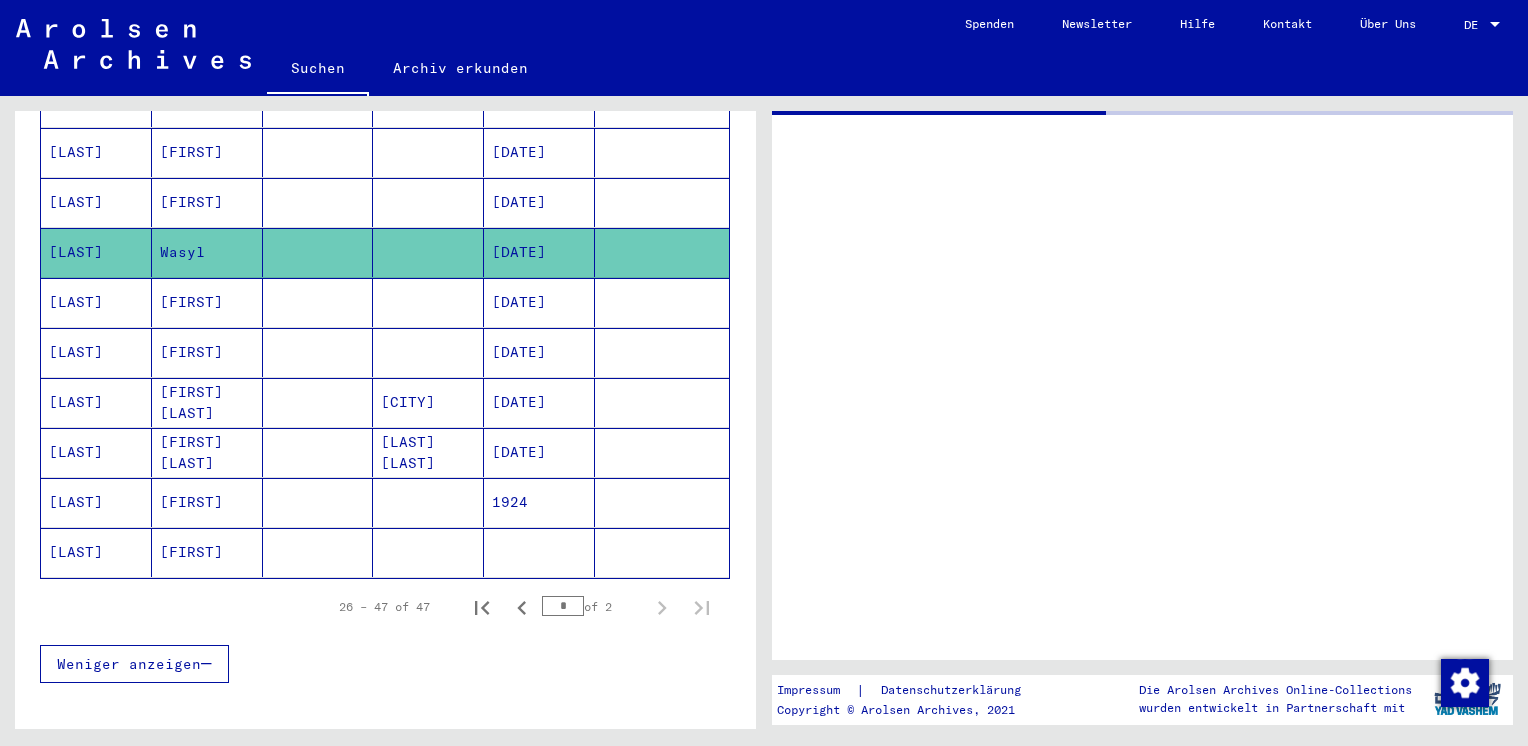 scroll, scrollTop: 959, scrollLeft: 0, axis: vertical 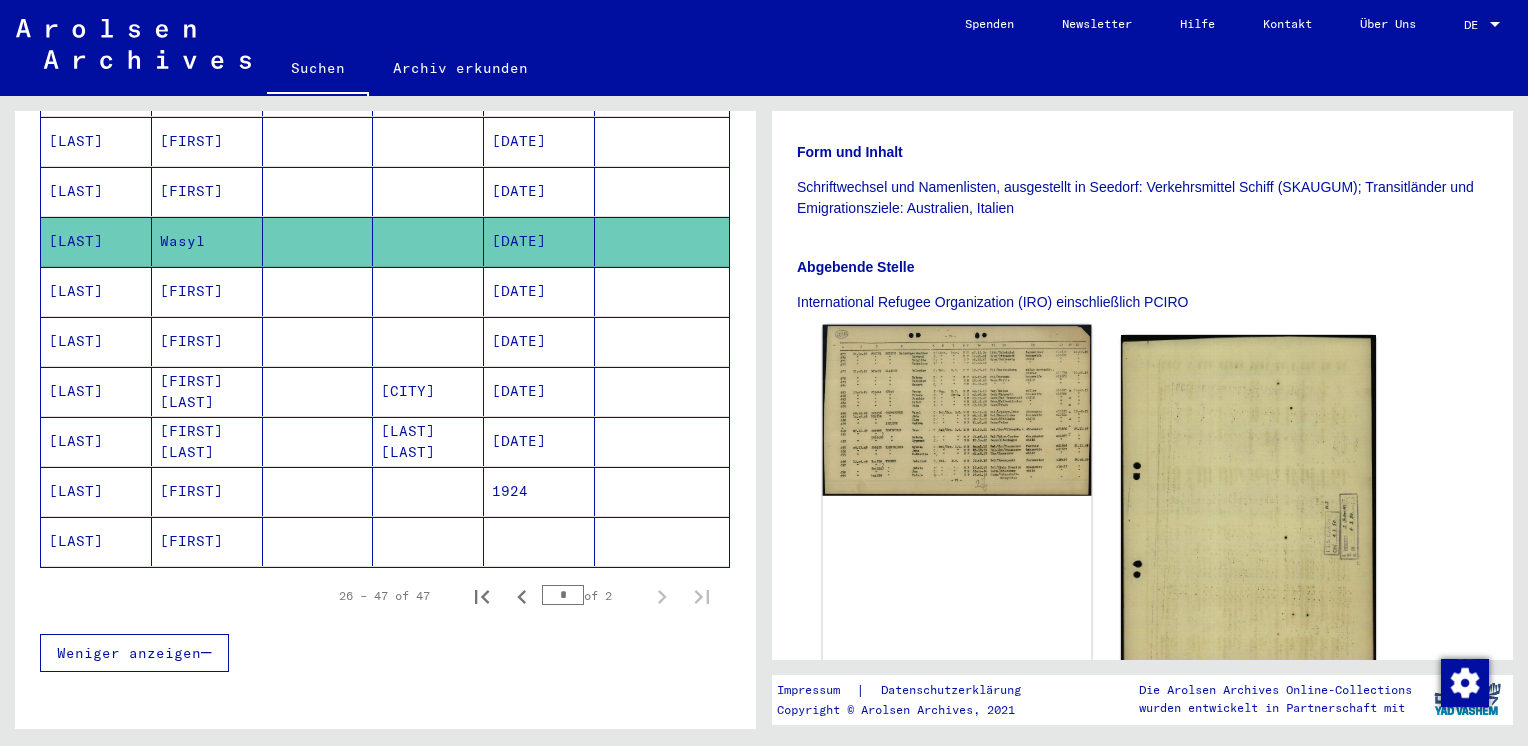click 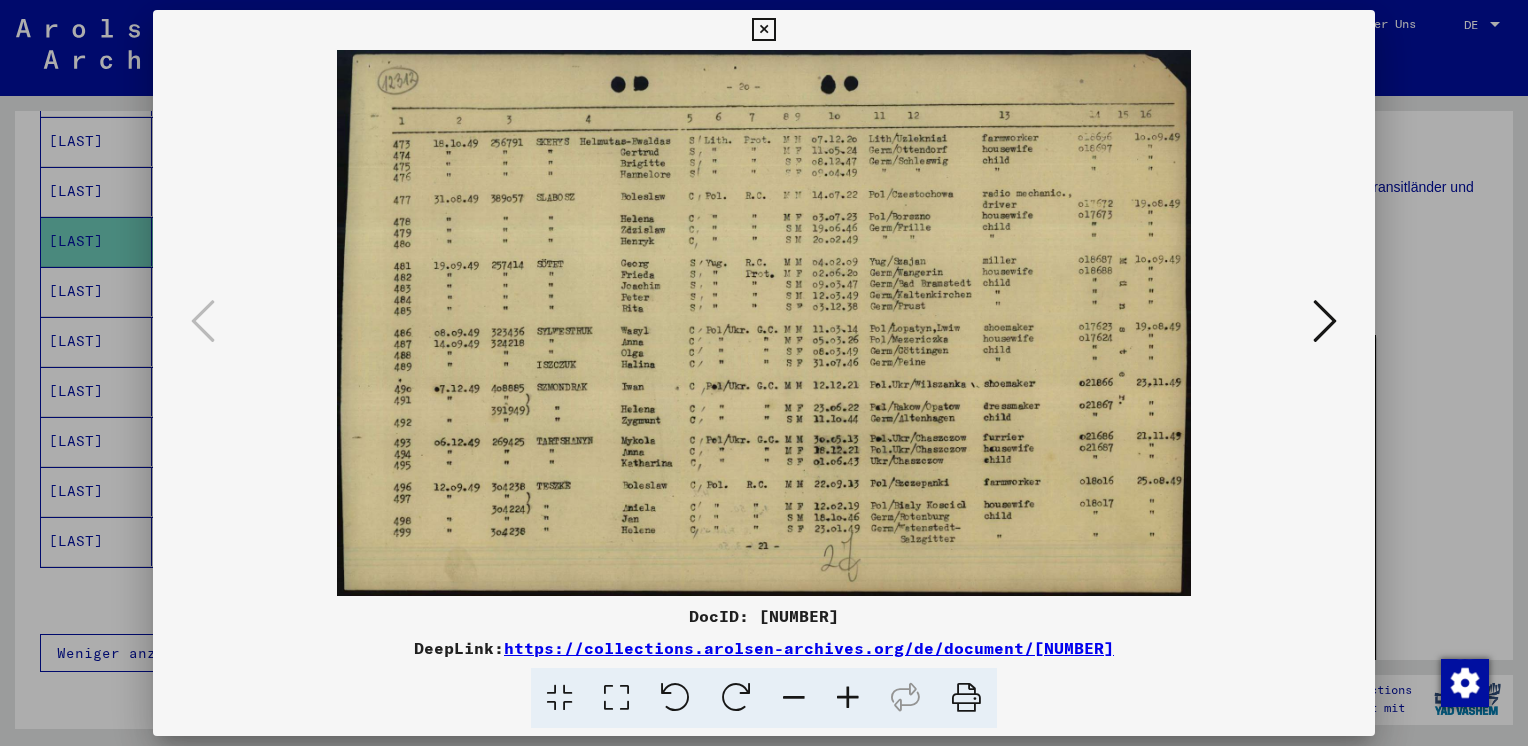 click at bounding box center (1325, 321) 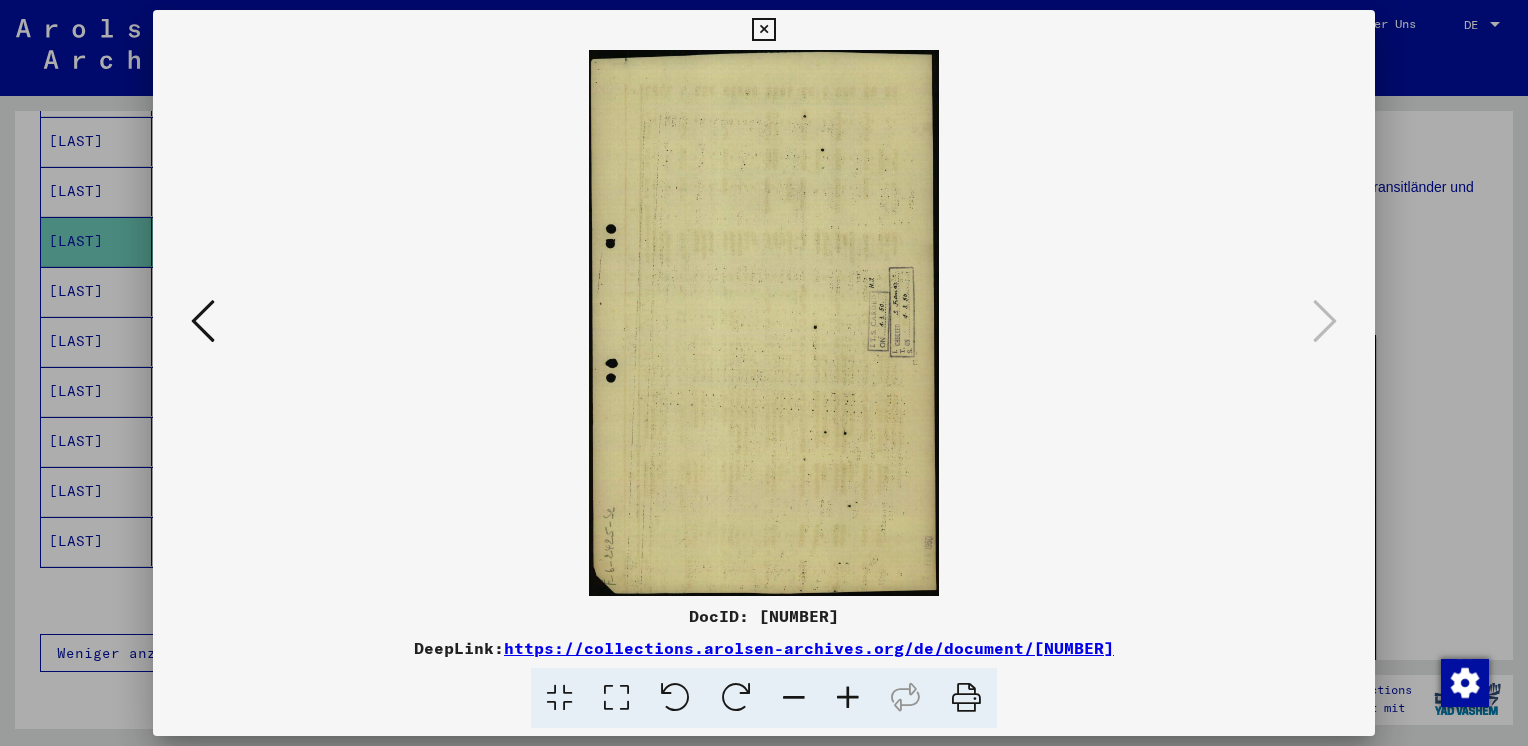 click at bounding box center [763, 30] 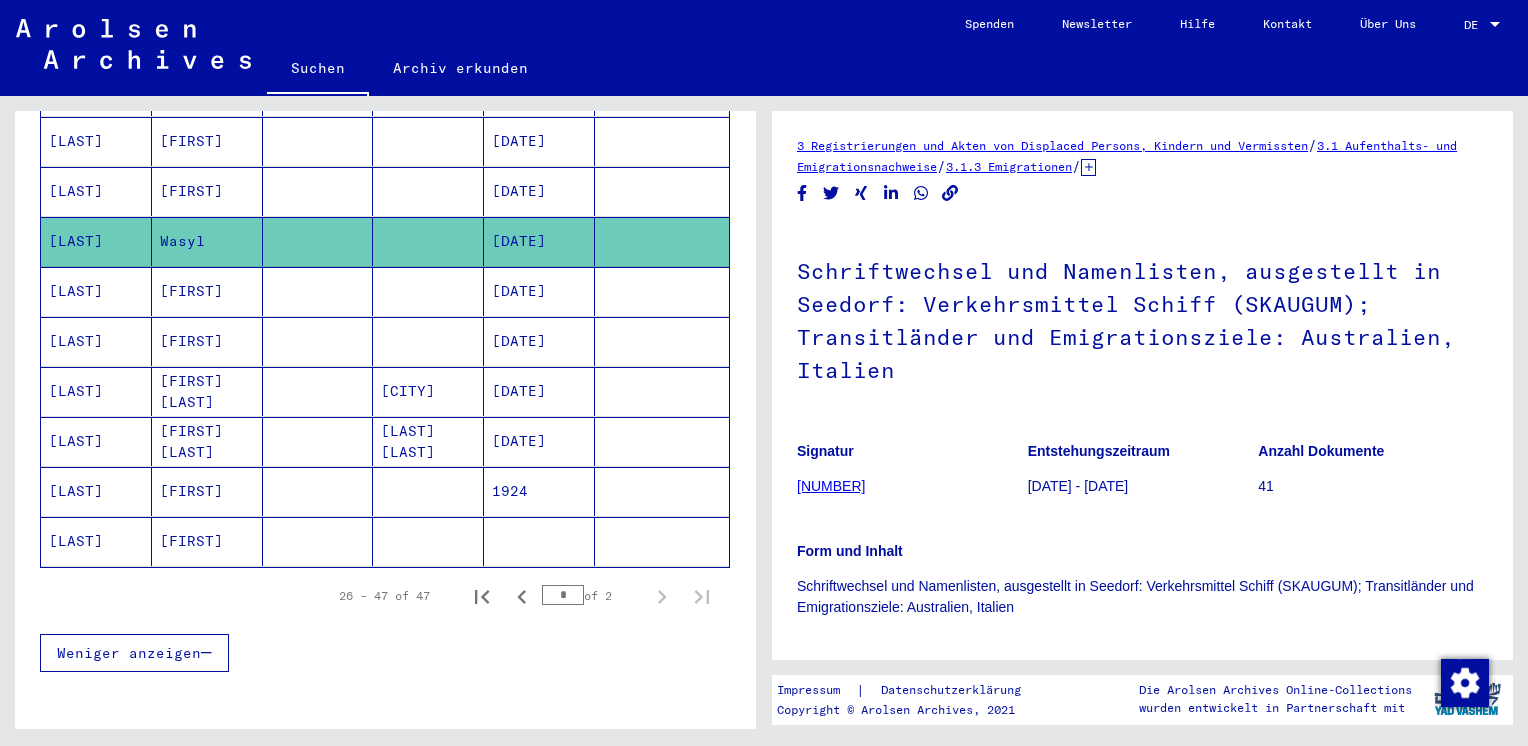 scroll, scrollTop: 0, scrollLeft: 0, axis: both 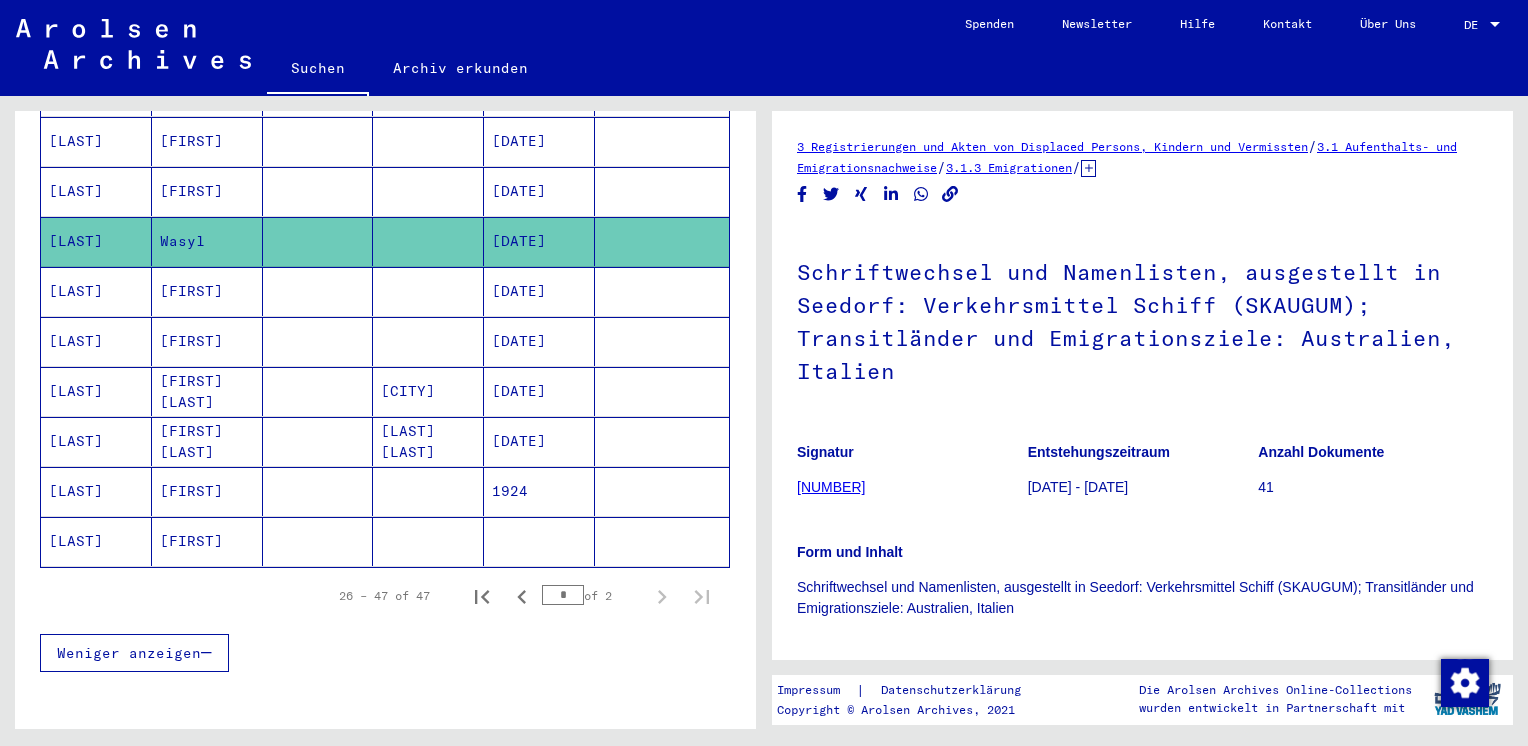 click on "[FIRST]" at bounding box center (207, 341) 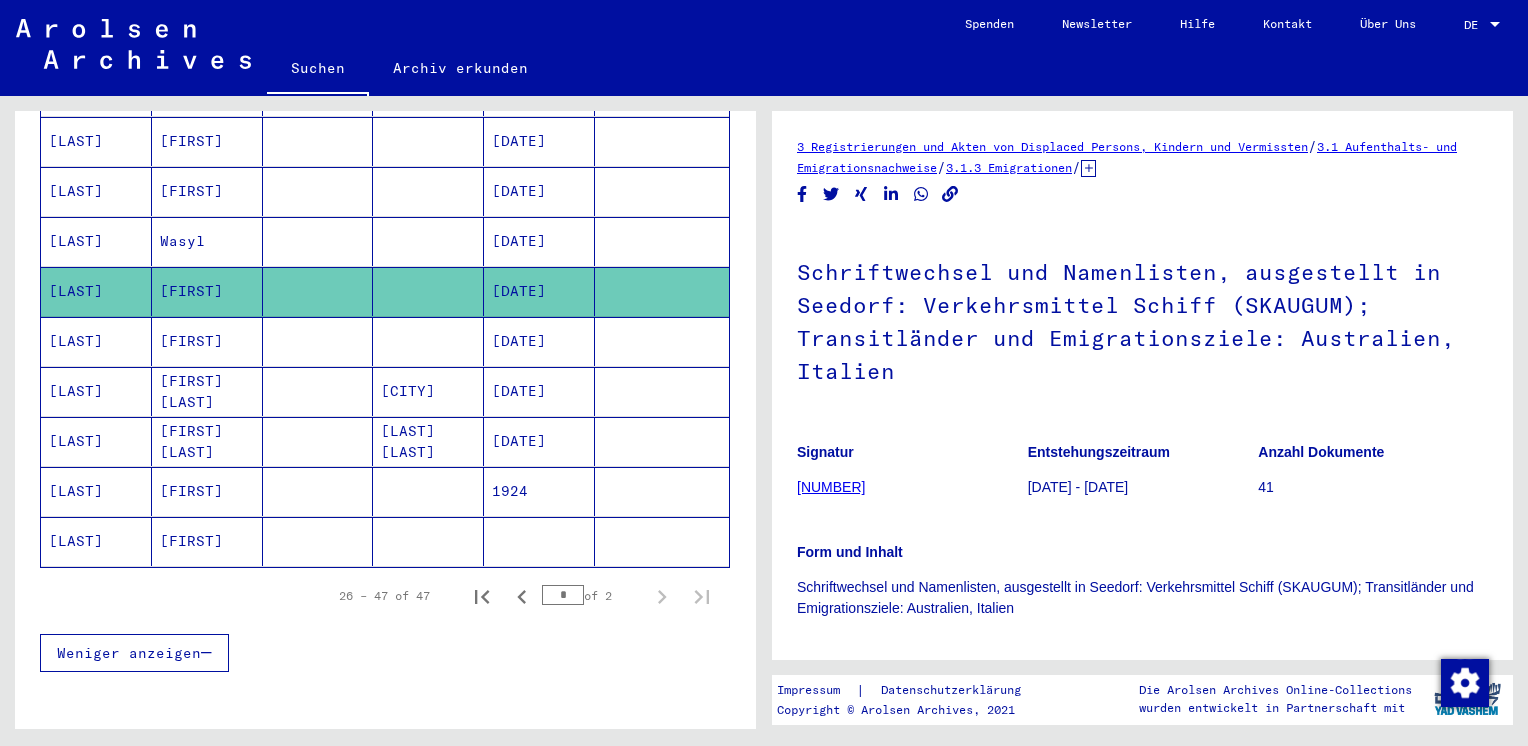 click at bounding box center (428, 291) 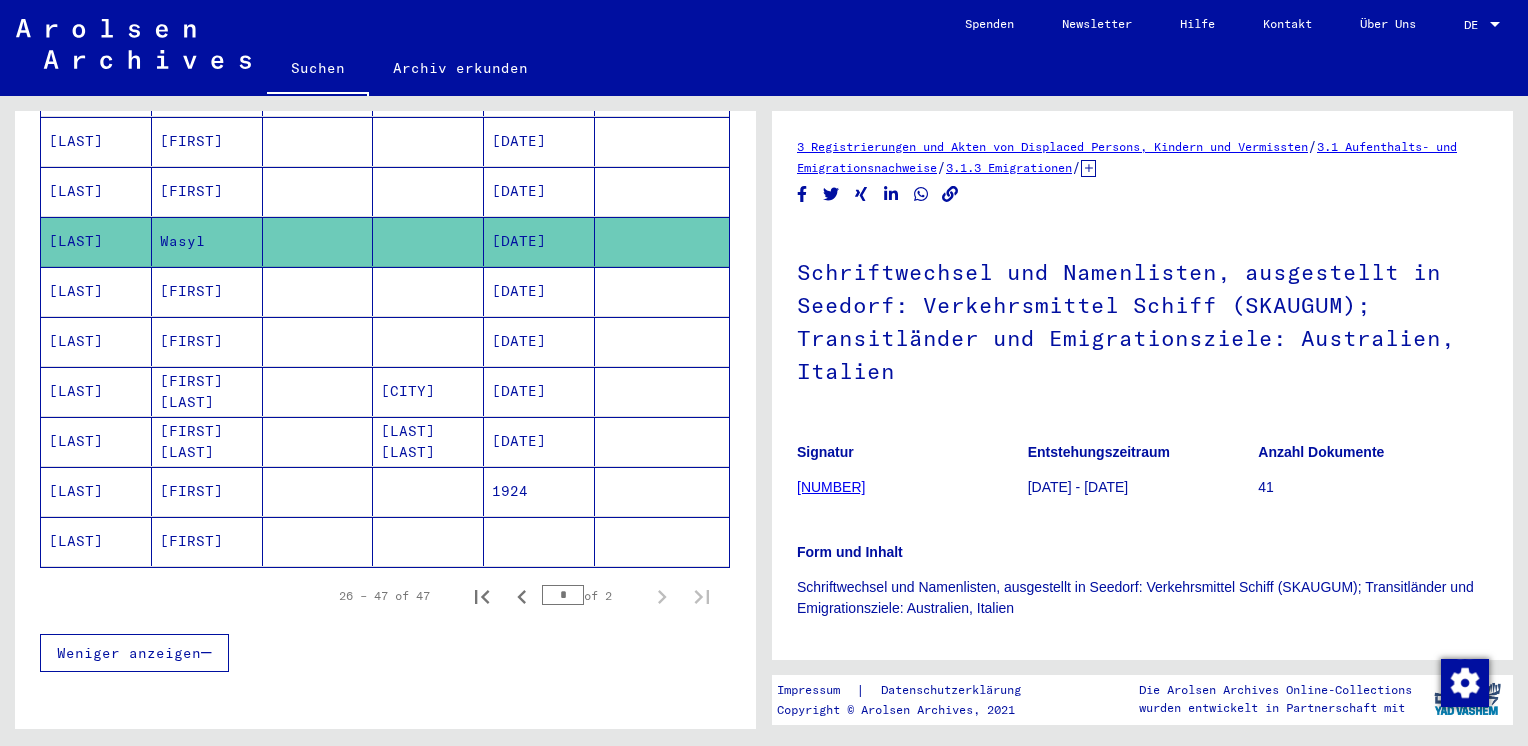 click on "[FIRST]" at bounding box center (207, 241) 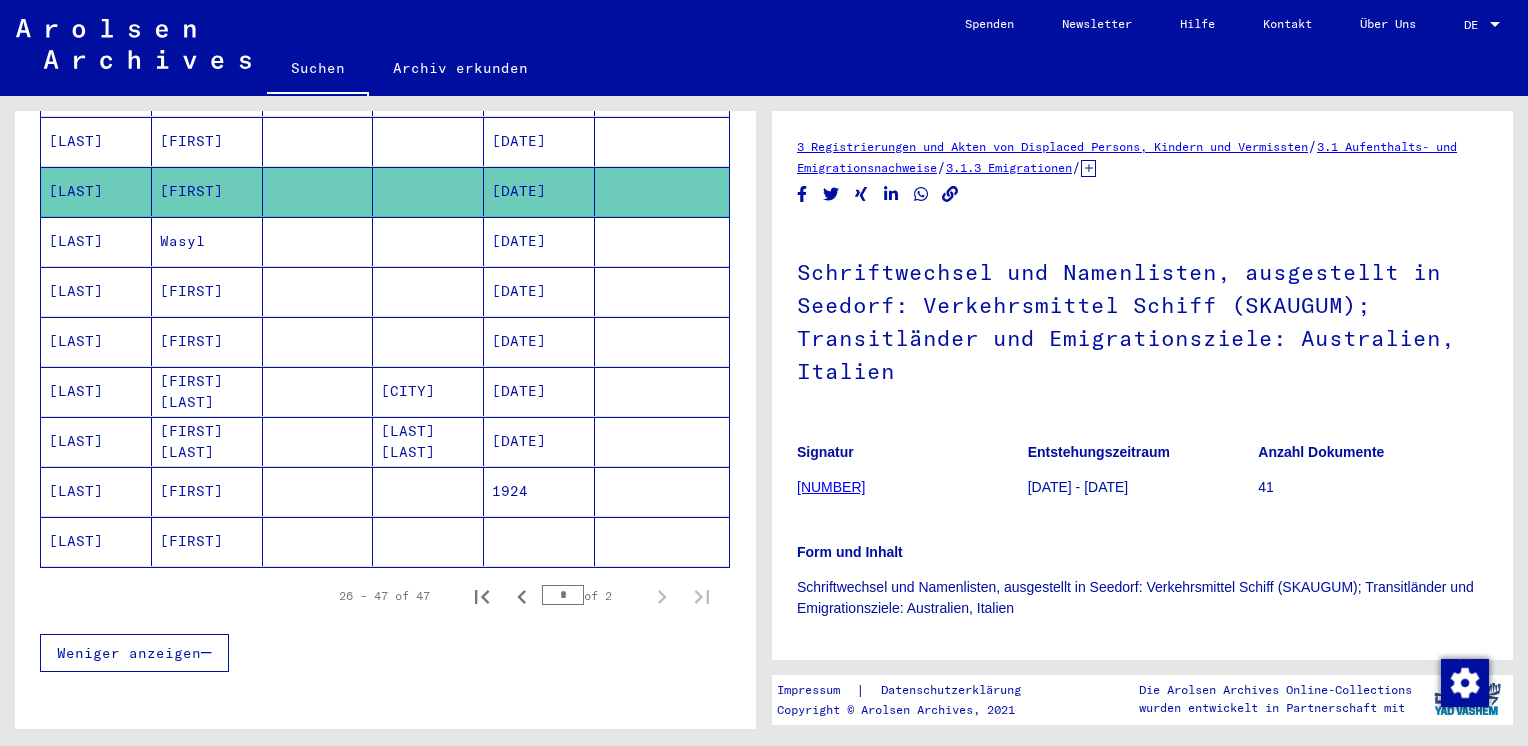 scroll, scrollTop: 0, scrollLeft: 0, axis: both 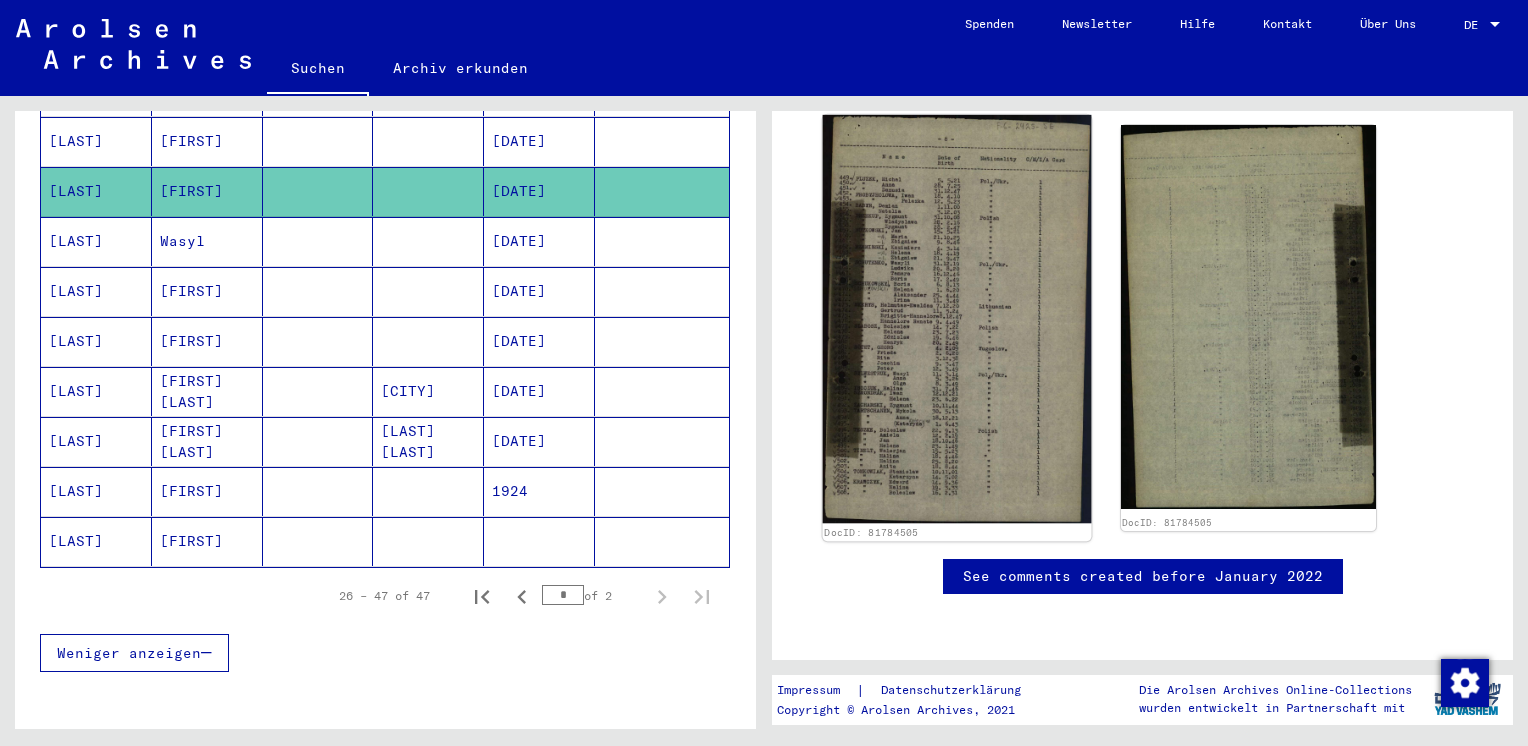 click 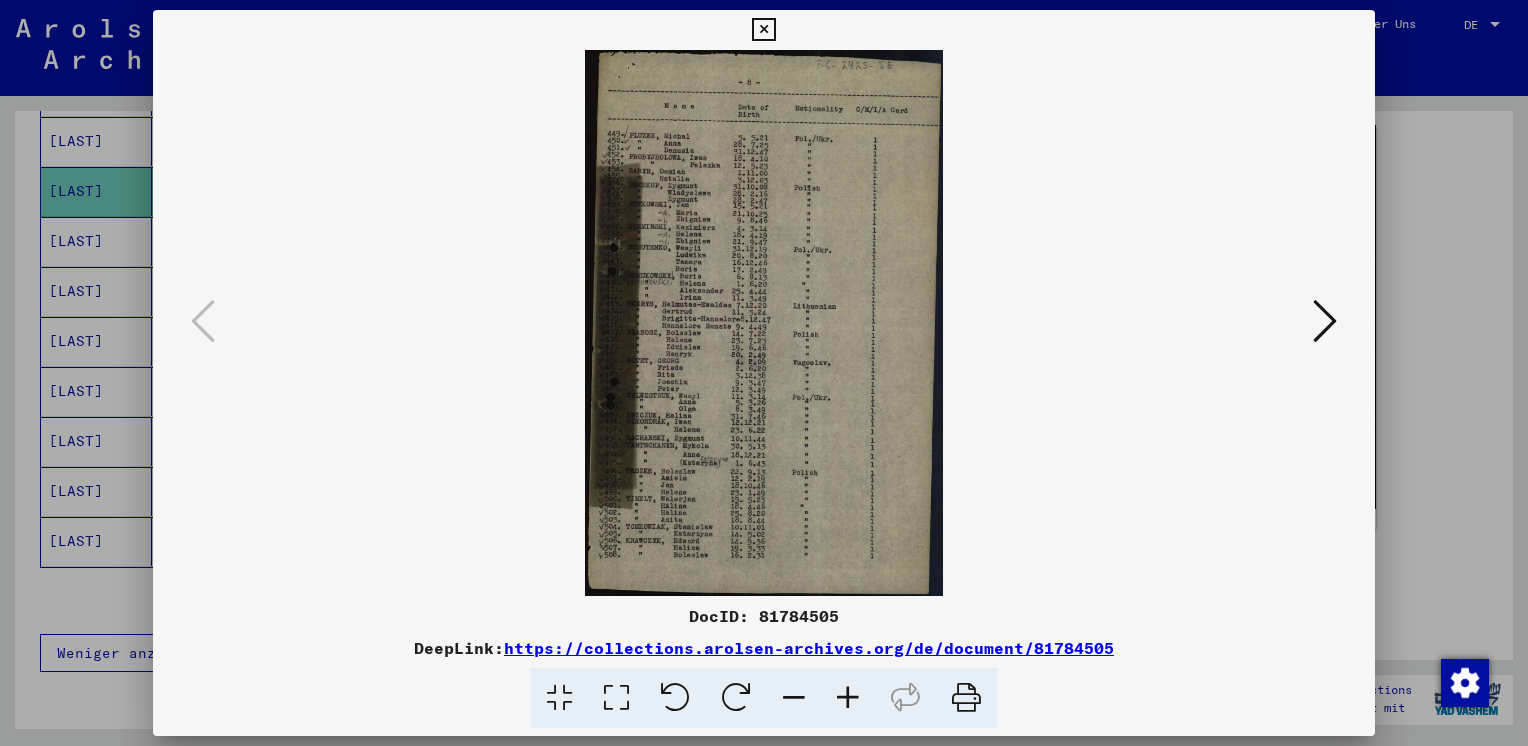 click at bounding box center (848, 698) 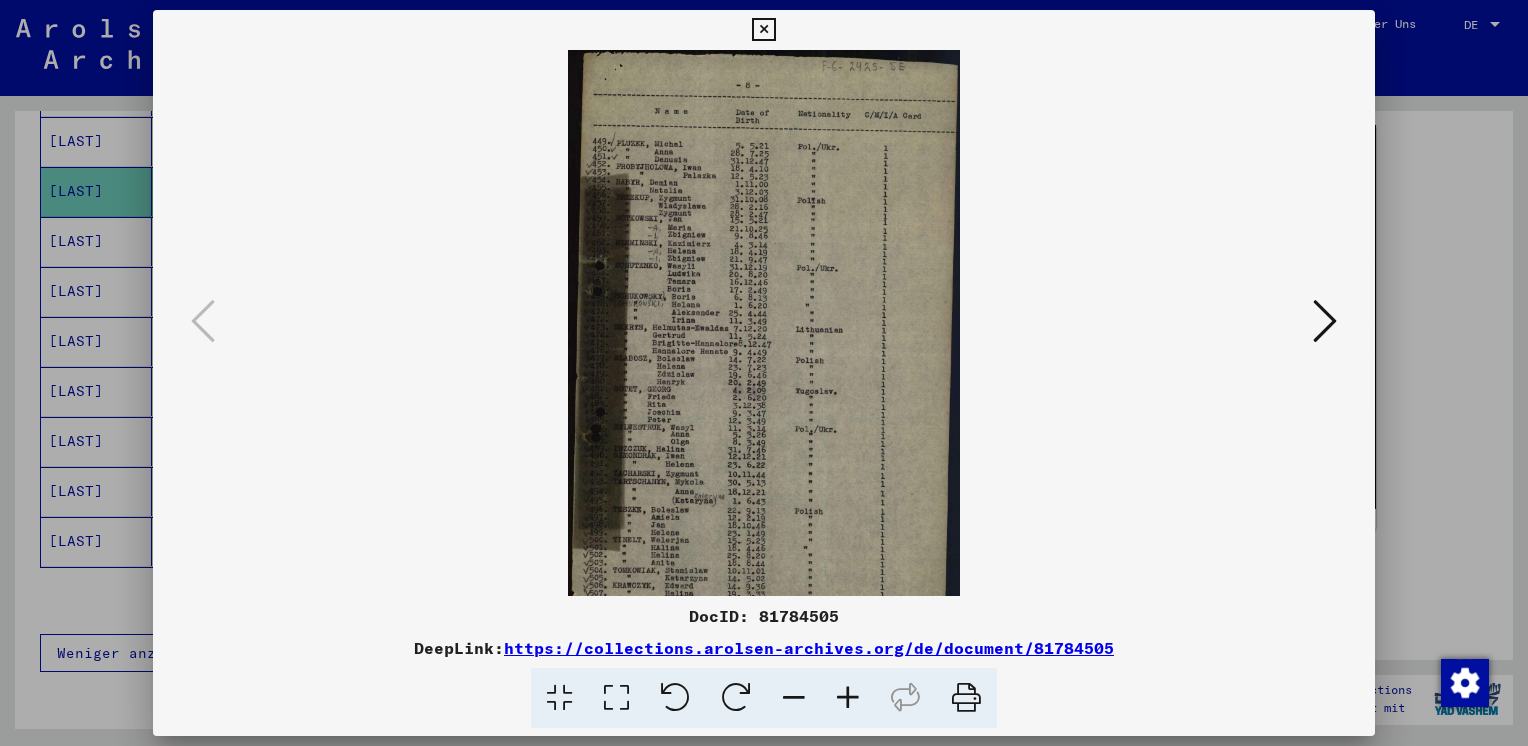 click at bounding box center (848, 698) 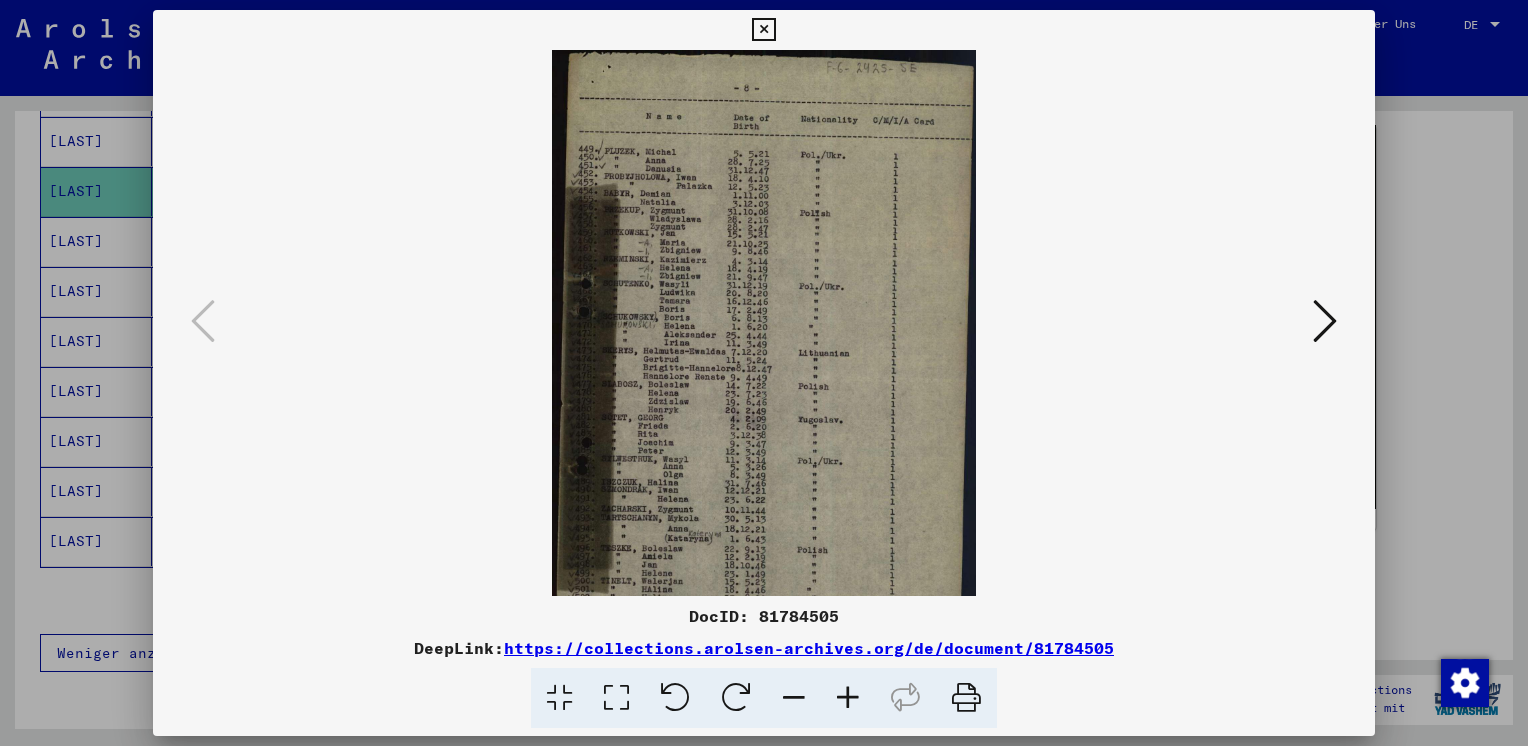 click at bounding box center (848, 698) 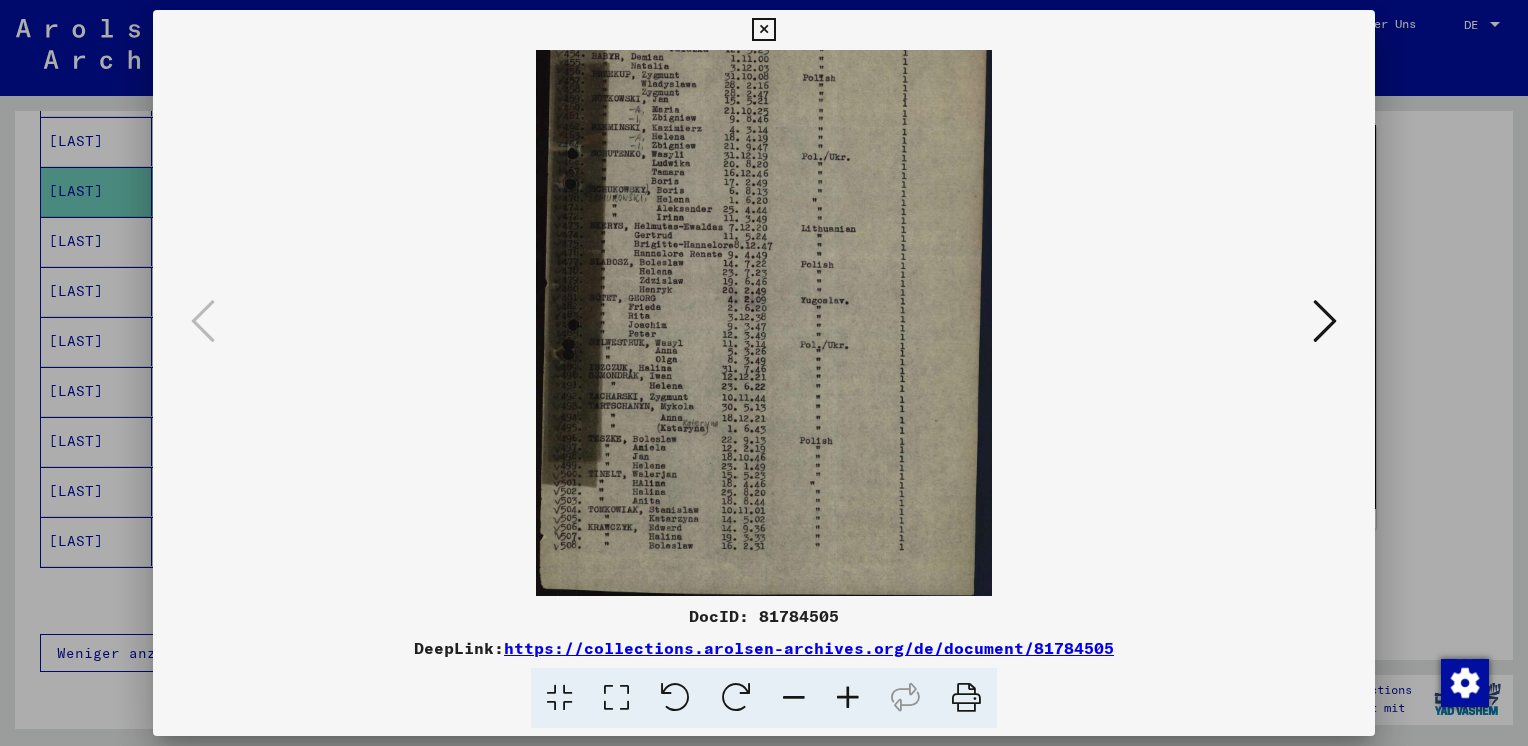 scroll, scrollTop: 149, scrollLeft: 0, axis: vertical 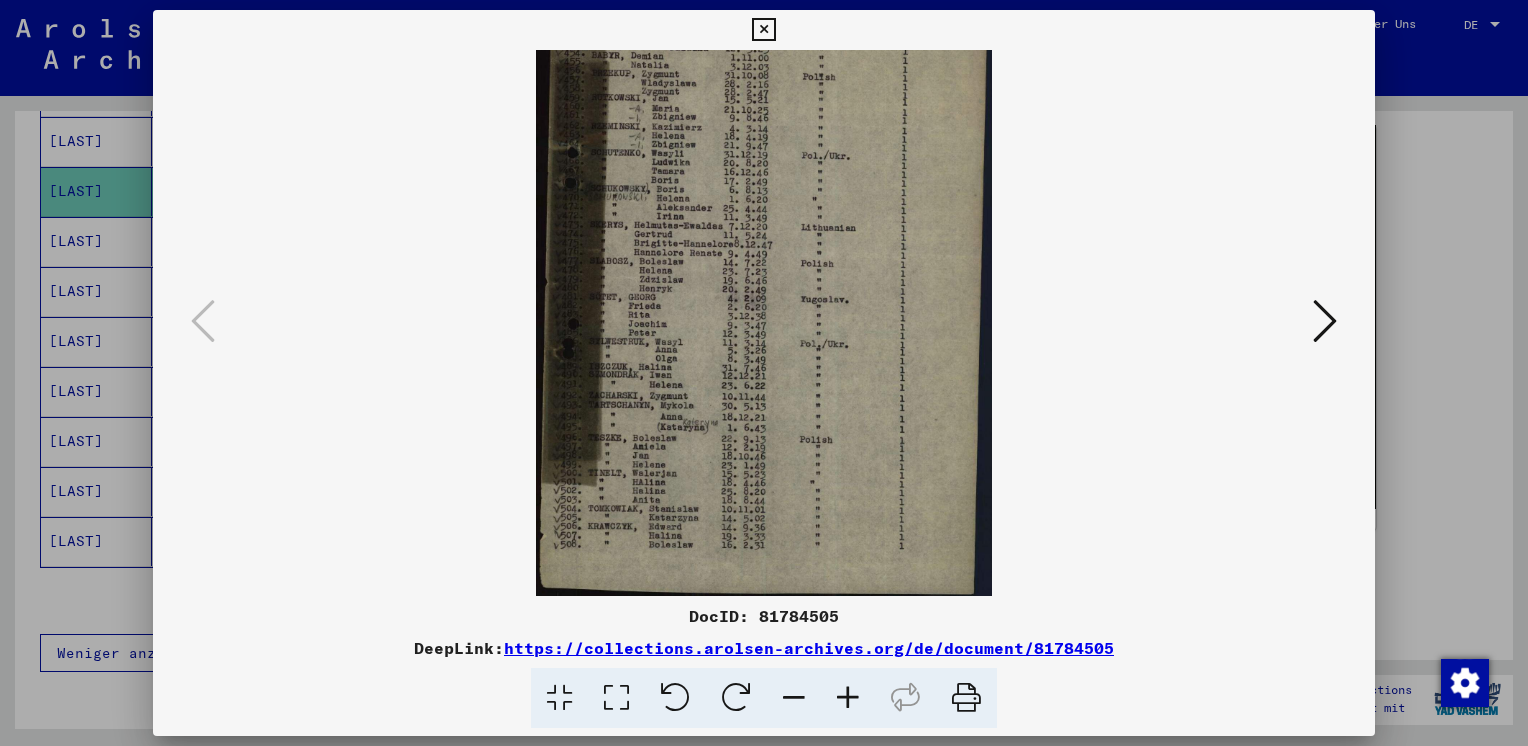 drag, startPoint x: 792, startPoint y: 437, endPoint x: 775, endPoint y: 225, distance: 212.68051 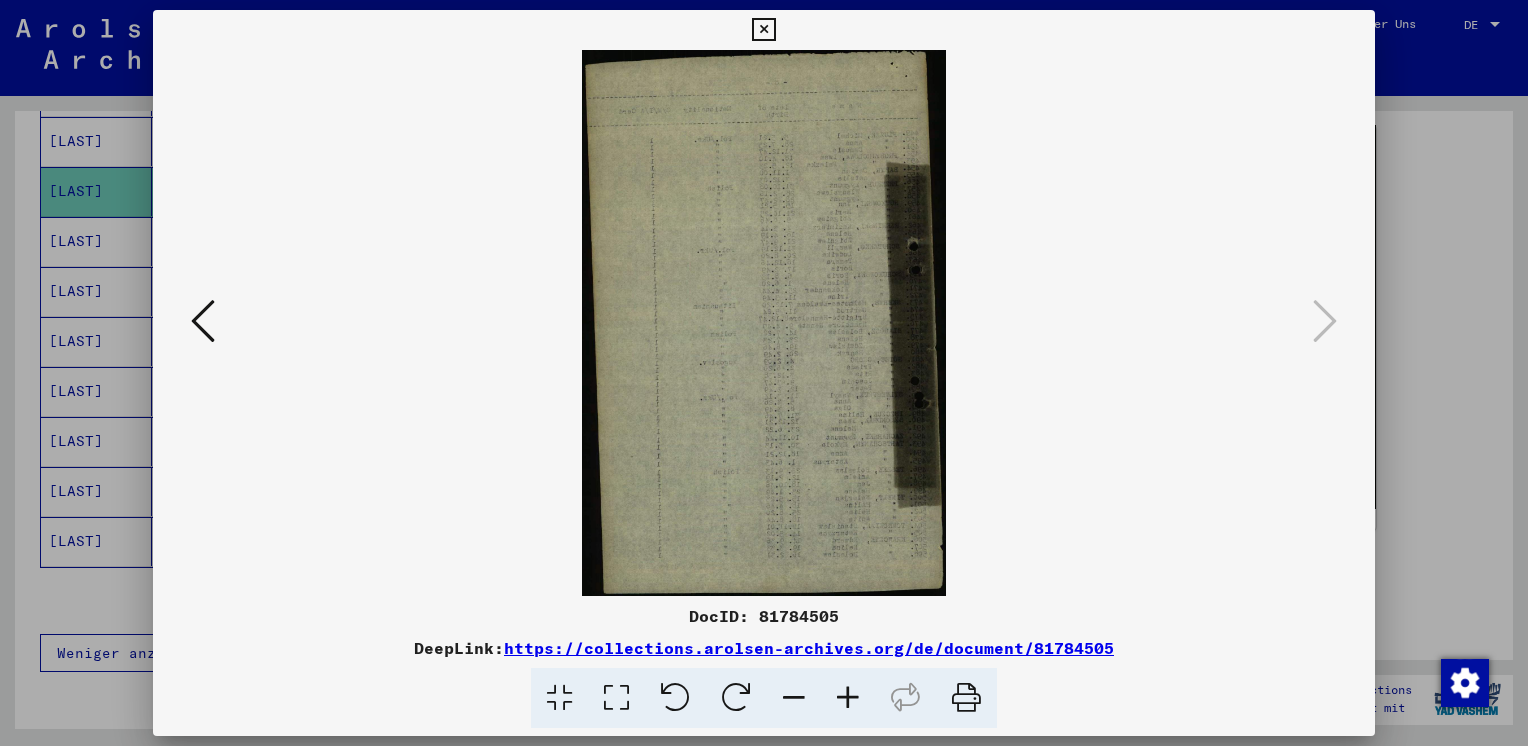 scroll, scrollTop: 0, scrollLeft: 0, axis: both 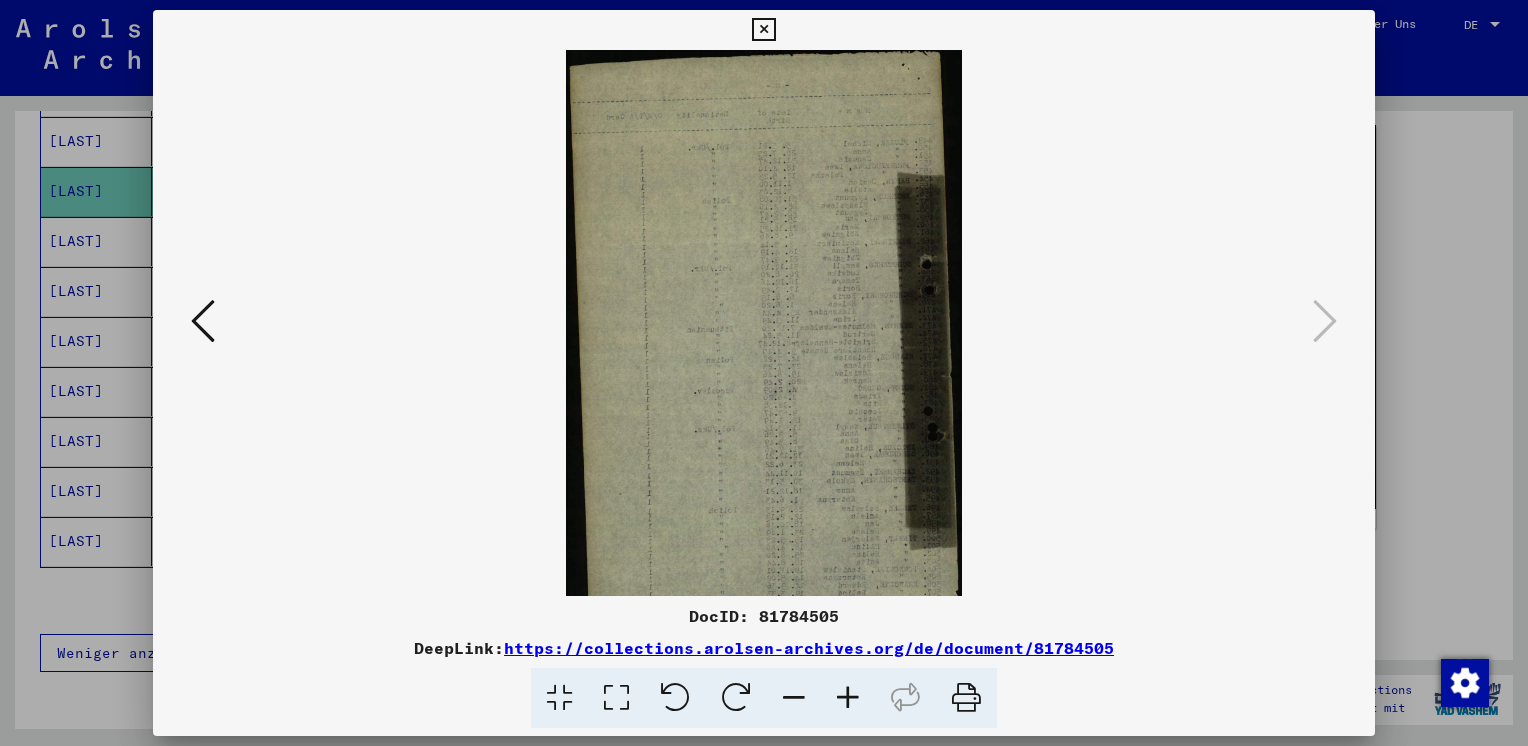 click at bounding box center (848, 698) 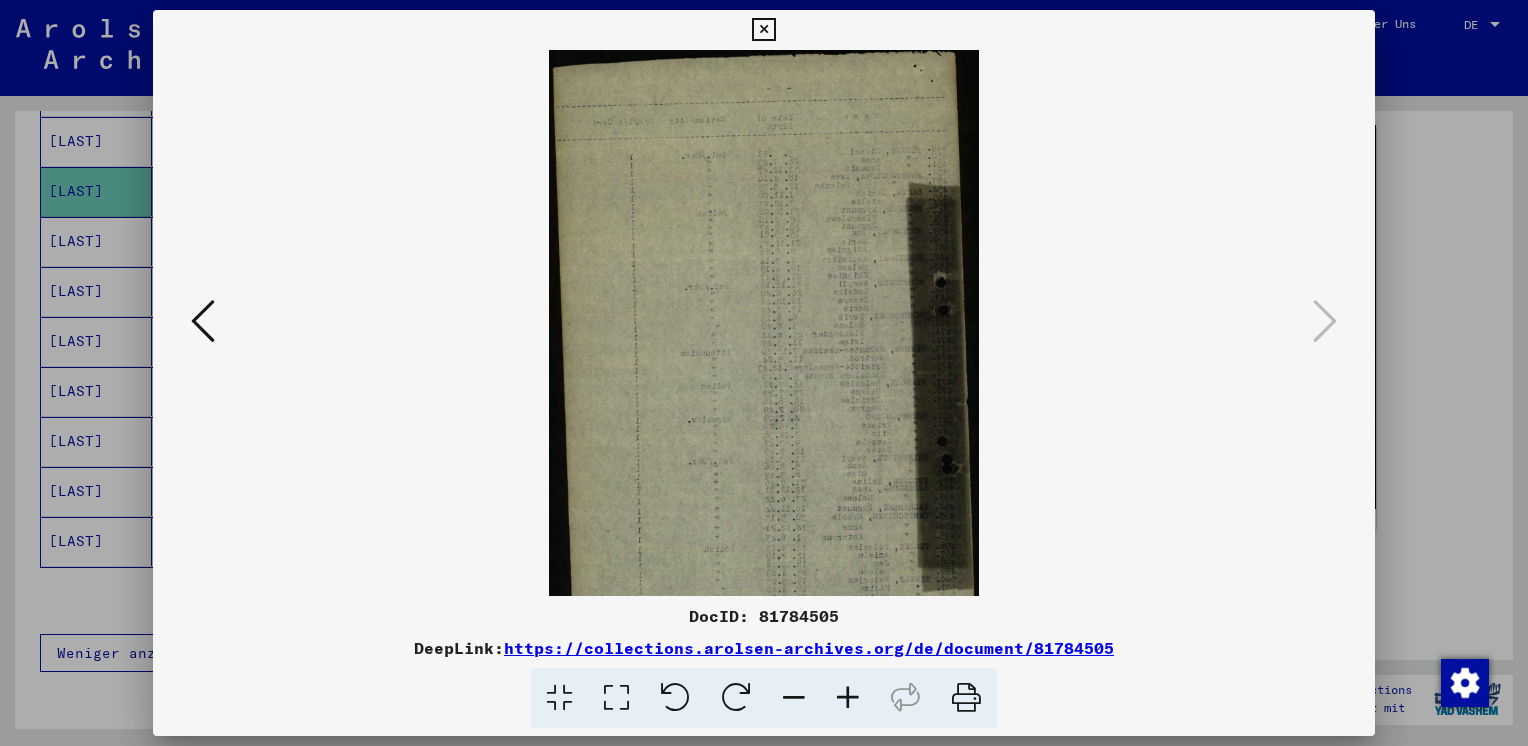 click at bounding box center [848, 698] 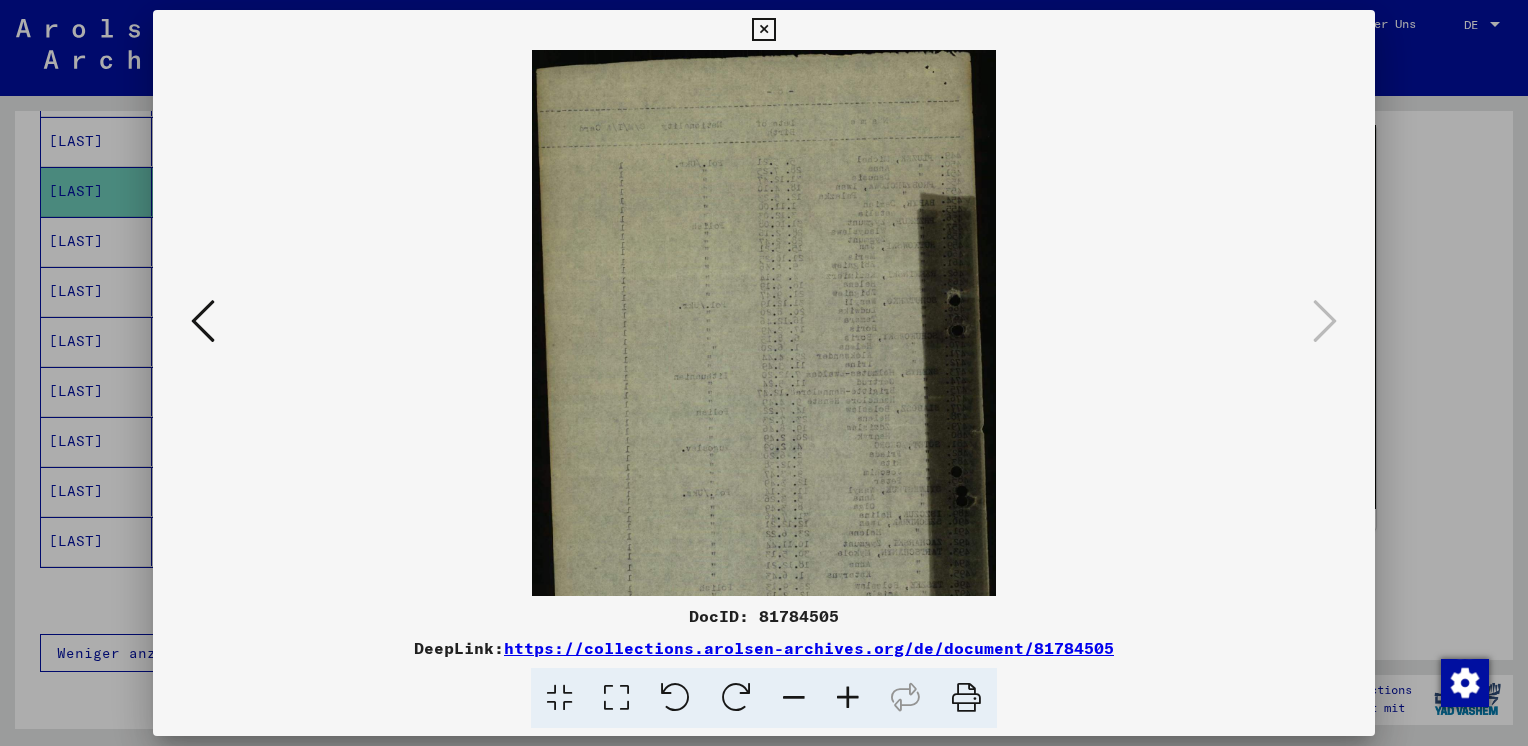 click at bounding box center (848, 698) 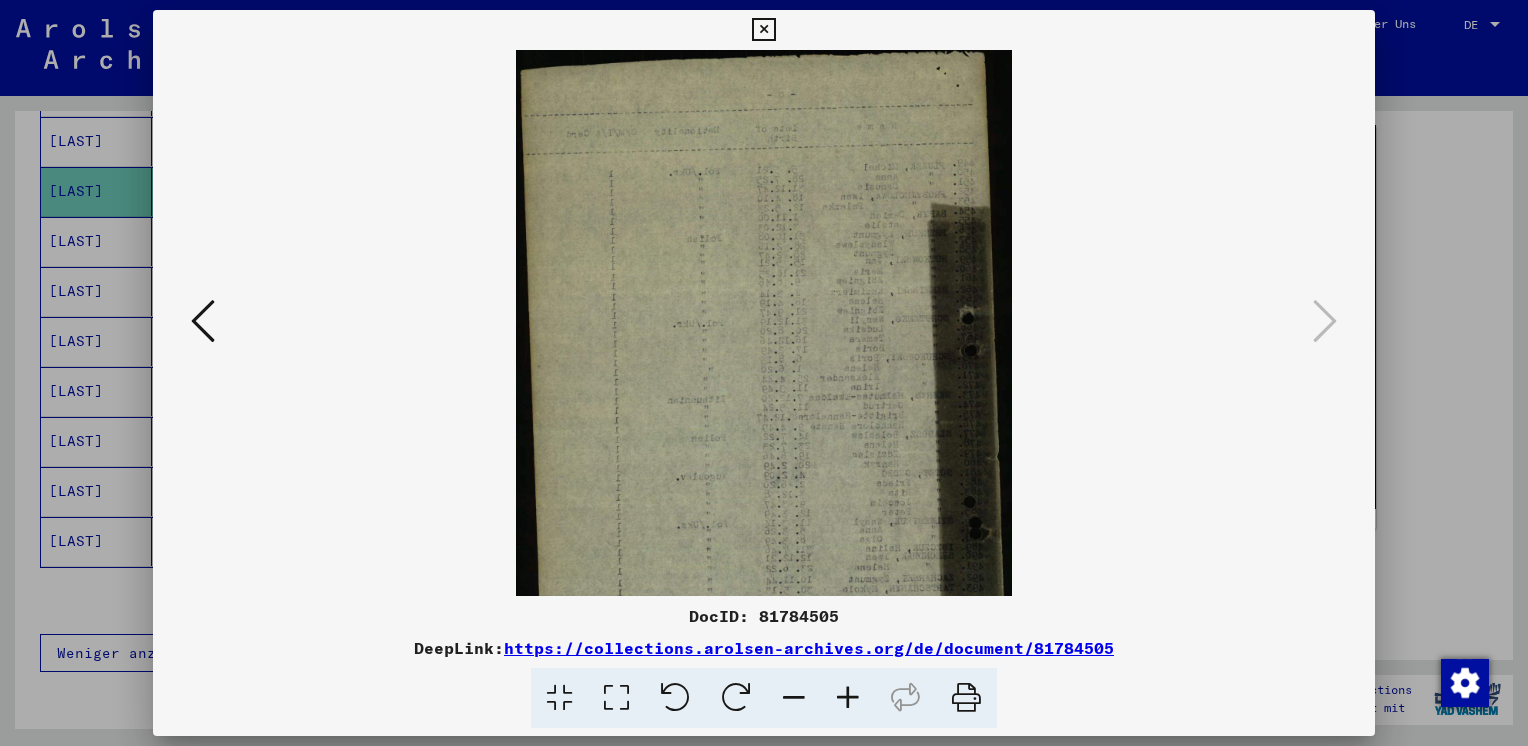 click at bounding box center [848, 698] 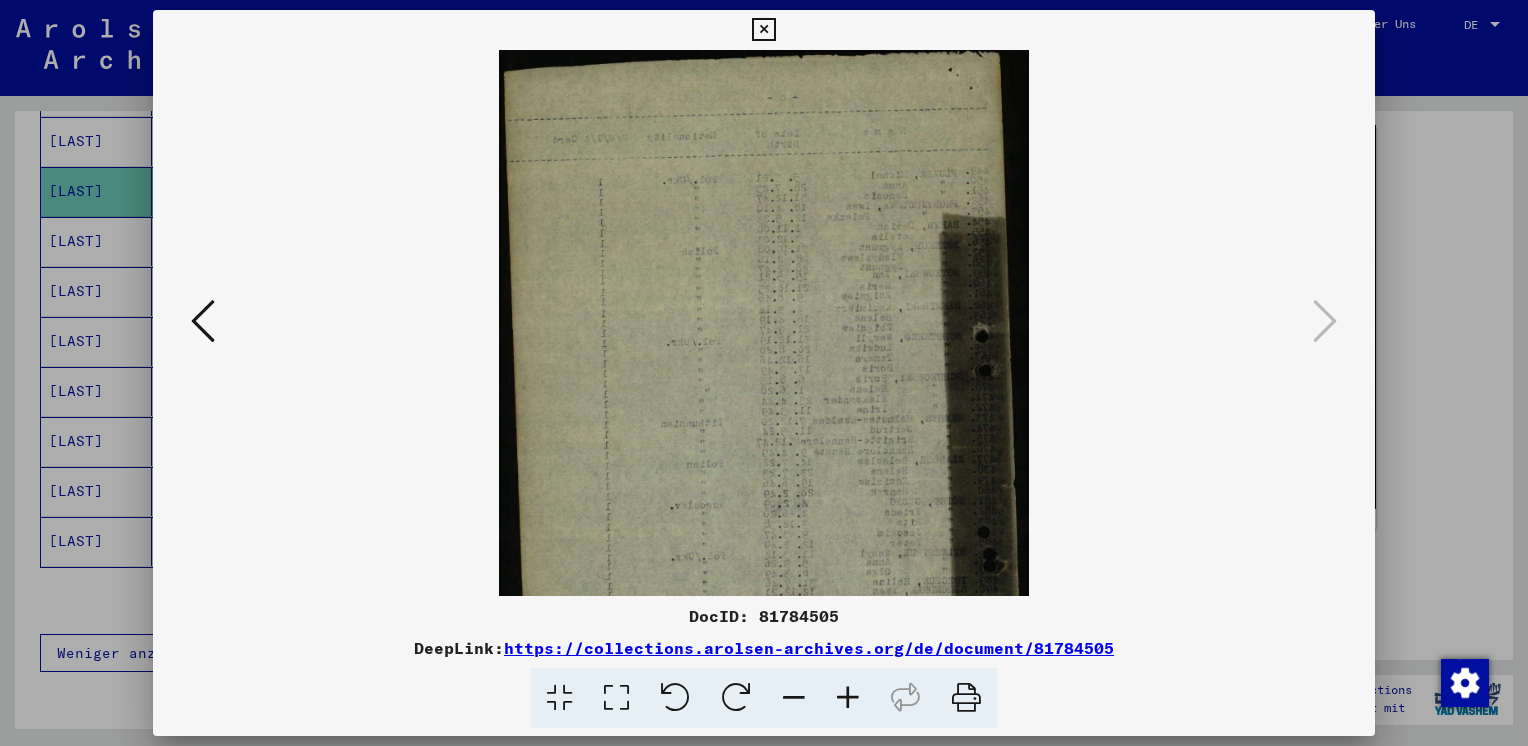 click at bounding box center [763, 30] 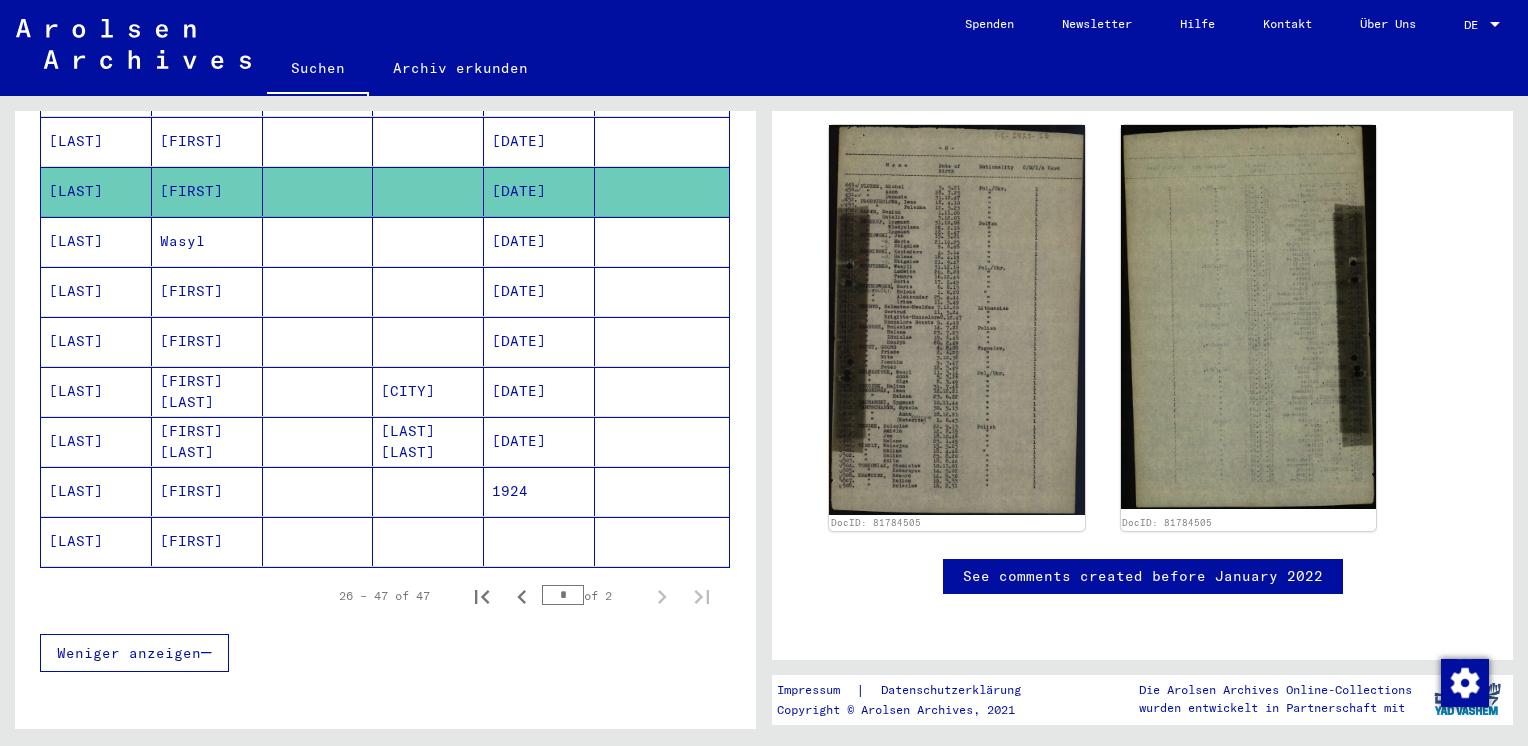 click on "Wasyl" at bounding box center (207, 291) 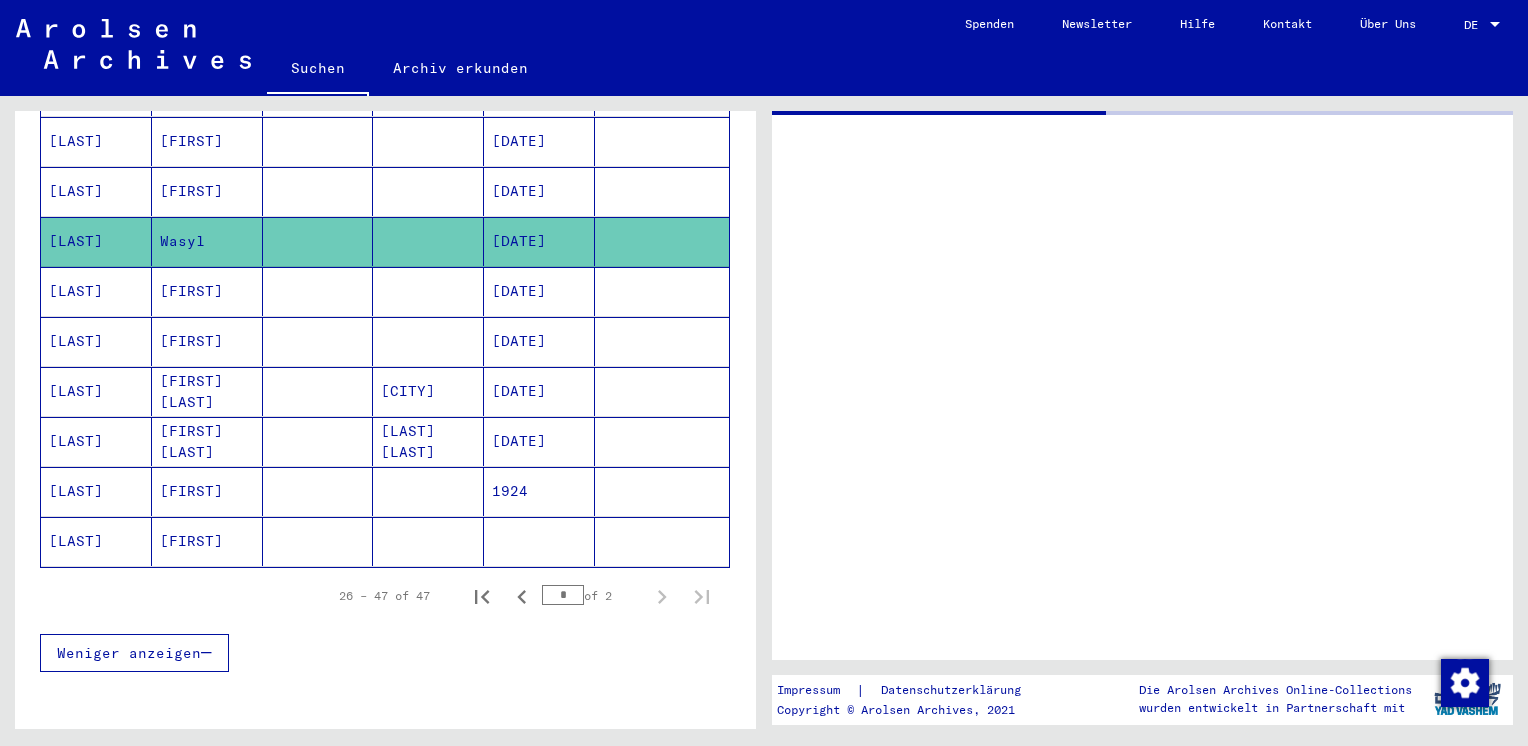 scroll, scrollTop: 0, scrollLeft: 0, axis: both 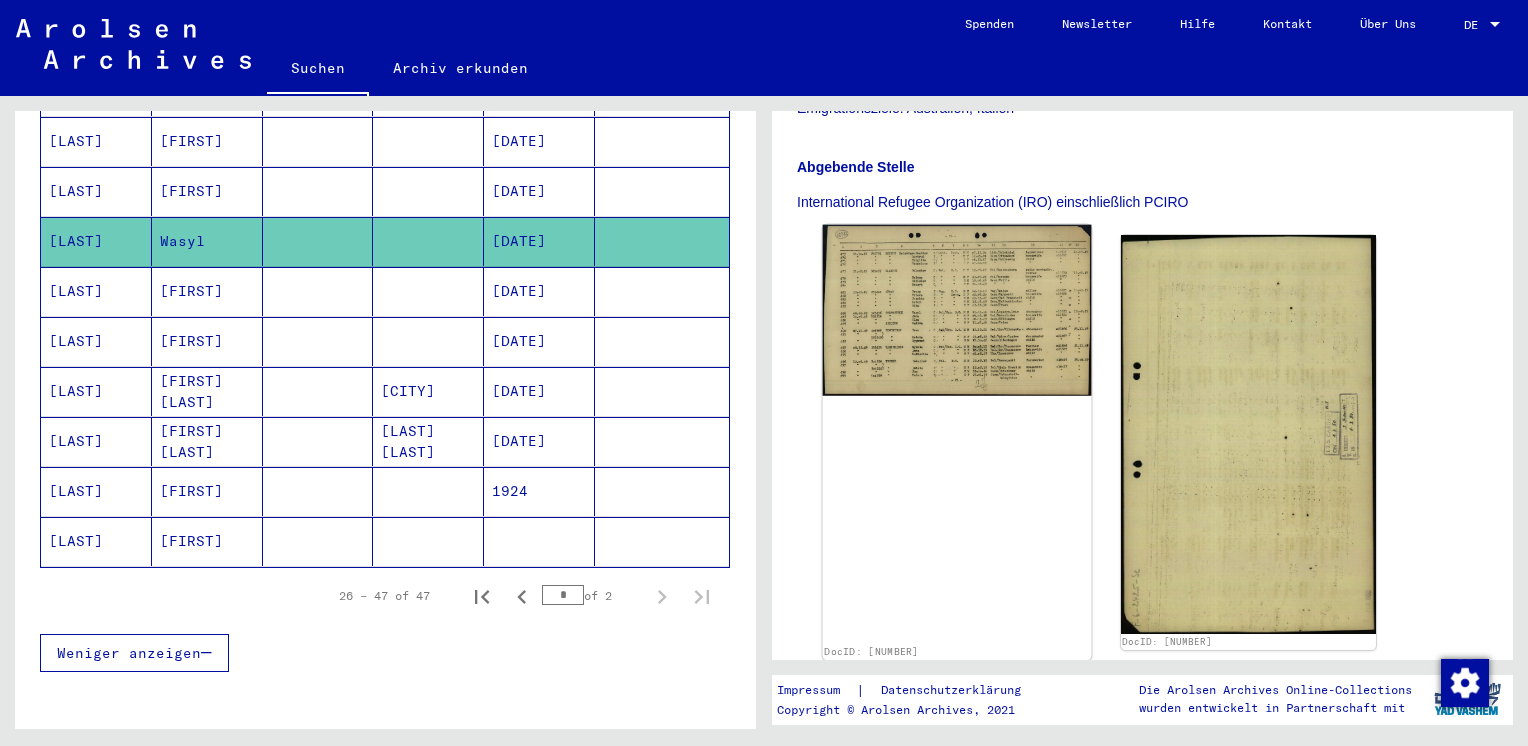 click 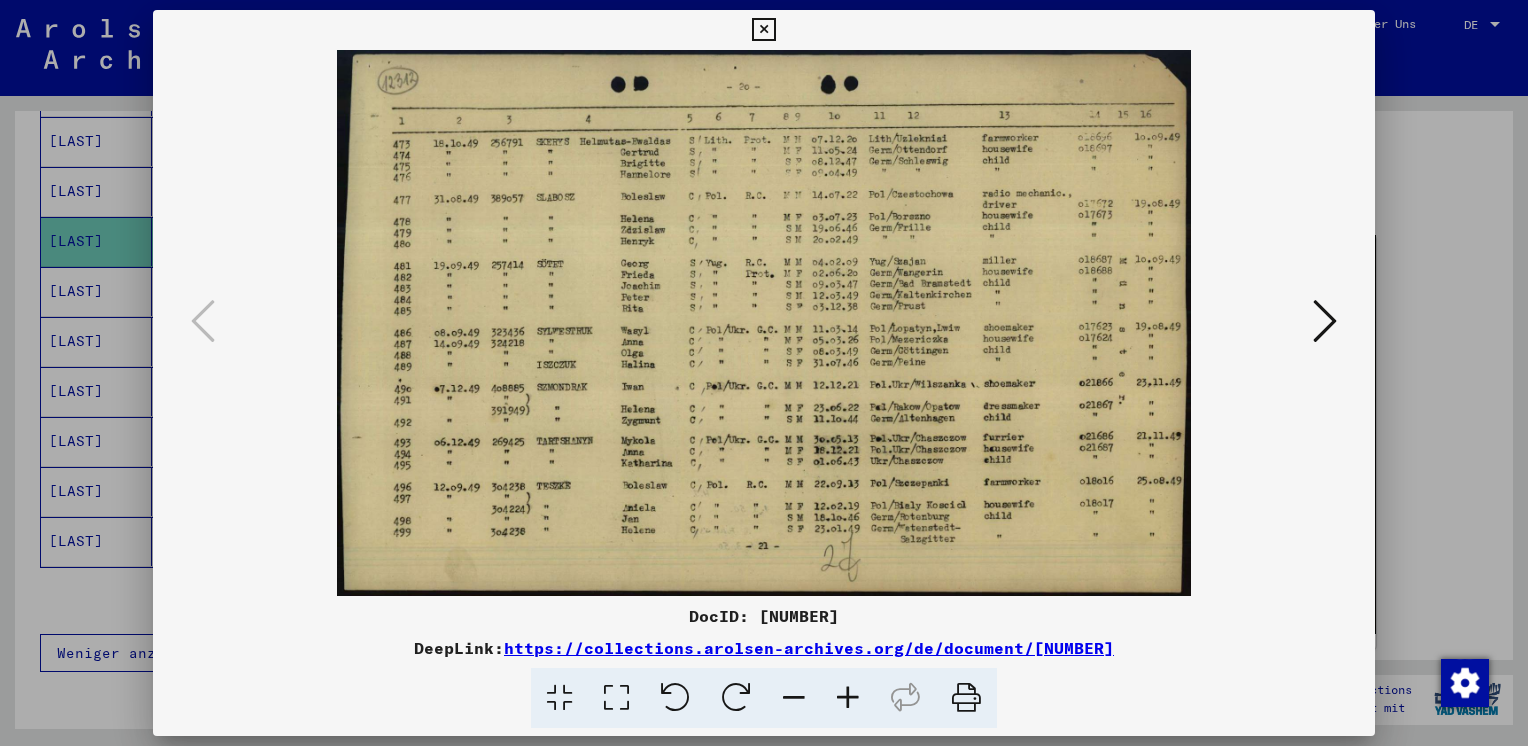 type 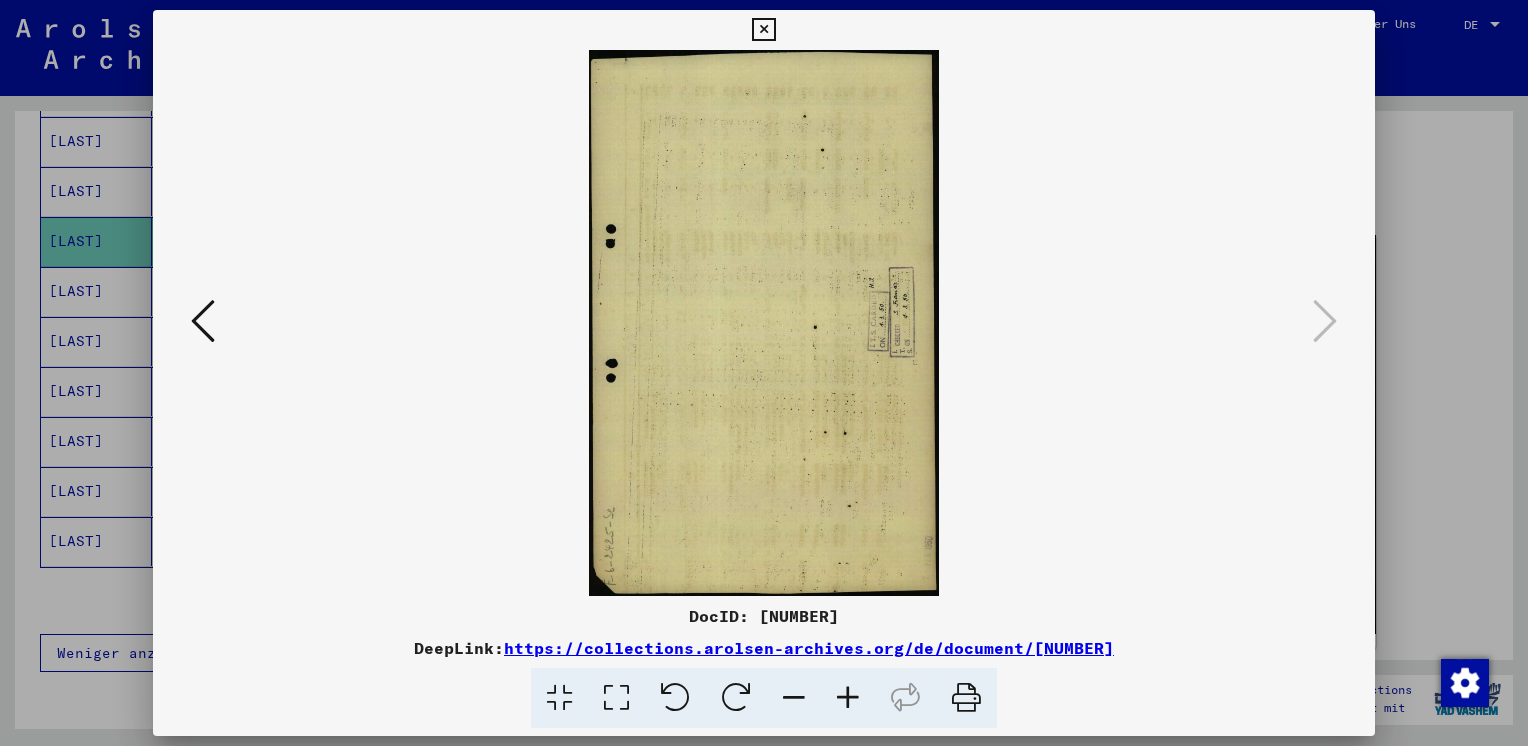 click at bounding box center (763, 30) 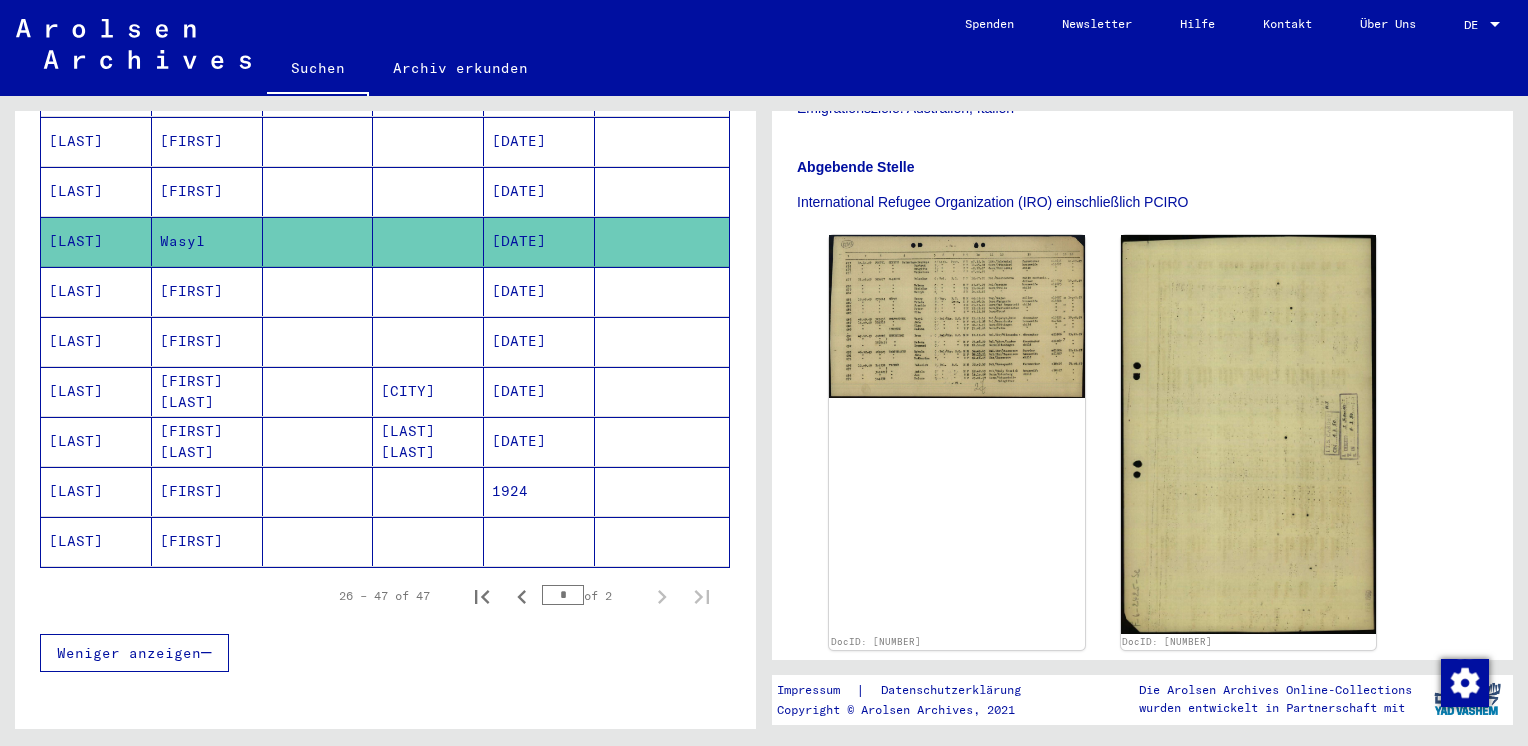 click on "[LAST]" at bounding box center [96, 341] 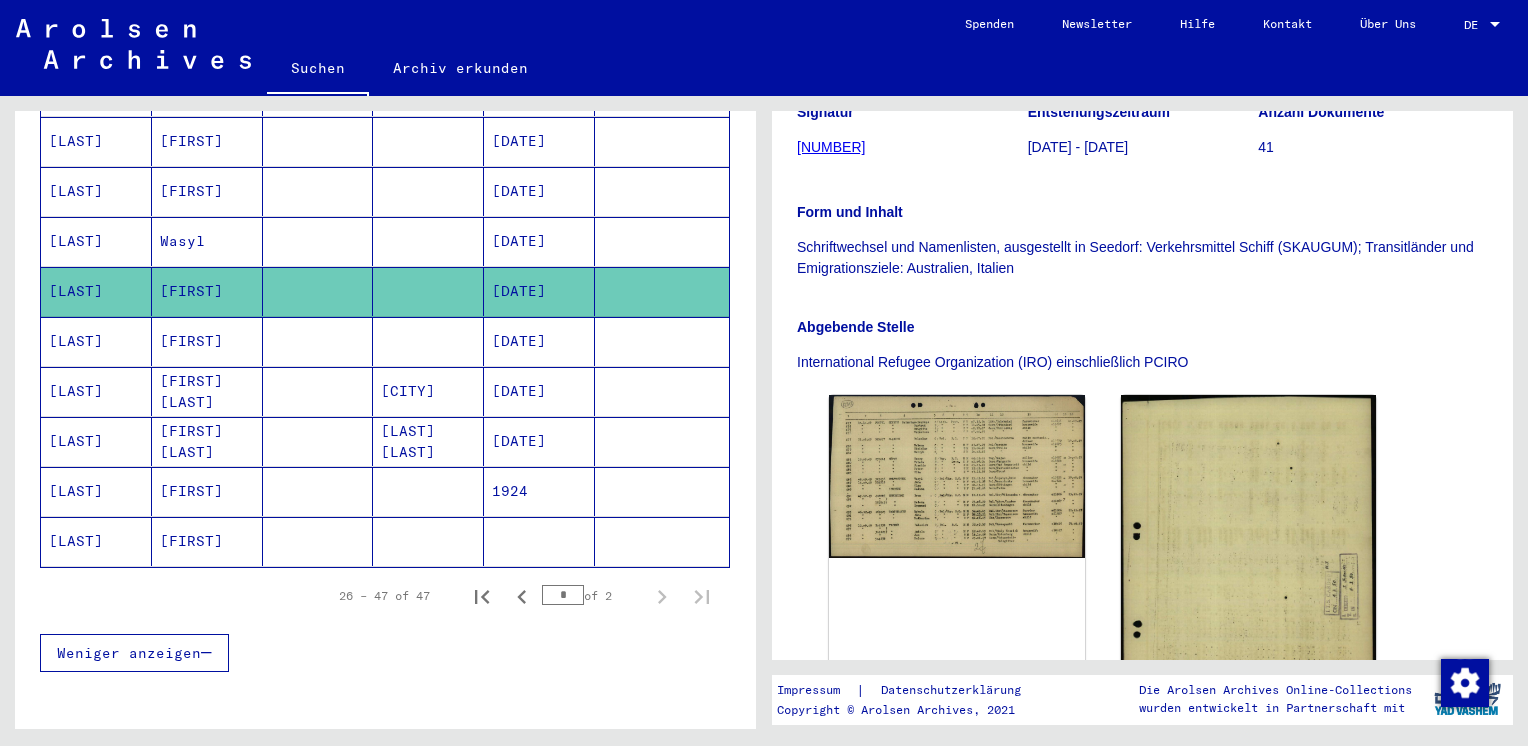 scroll, scrollTop: 0, scrollLeft: 0, axis: both 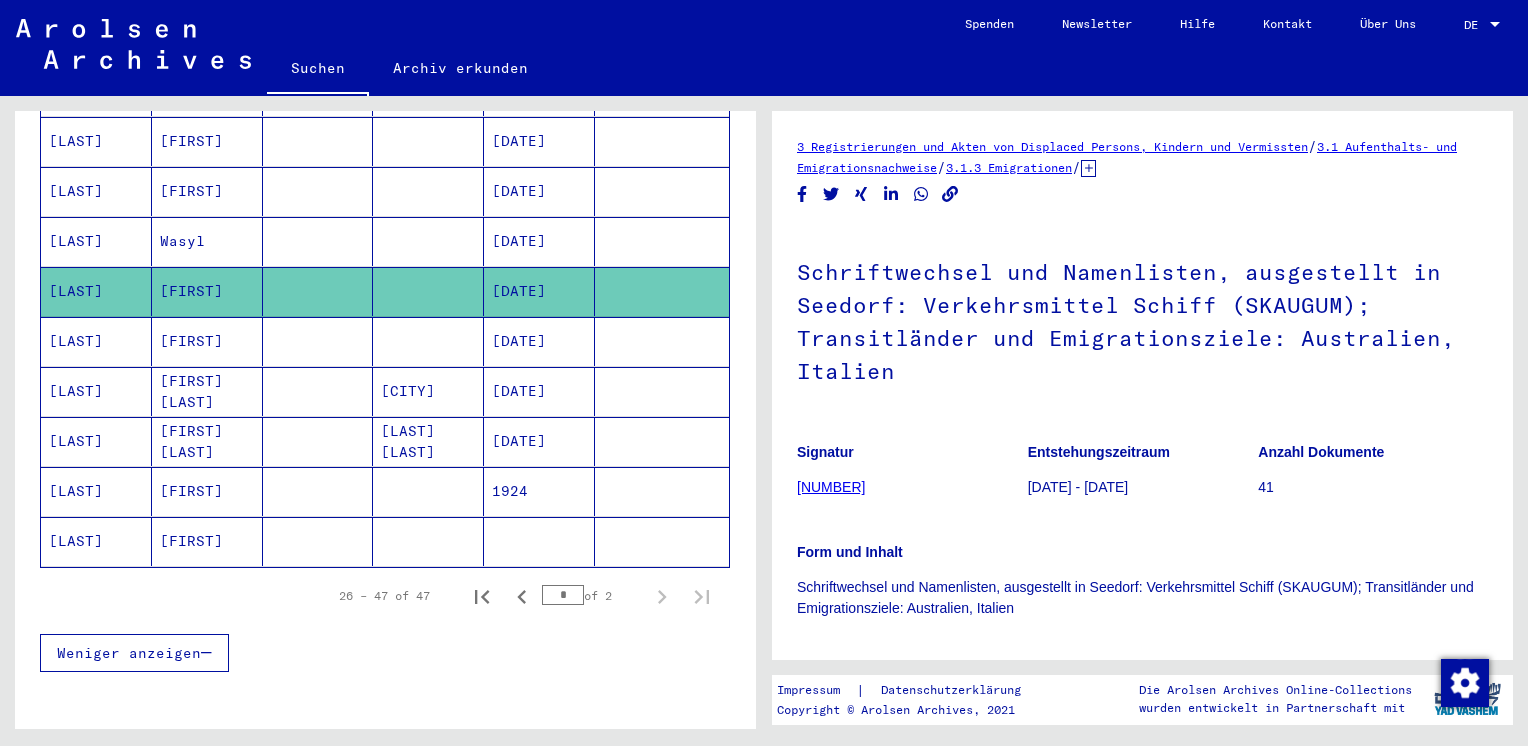click on "[NUMBER]" 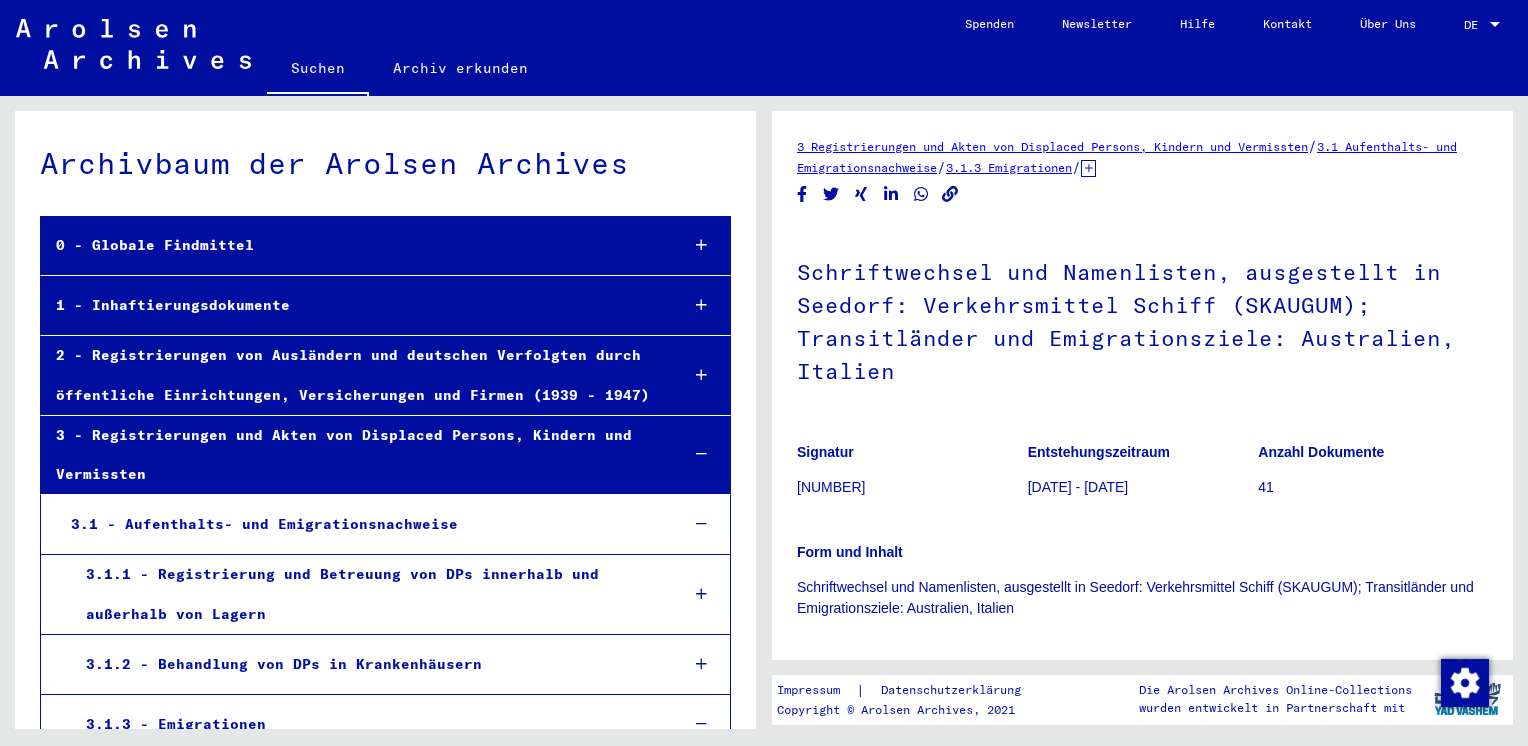 scroll, scrollTop: 12313, scrollLeft: 0, axis: vertical 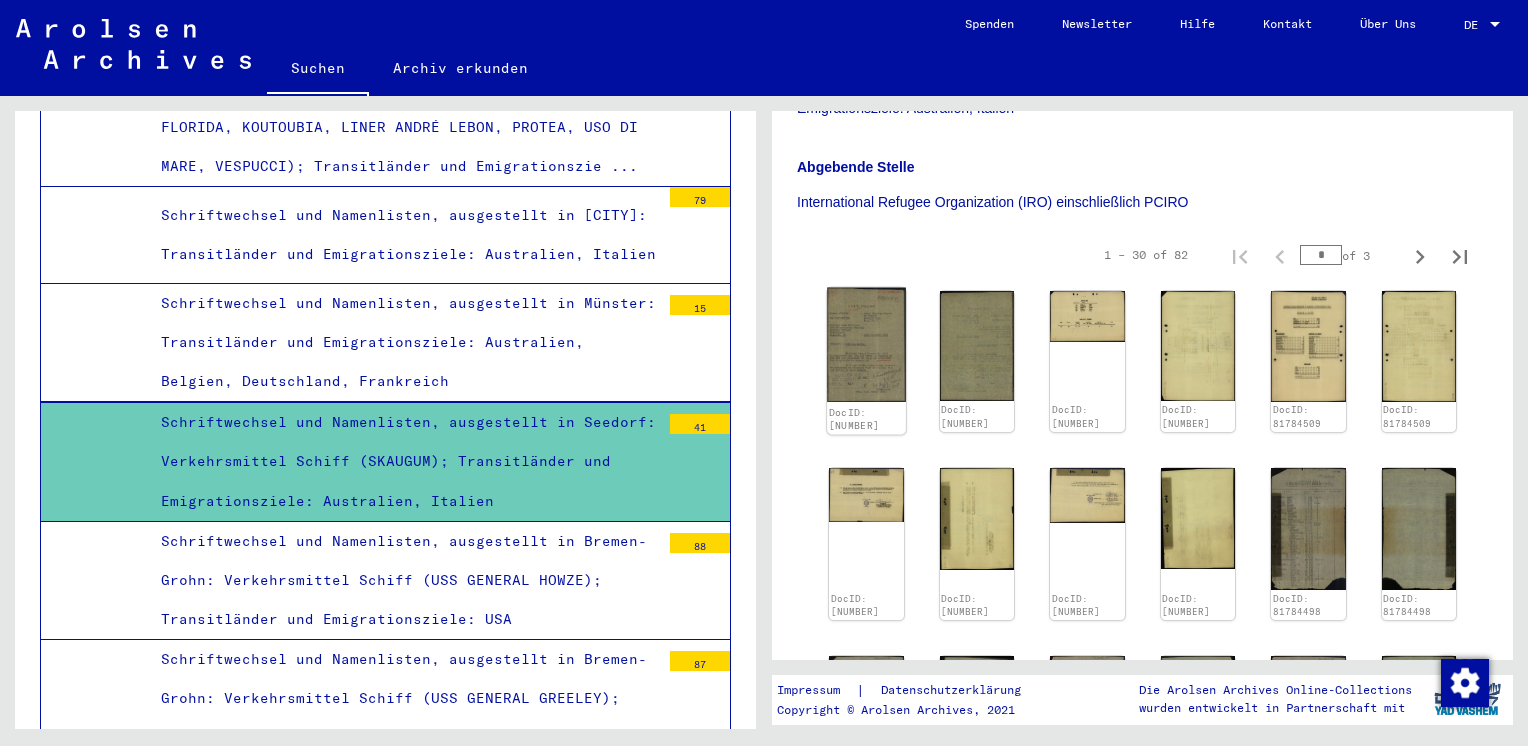 click 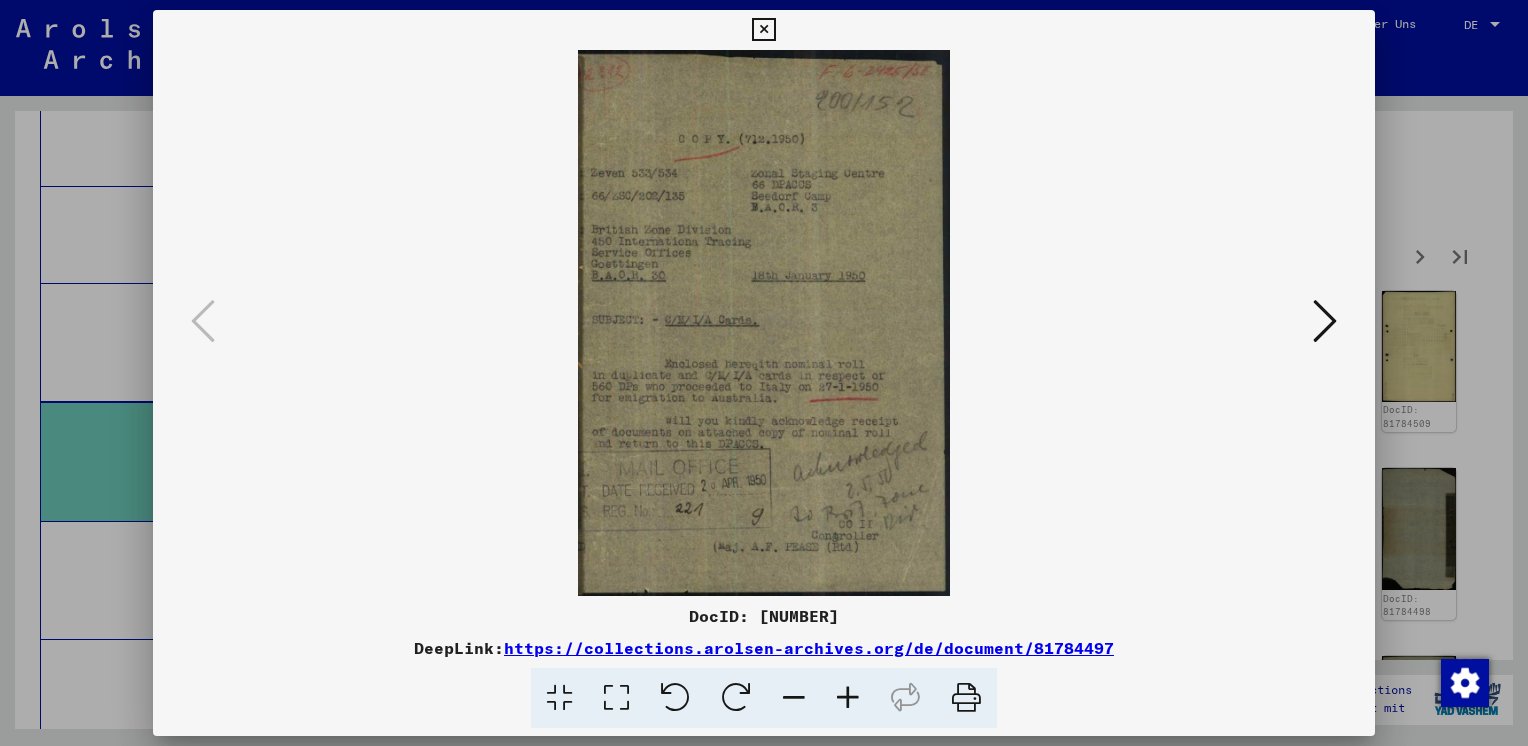 click at bounding box center (1325, 321) 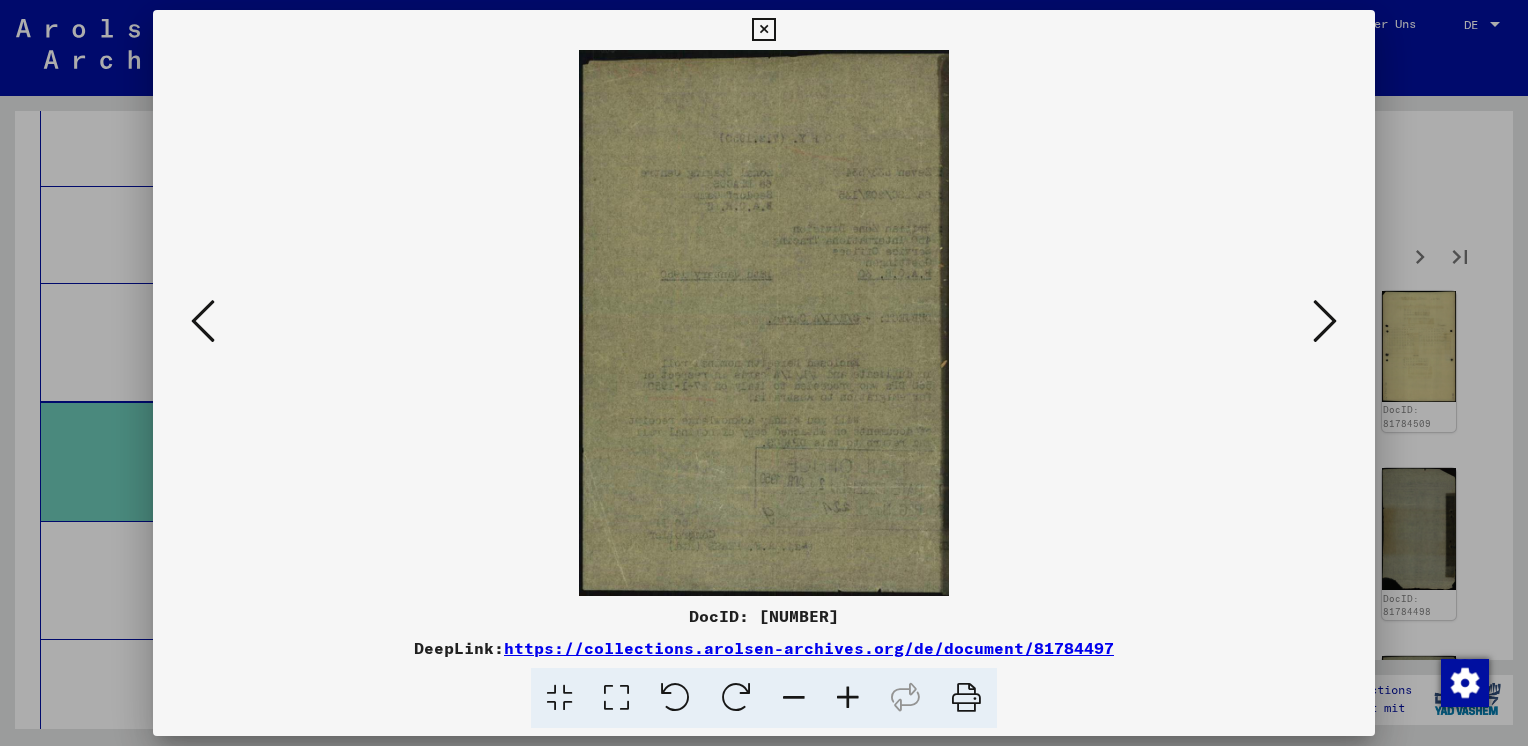click at bounding box center [1325, 321] 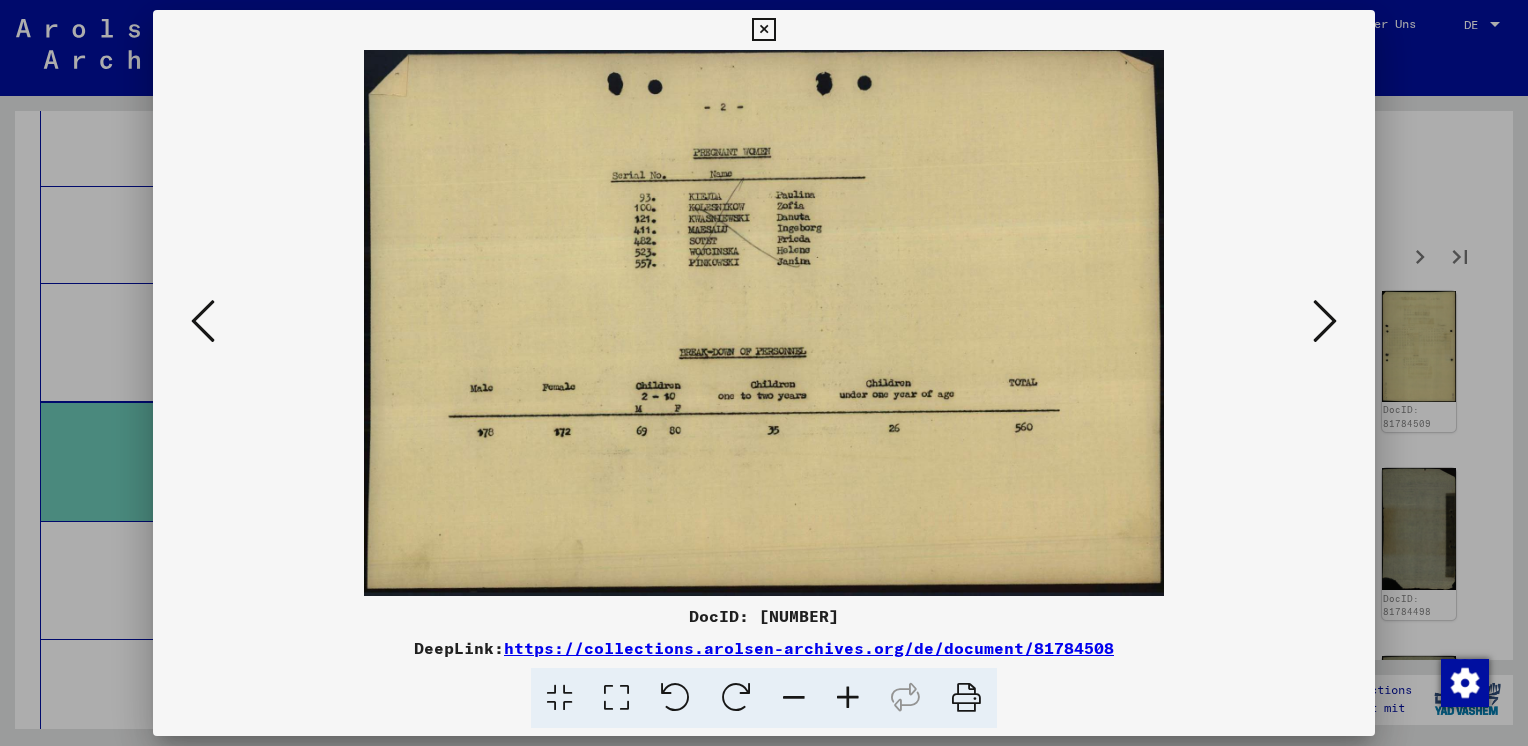 click at bounding box center [1325, 321] 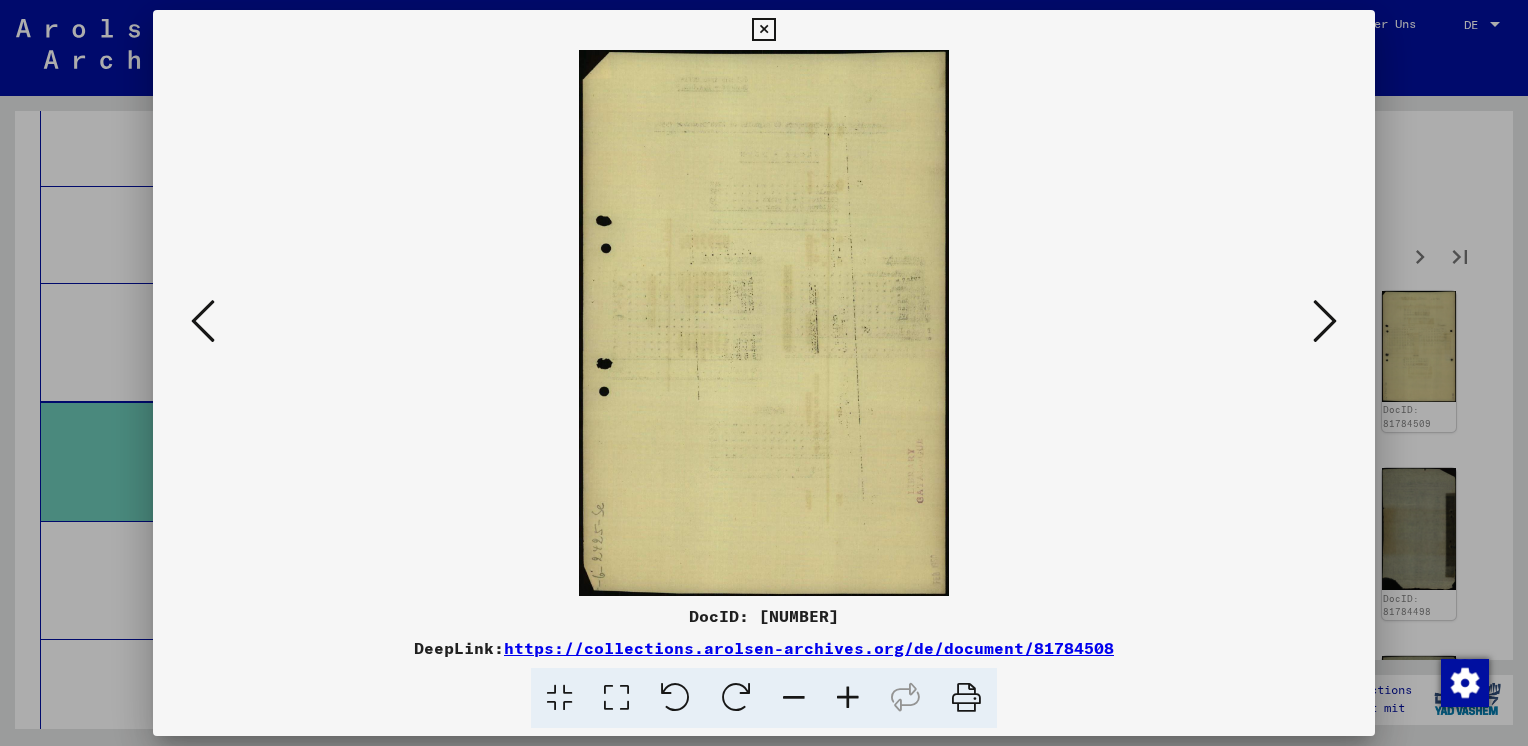 click at bounding box center [1325, 321] 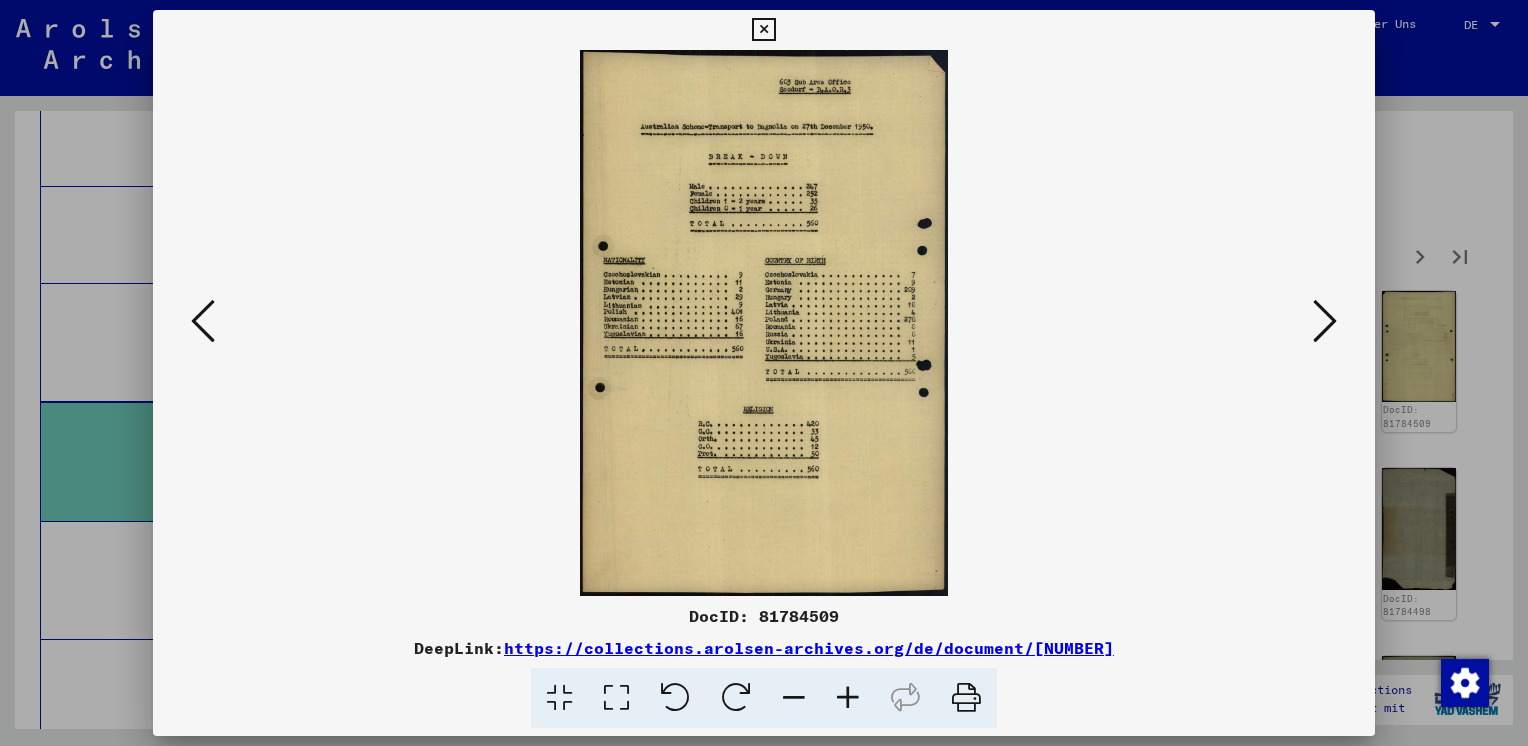 click at bounding box center [848, 698] 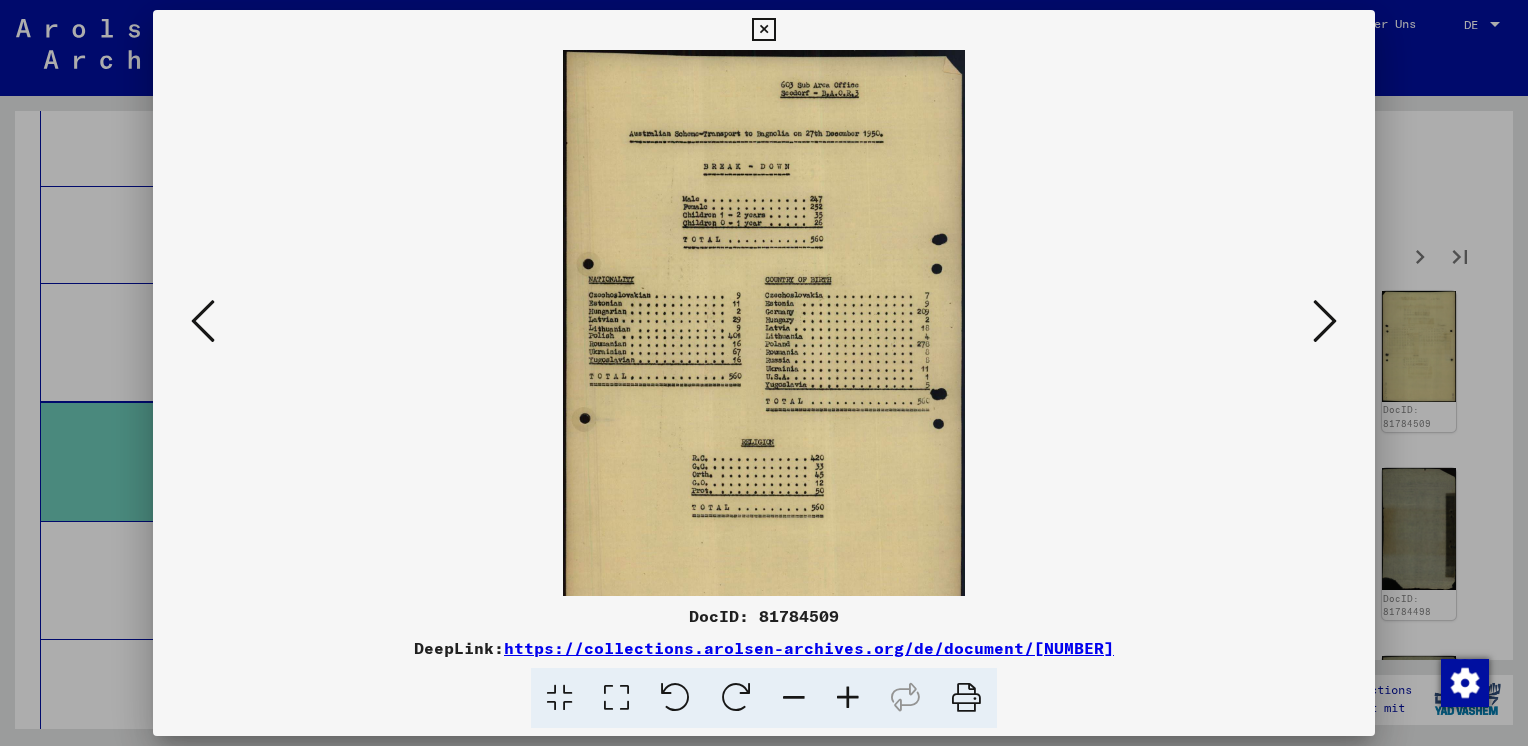 click at bounding box center [848, 698] 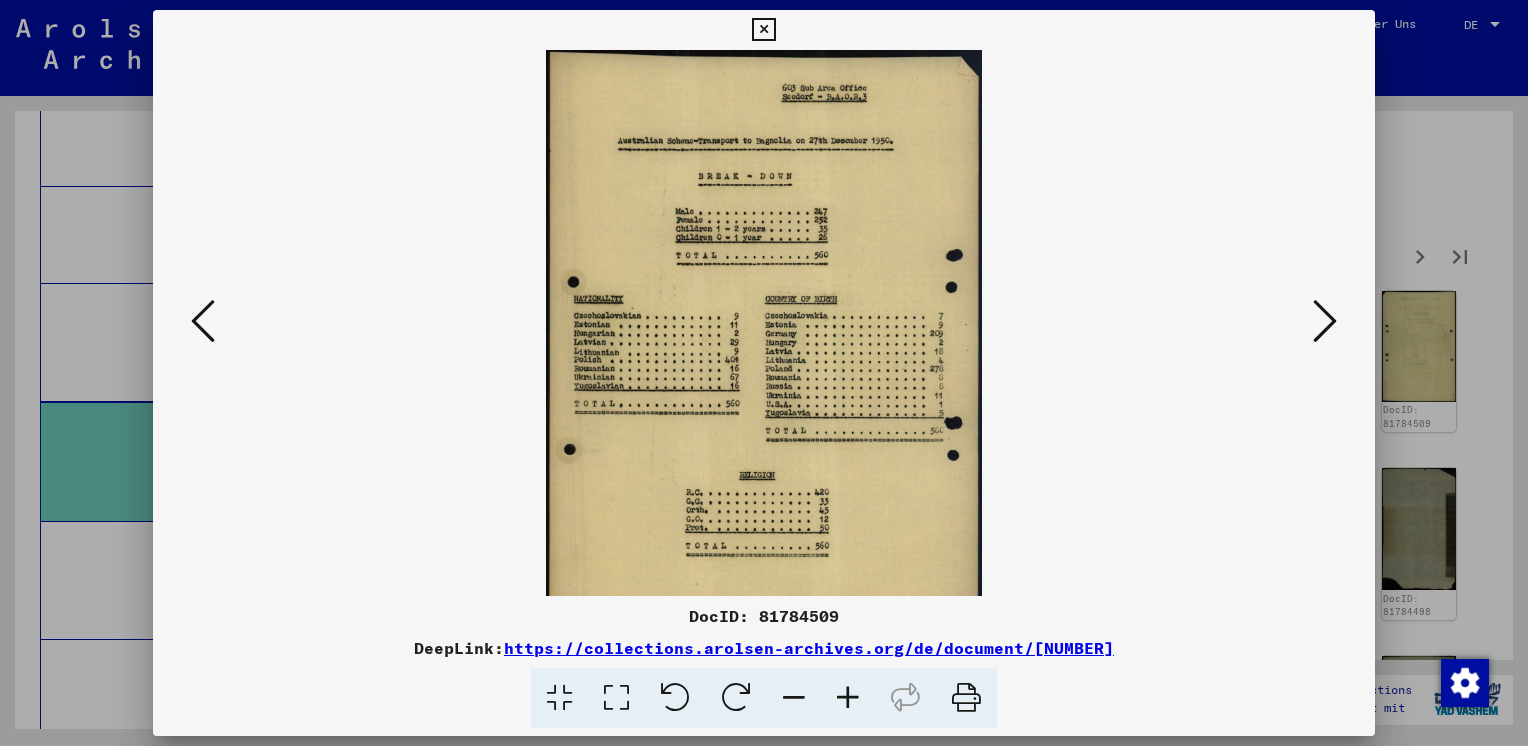 click at bounding box center [848, 698] 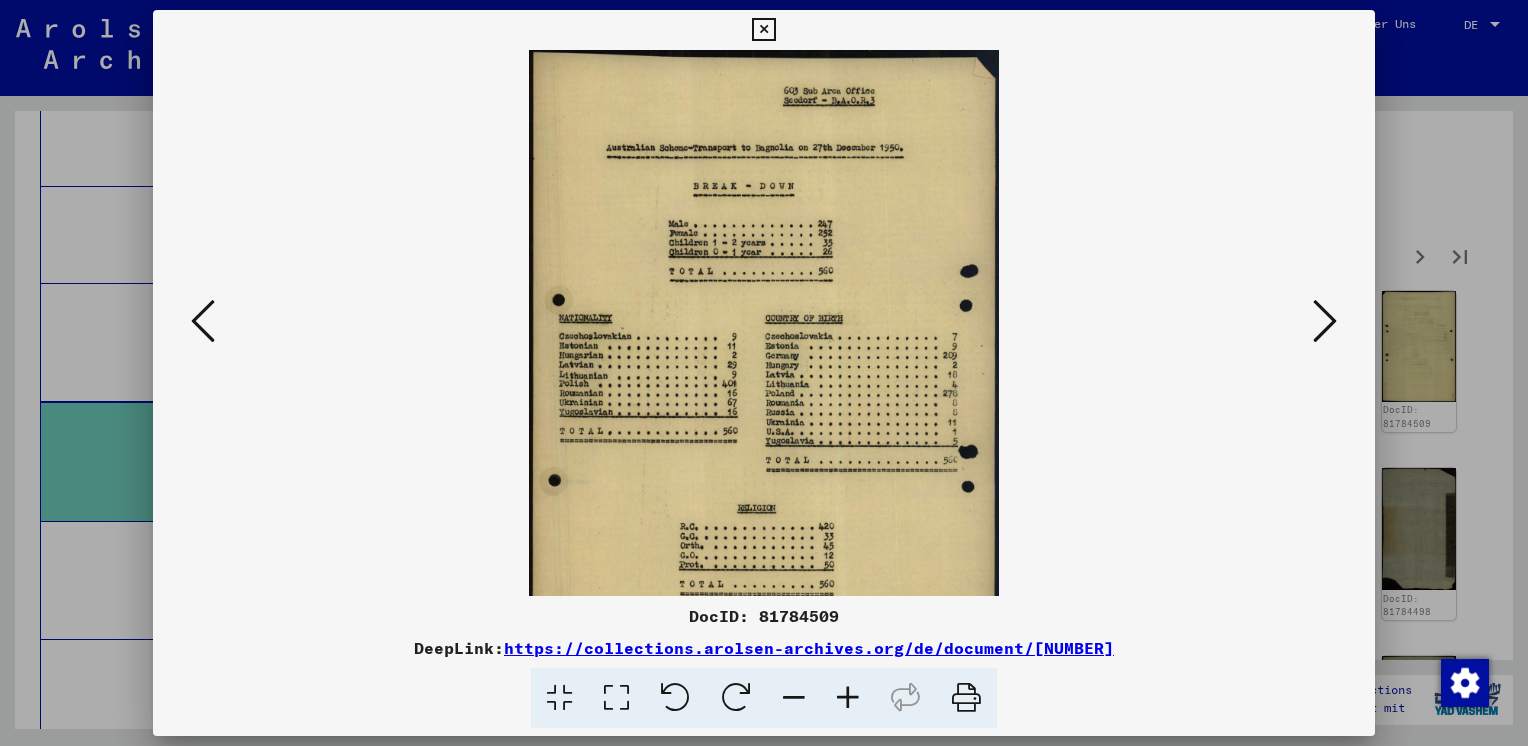 click at bounding box center [848, 698] 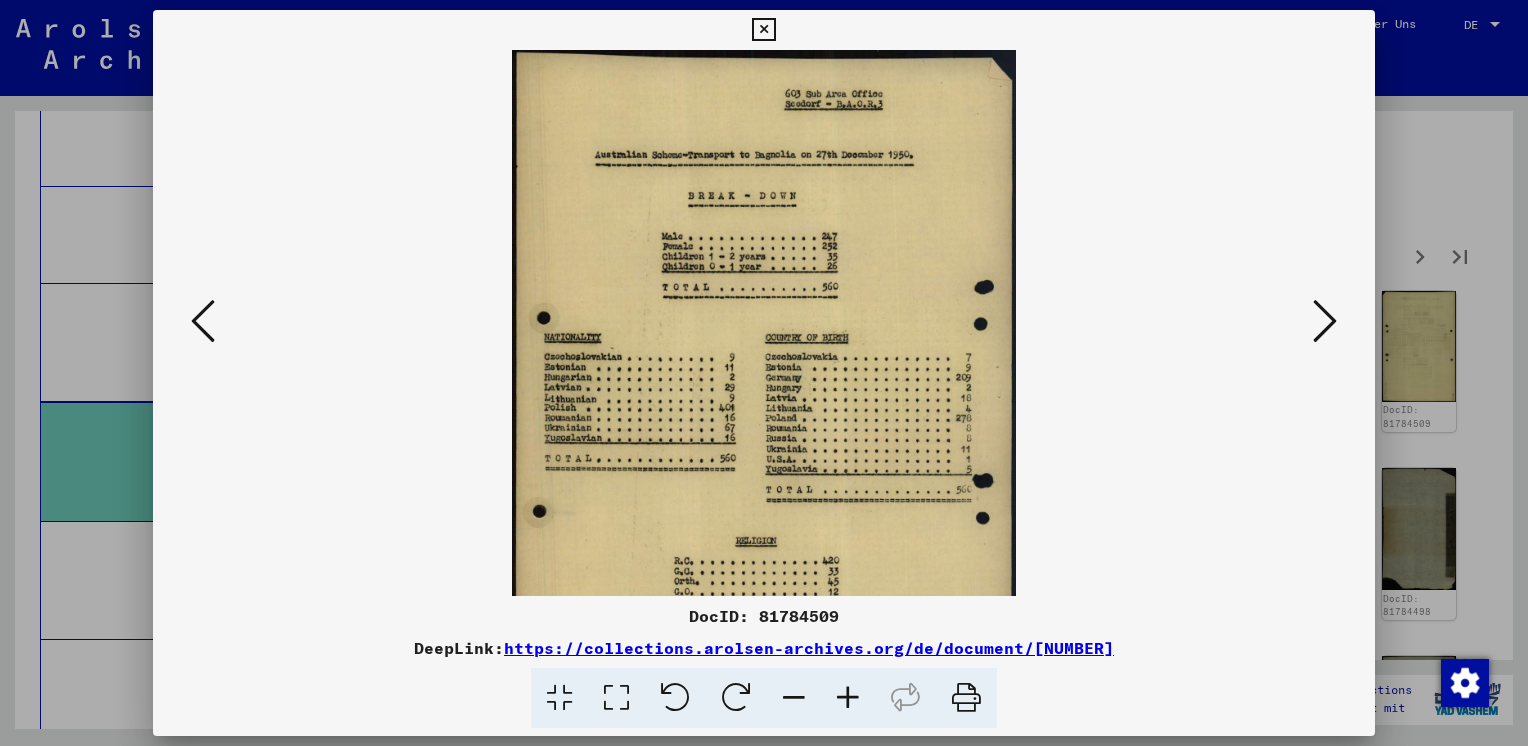click at bounding box center (848, 698) 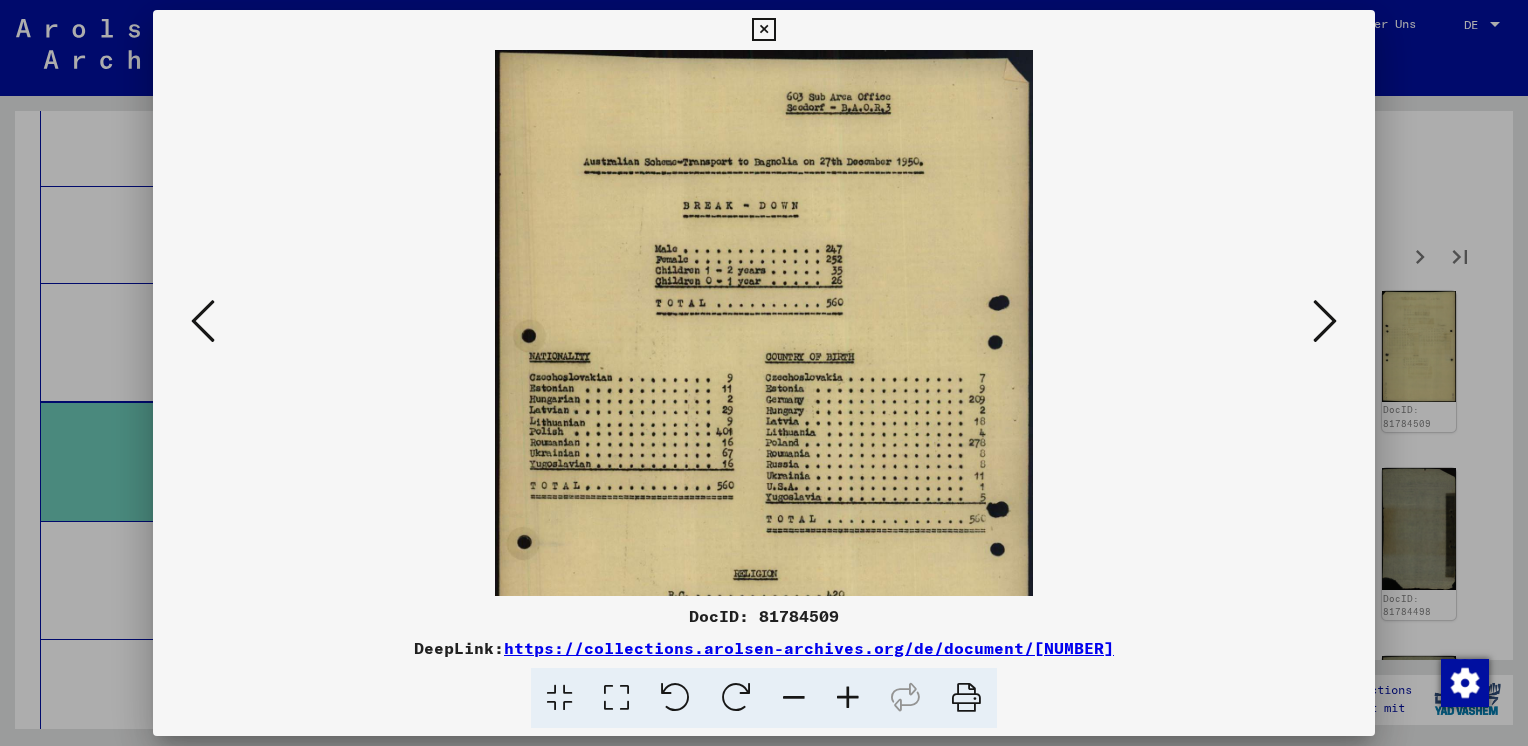 click at bounding box center [1325, 322] 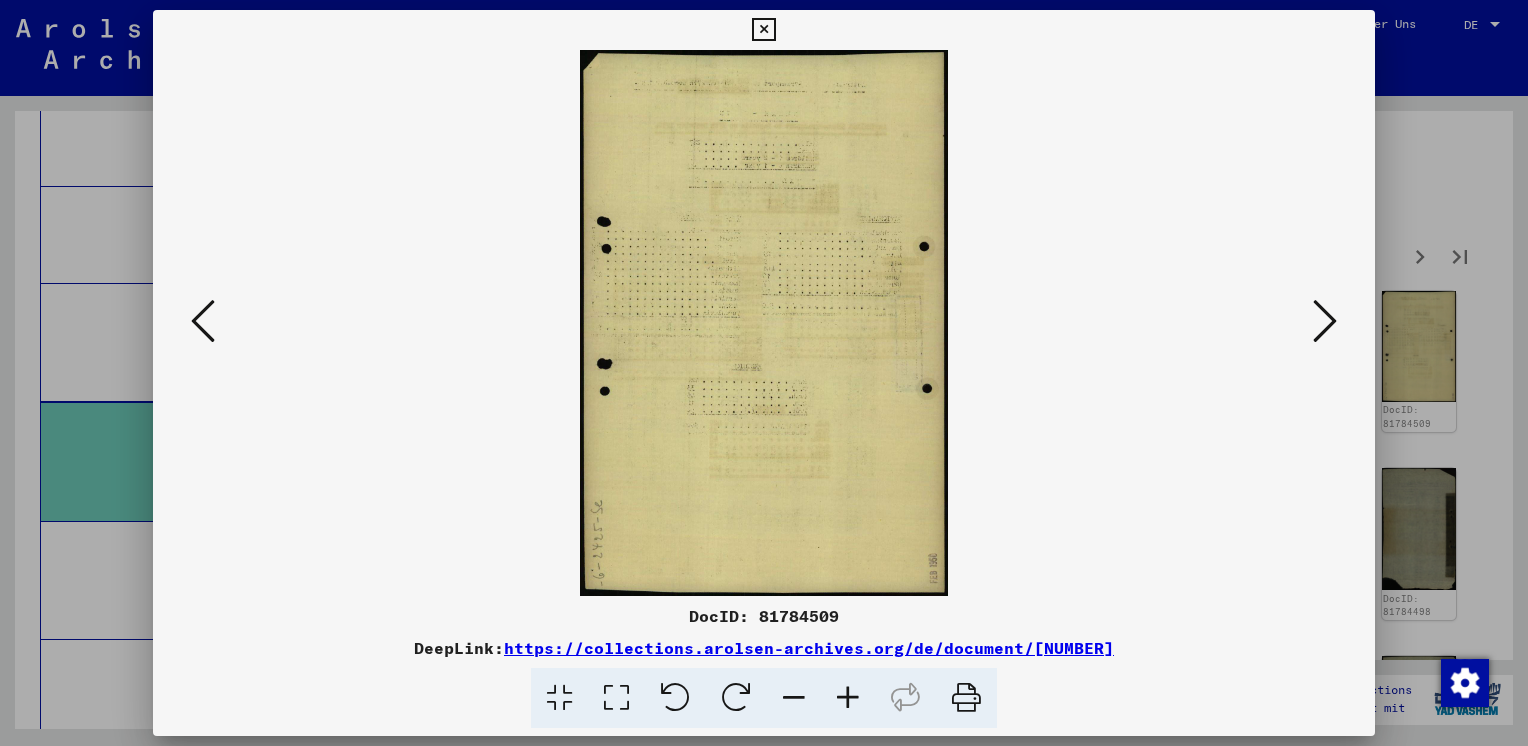 click at bounding box center (1325, 322) 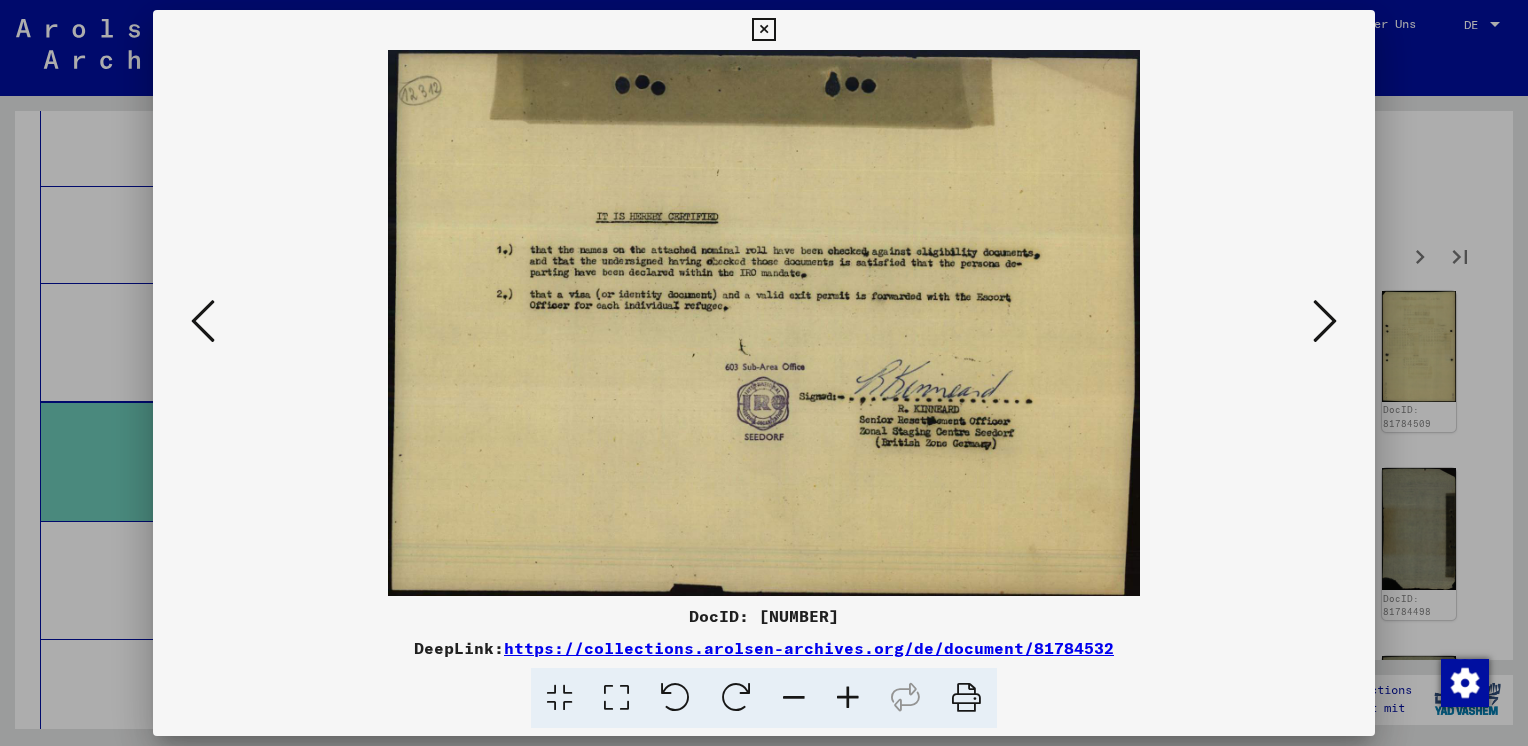 click at bounding box center [1325, 321] 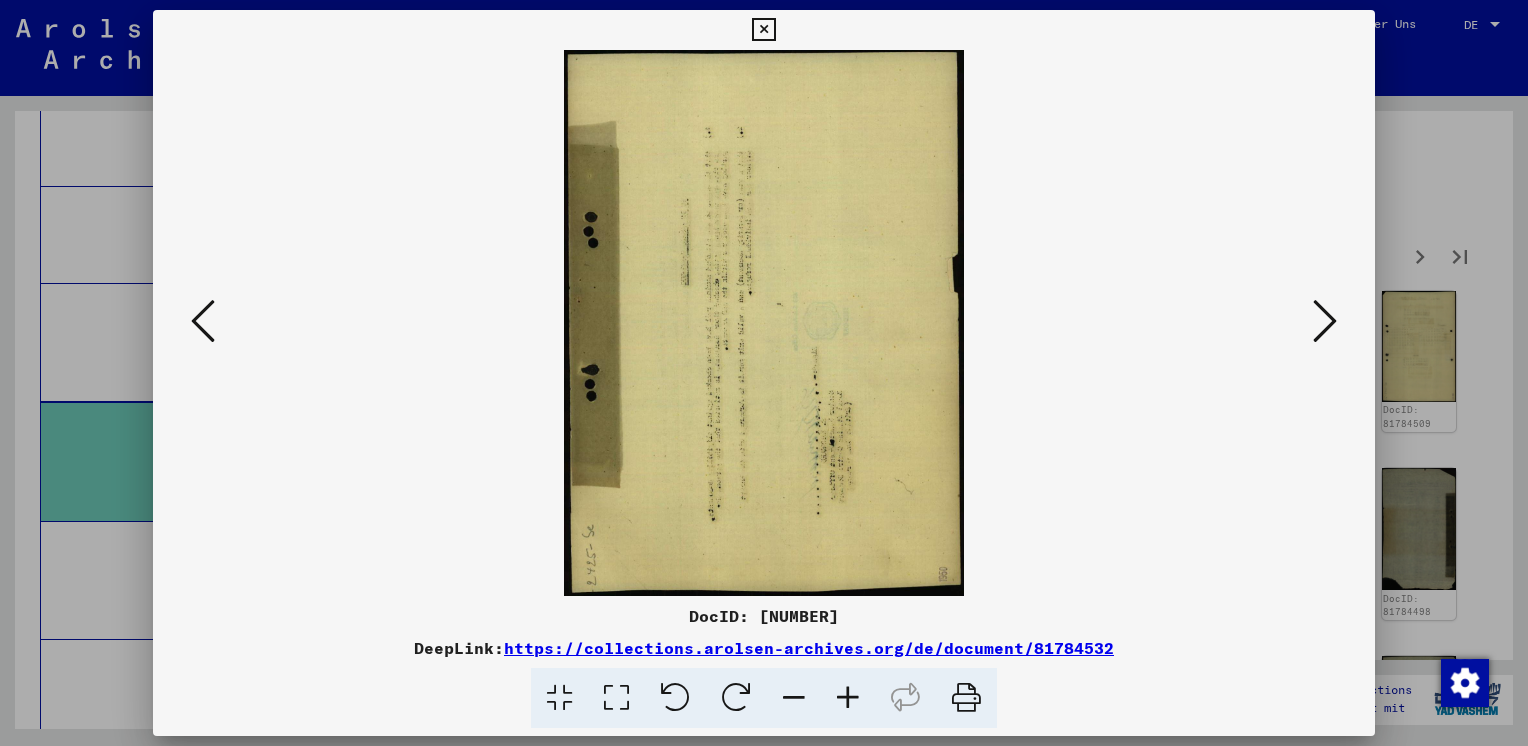 click at bounding box center (203, 321) 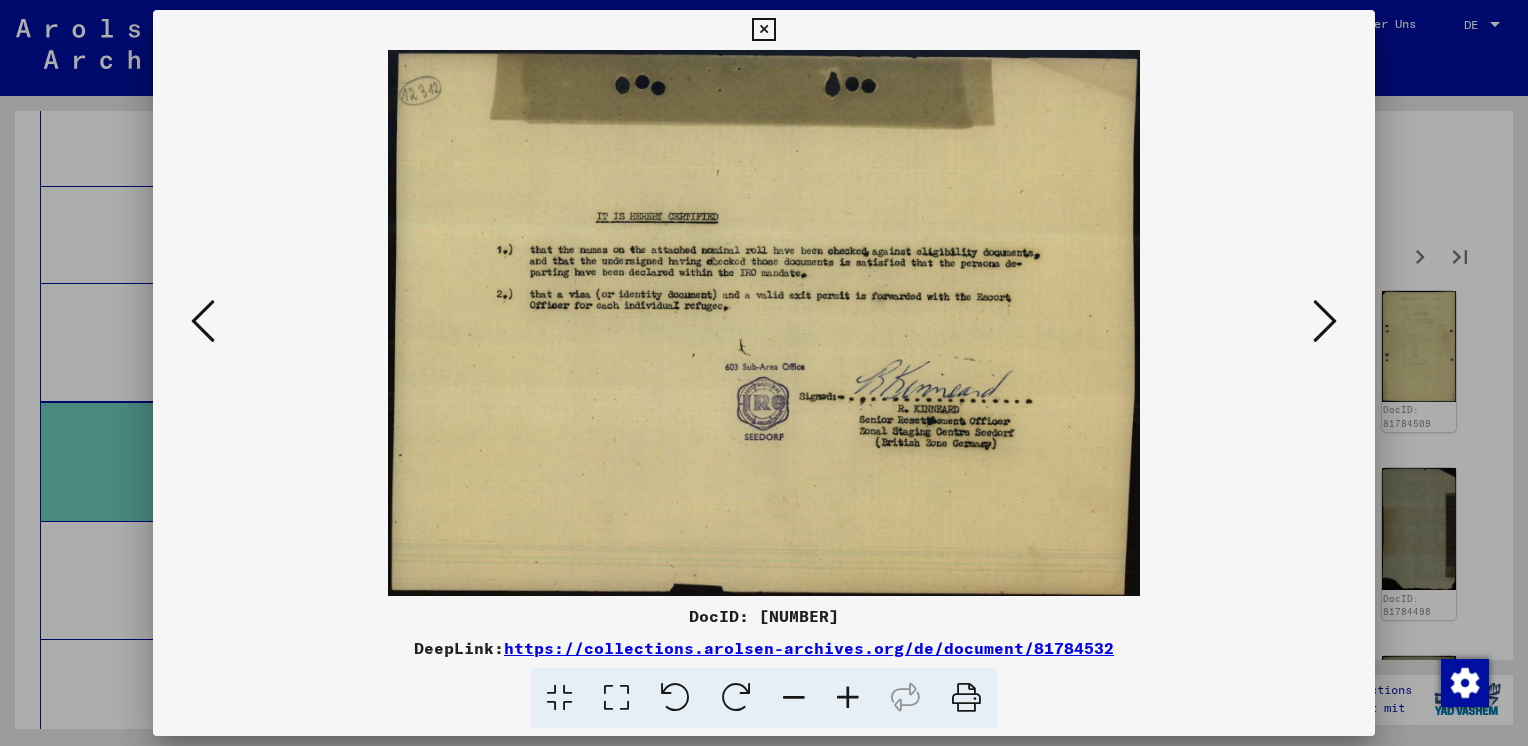 click at bounding box center (1325, 321) 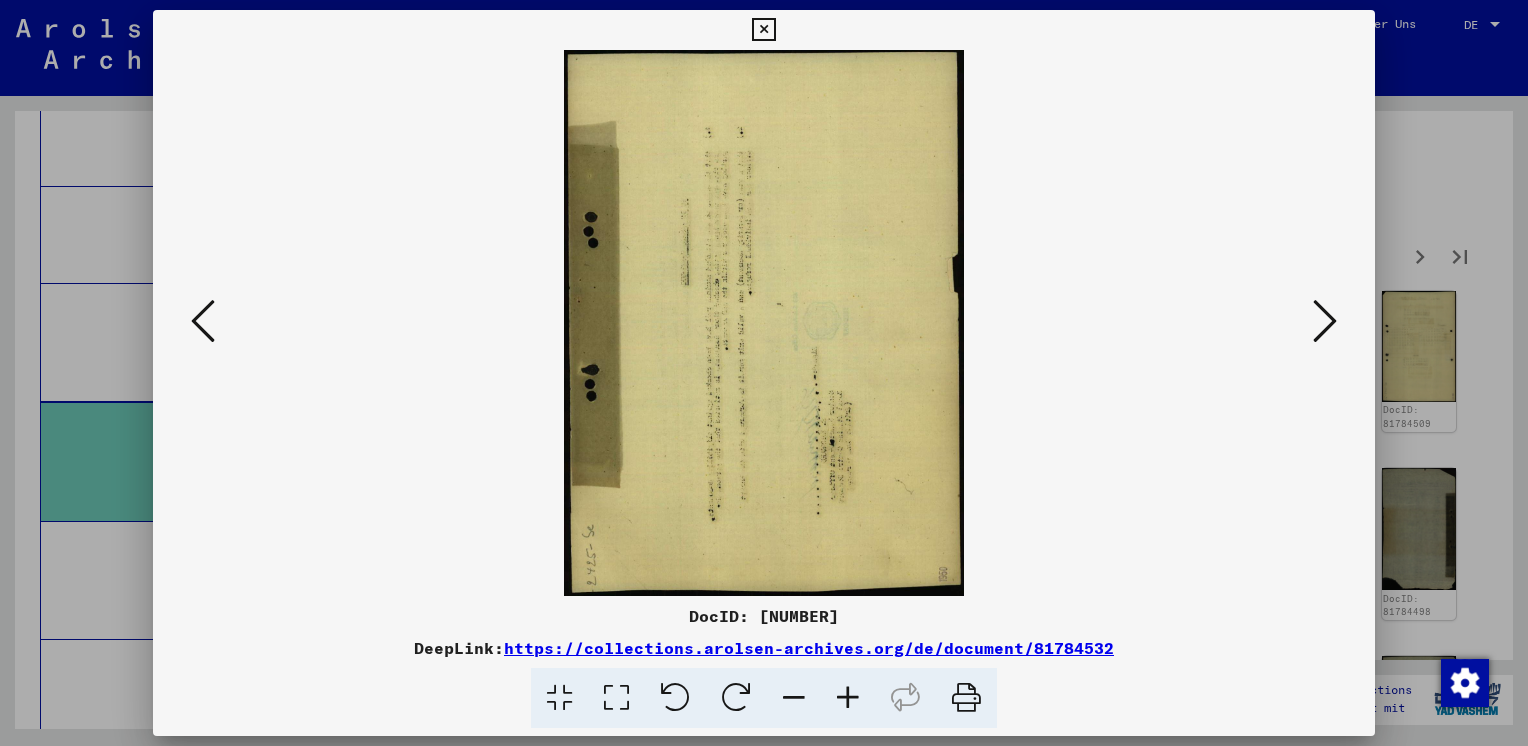 click at bounding box center (1325, 321) 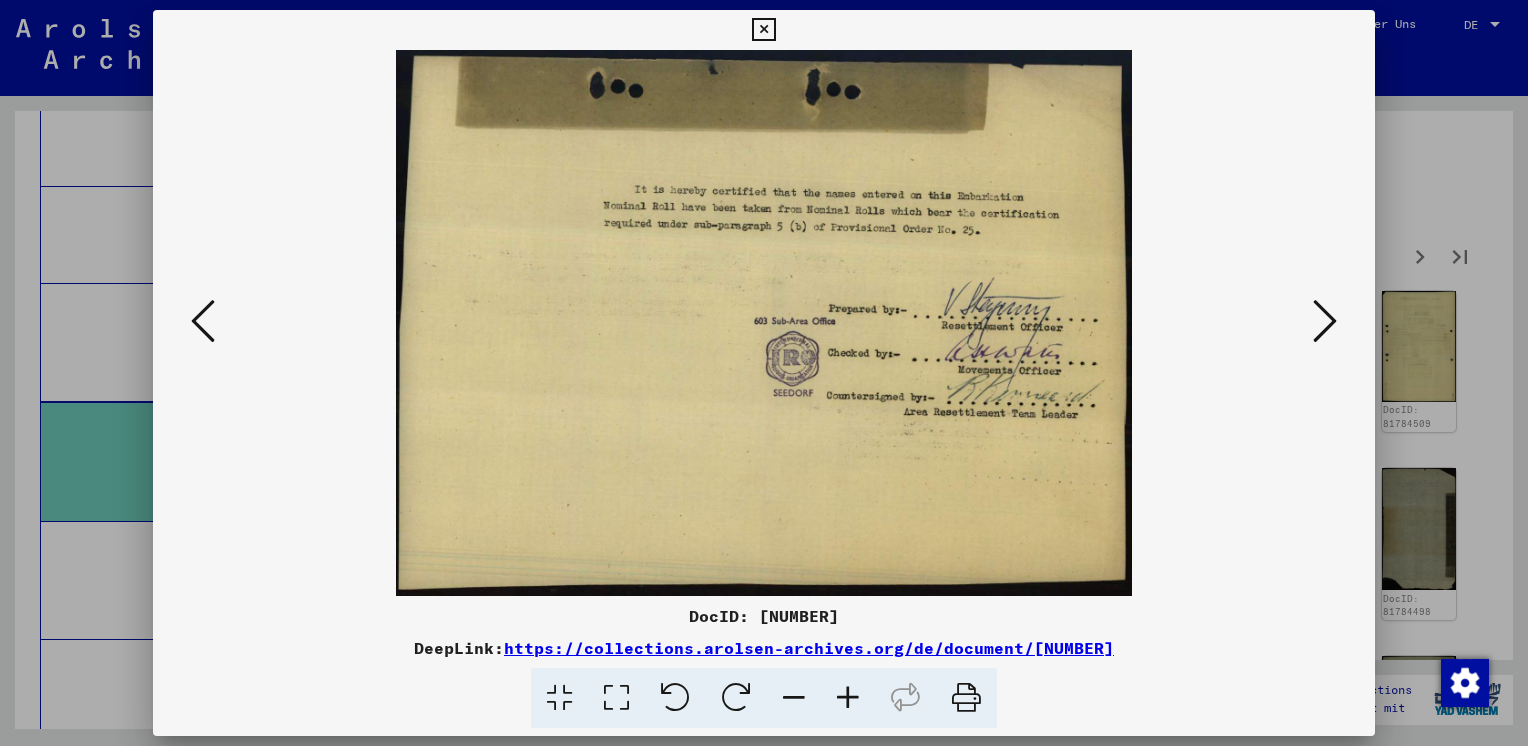 click at bounding box center (1325, 321) 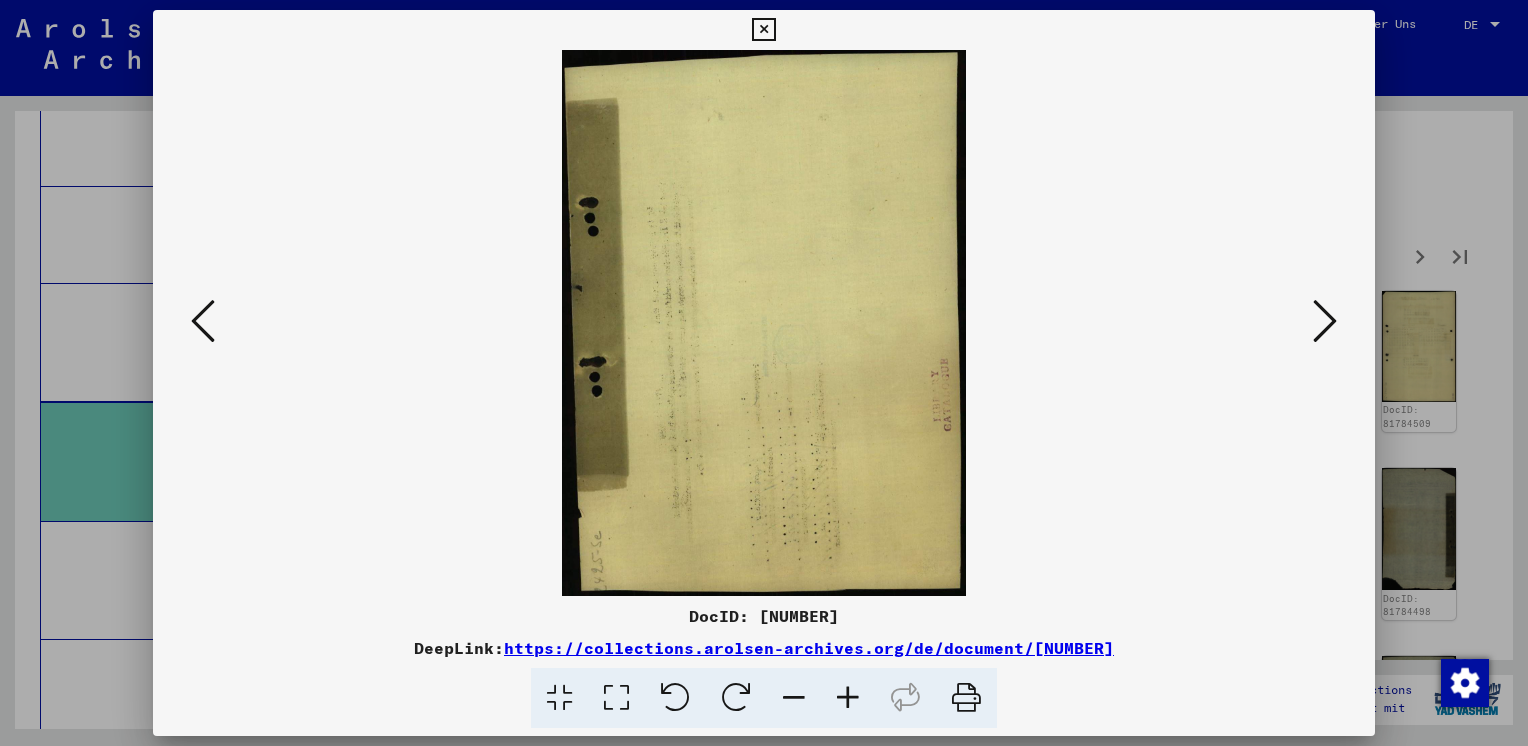 click at bounding box center [1325, 321] 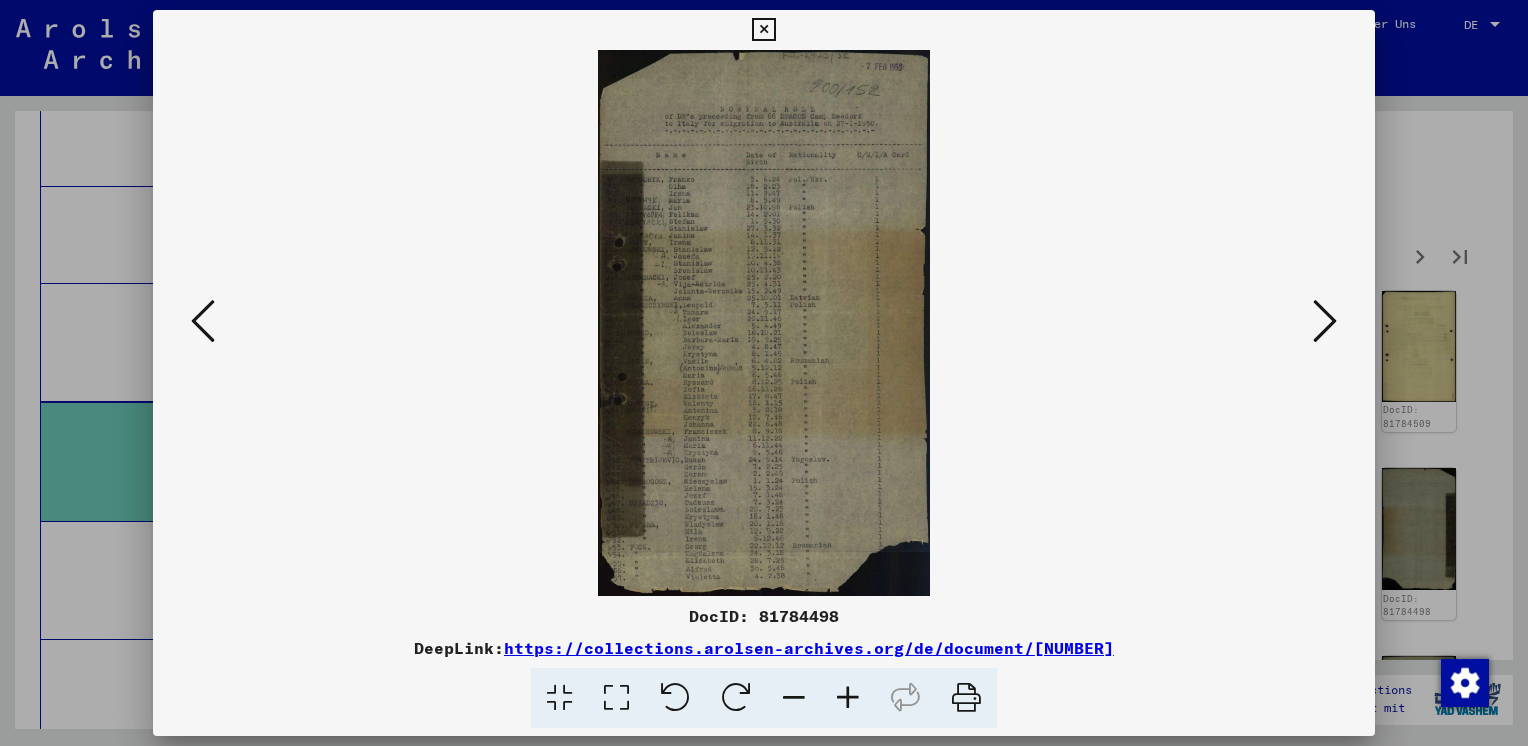 click at bounding box center (1325, 321) 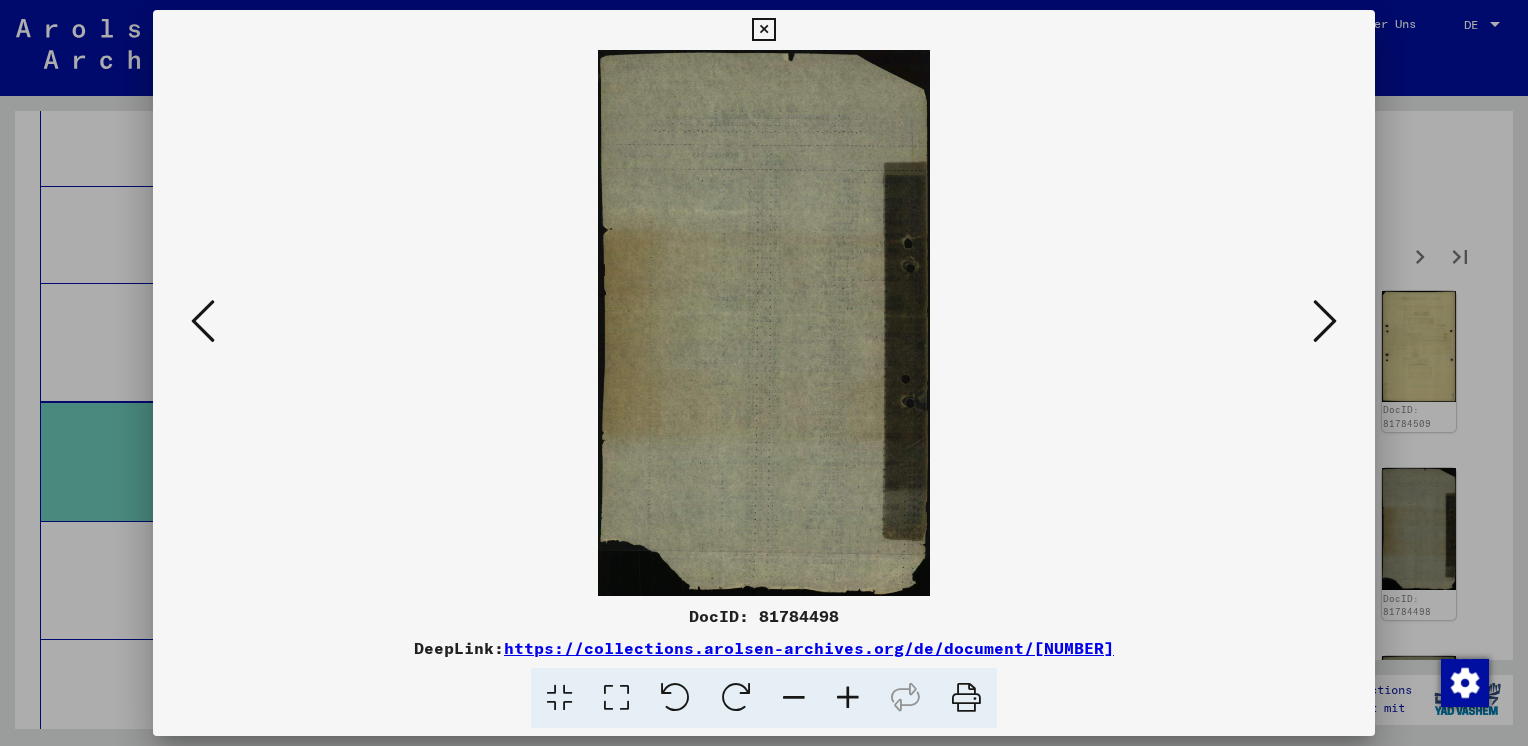 click at bounding box center [1325, 321] 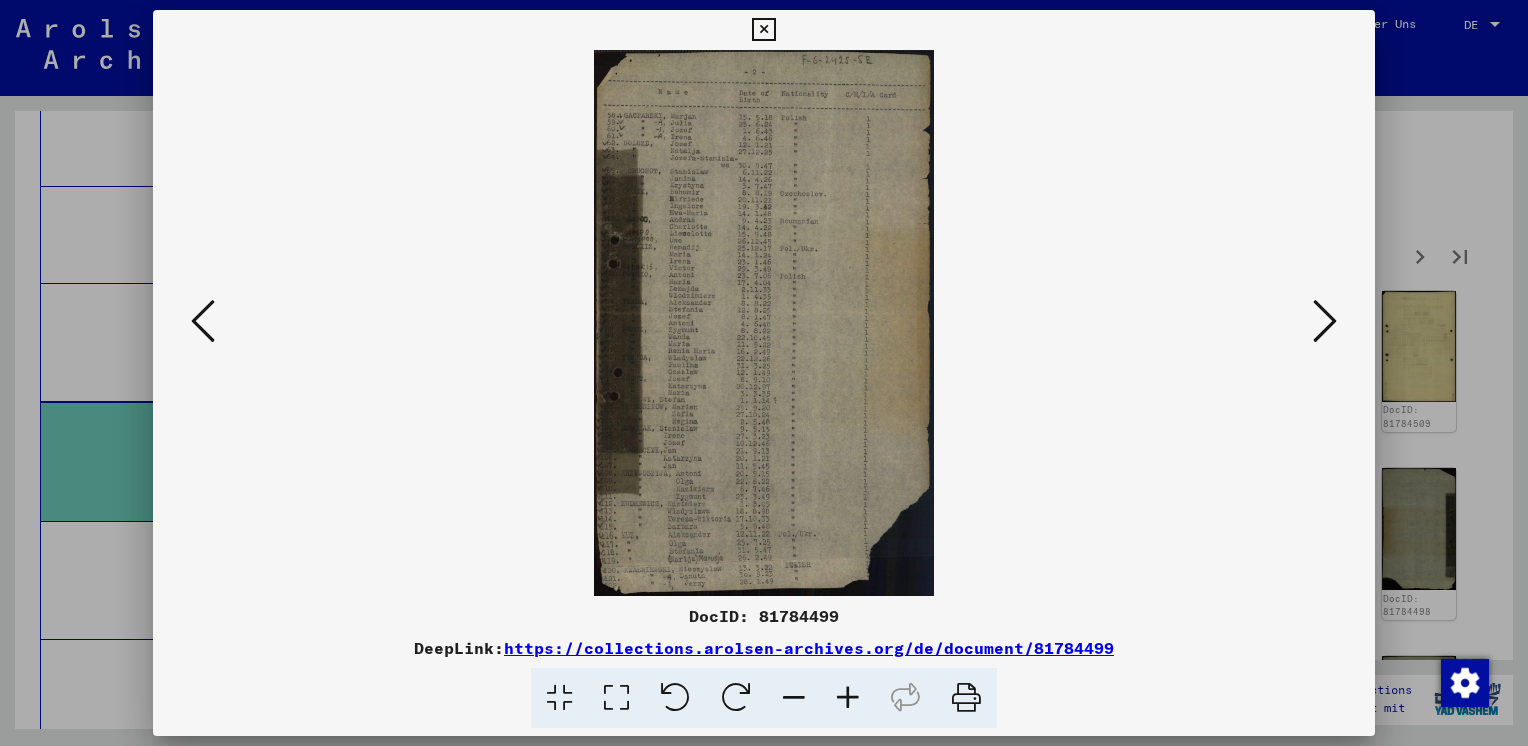 click at bounding box center [1325, 321] 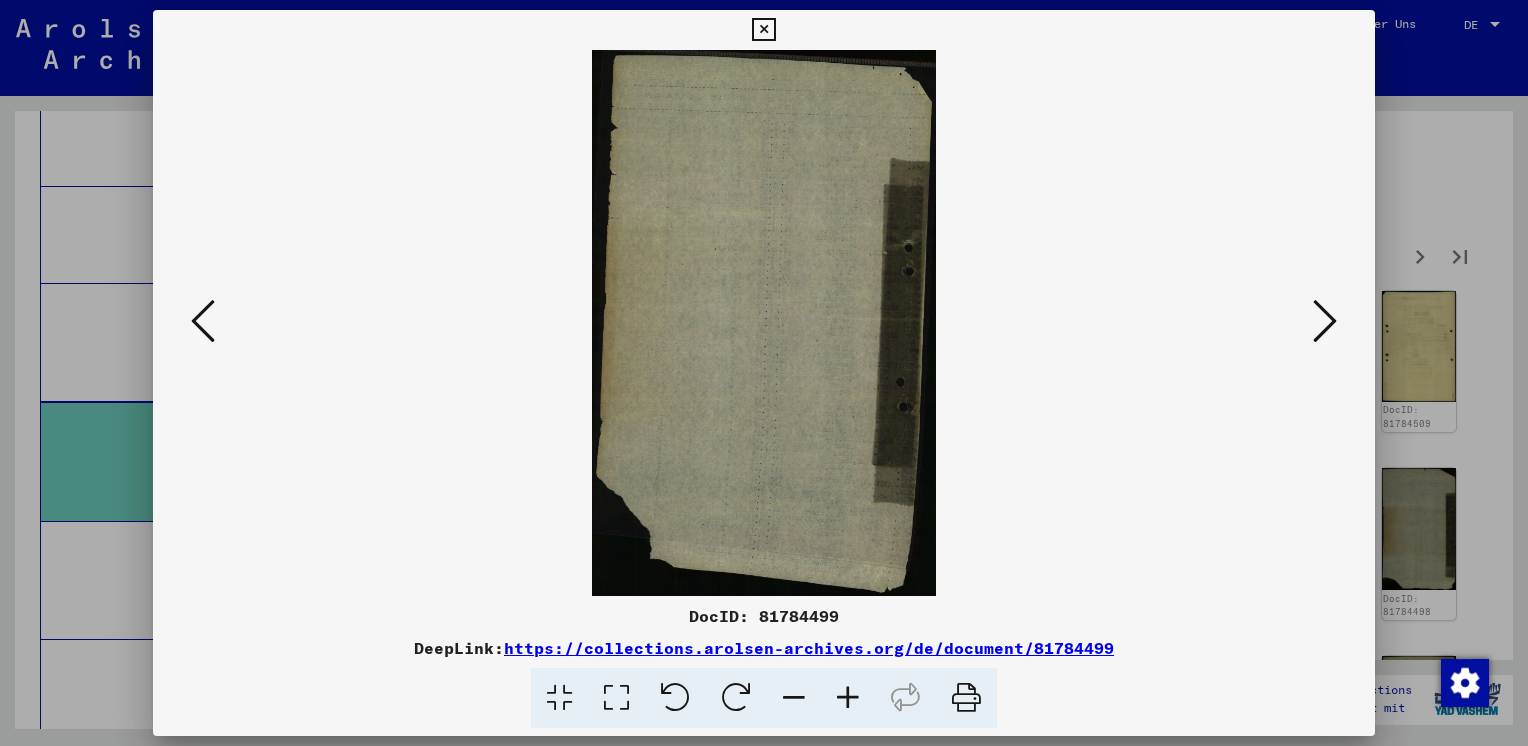 click at bounding box center [1325, 321] 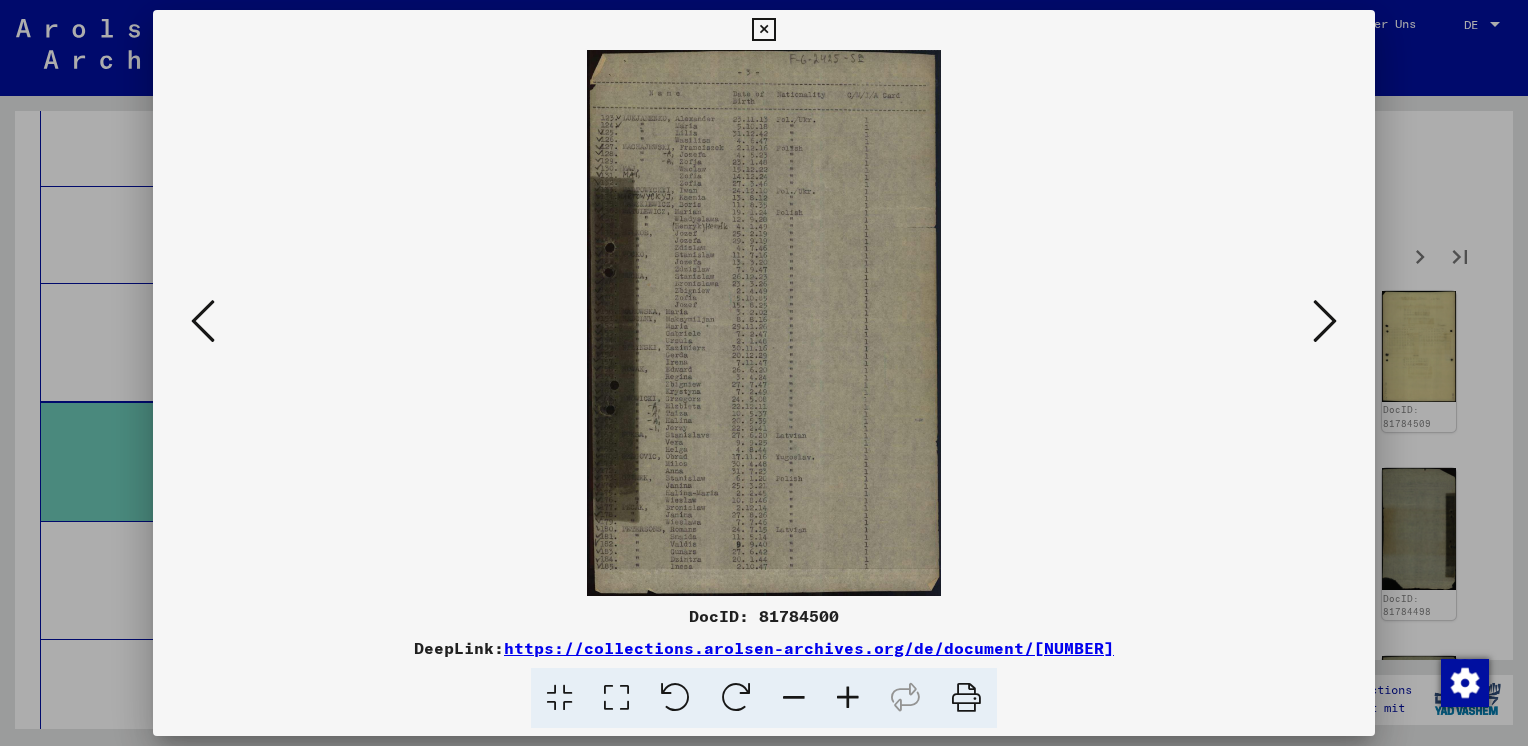 click at bounding box center (1325, 321) 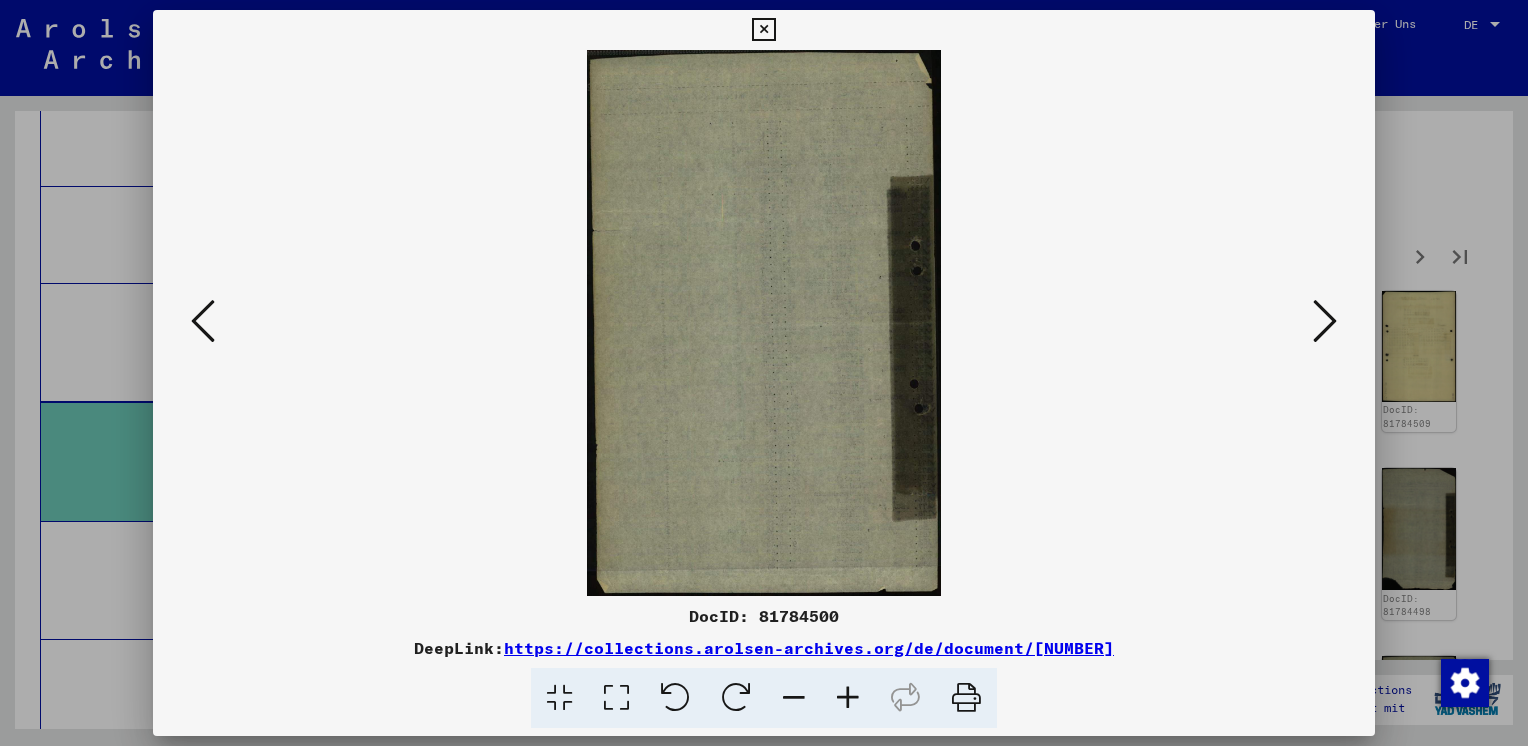 click at bounding box center [1325, 321] 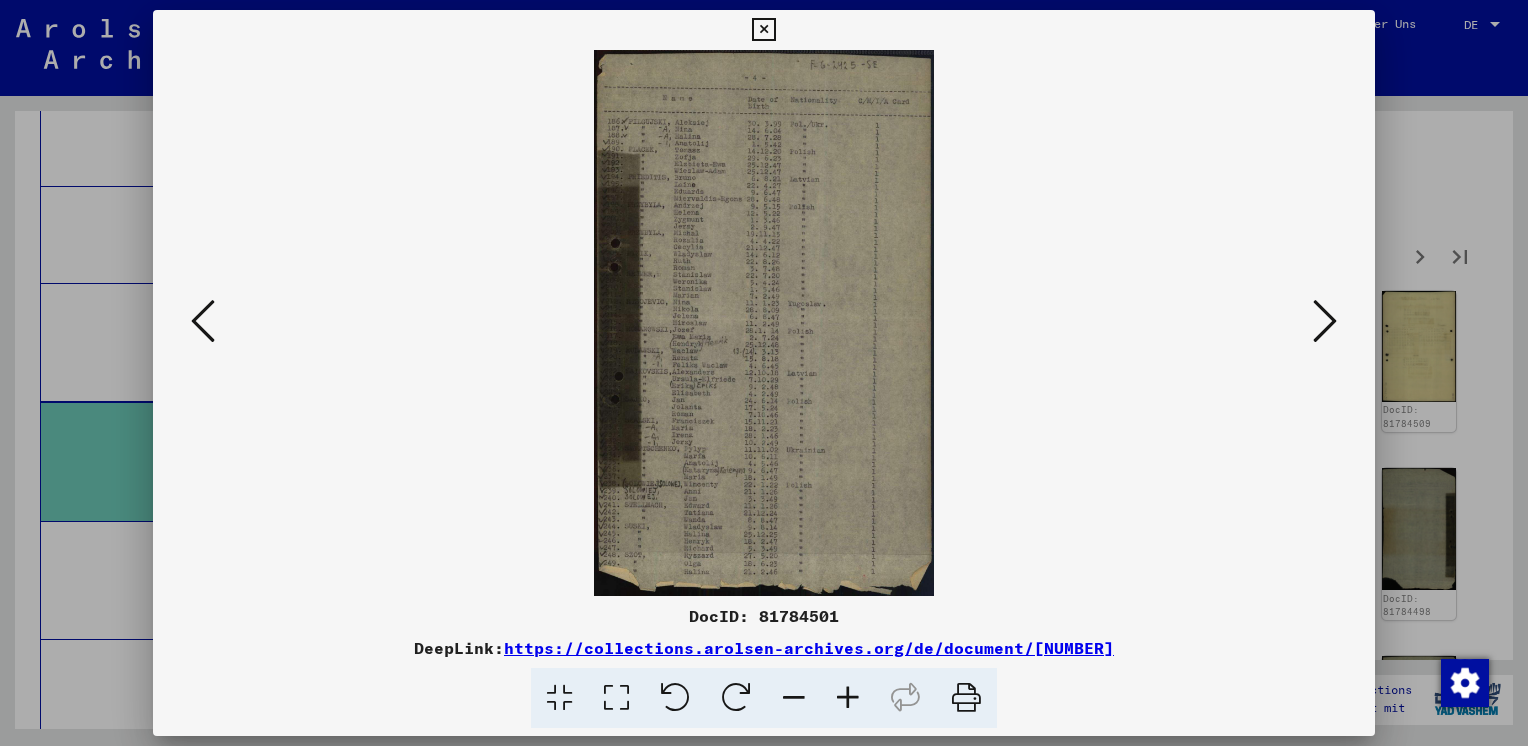 click at bounding box center (1325, 322) 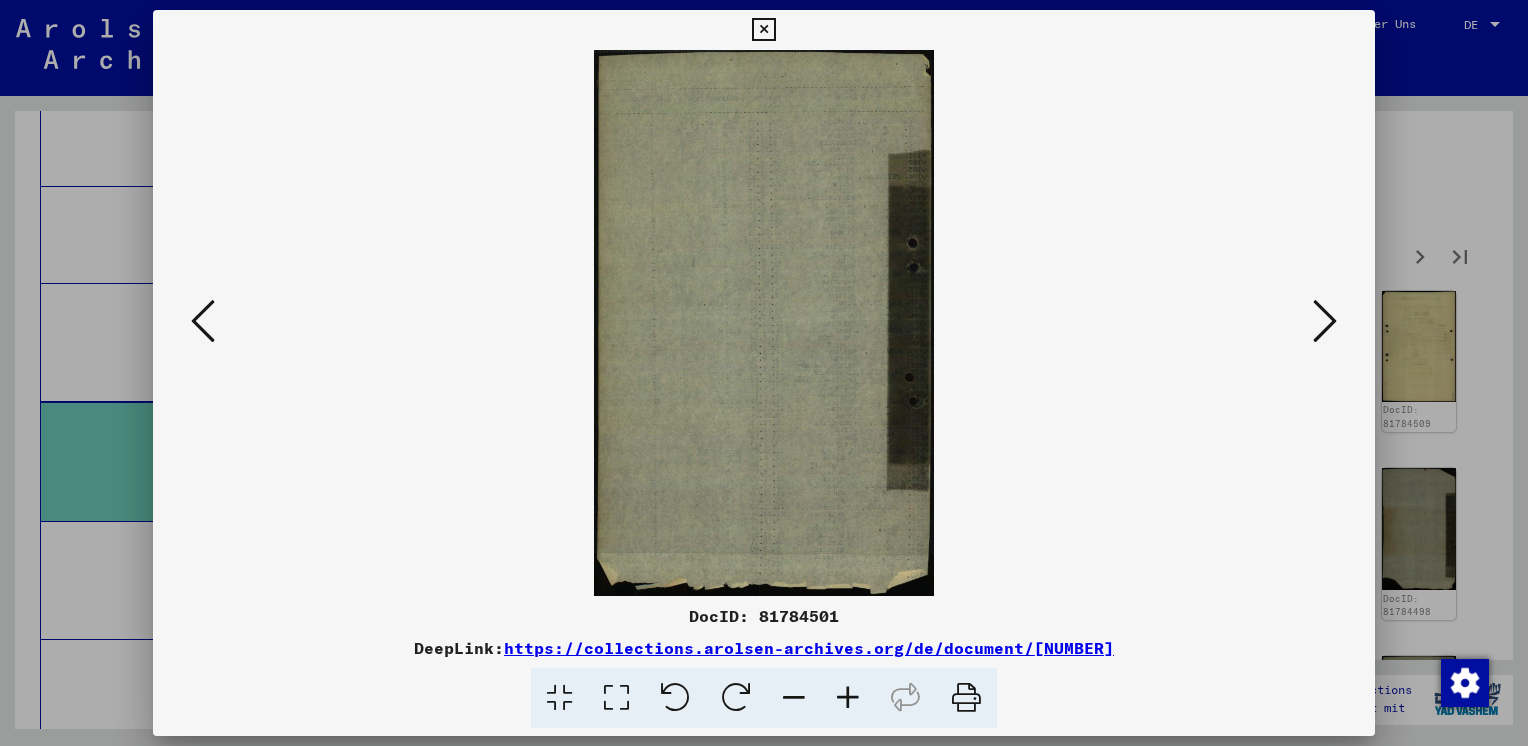click at bounding box center (1325, 322) 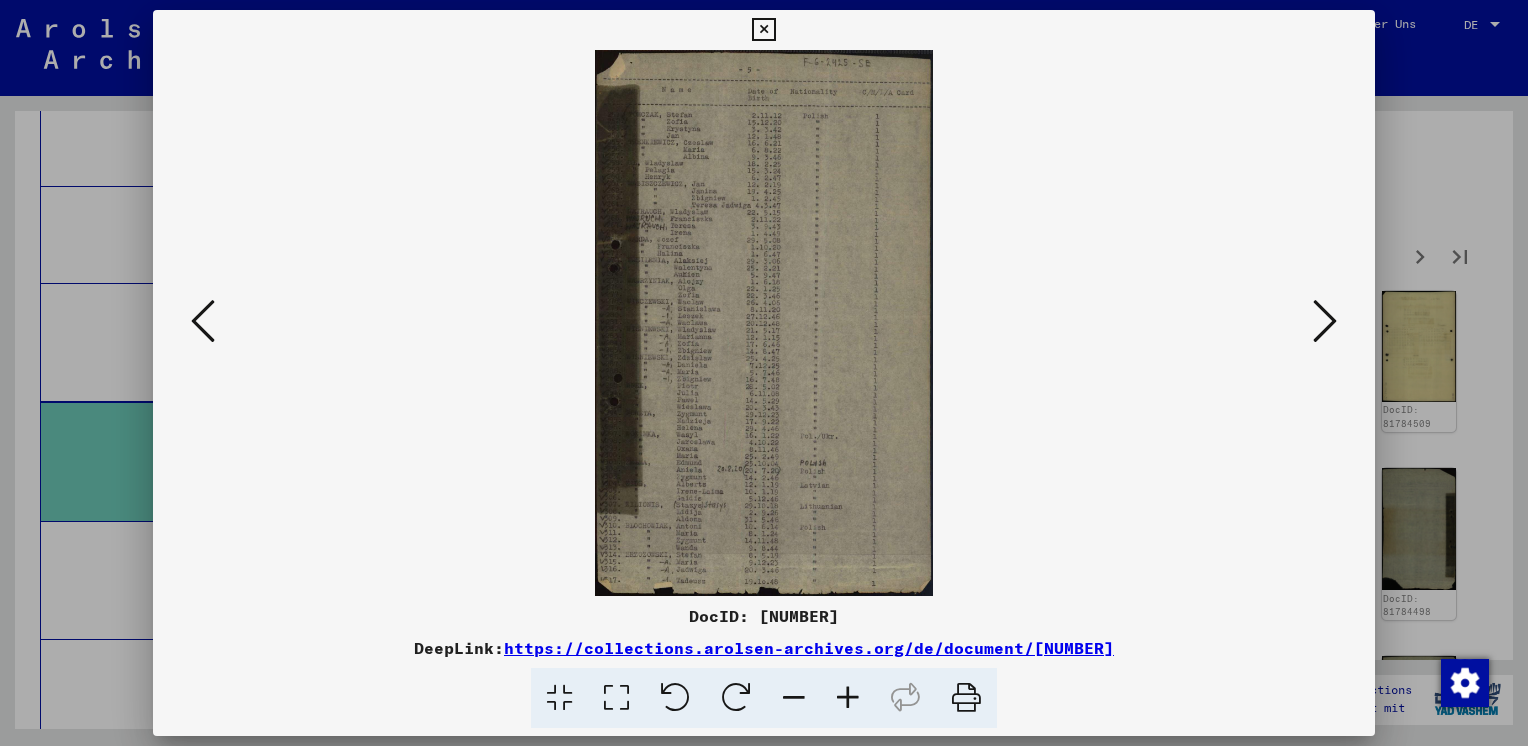 click at bounding box center [1325, 322] 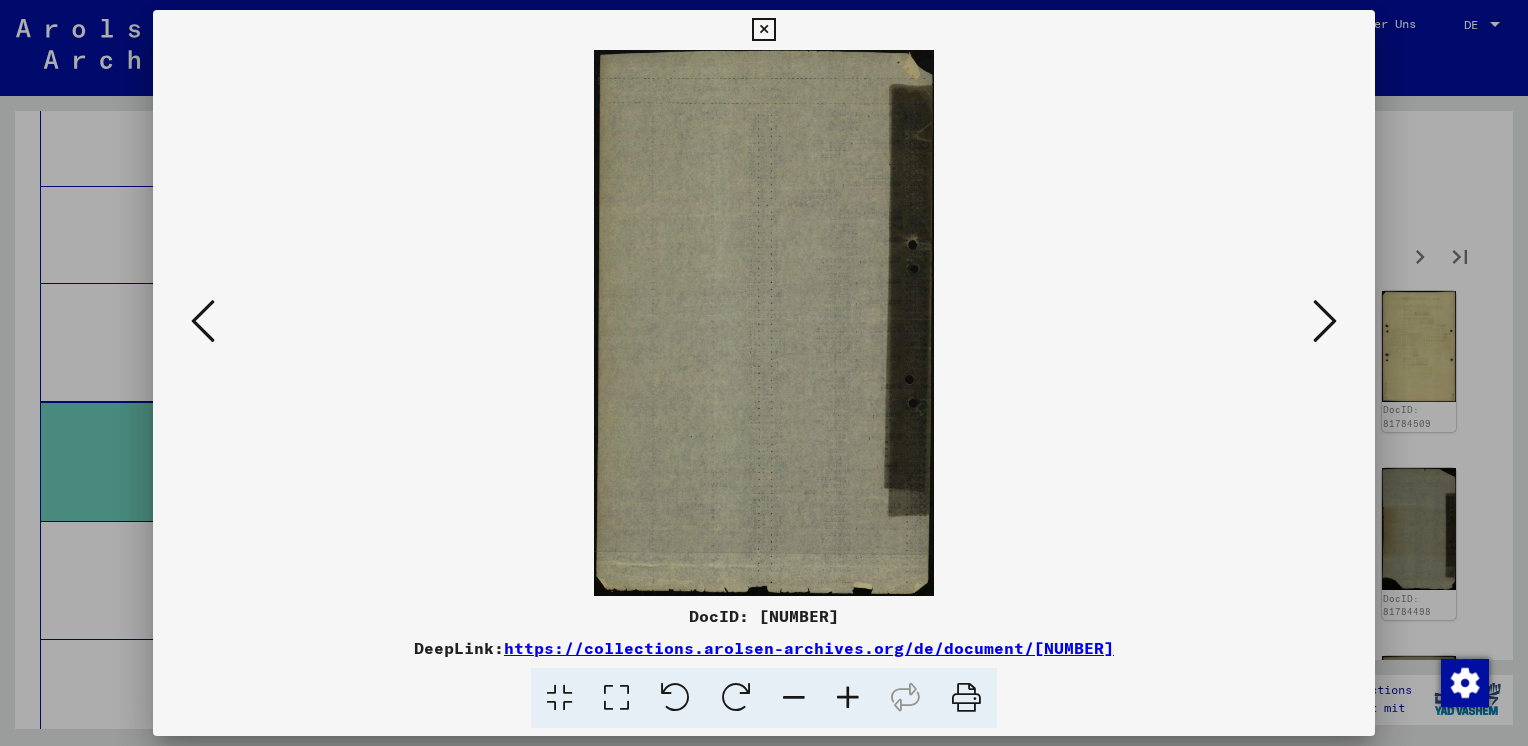 click at bounding box center (1325, 322) 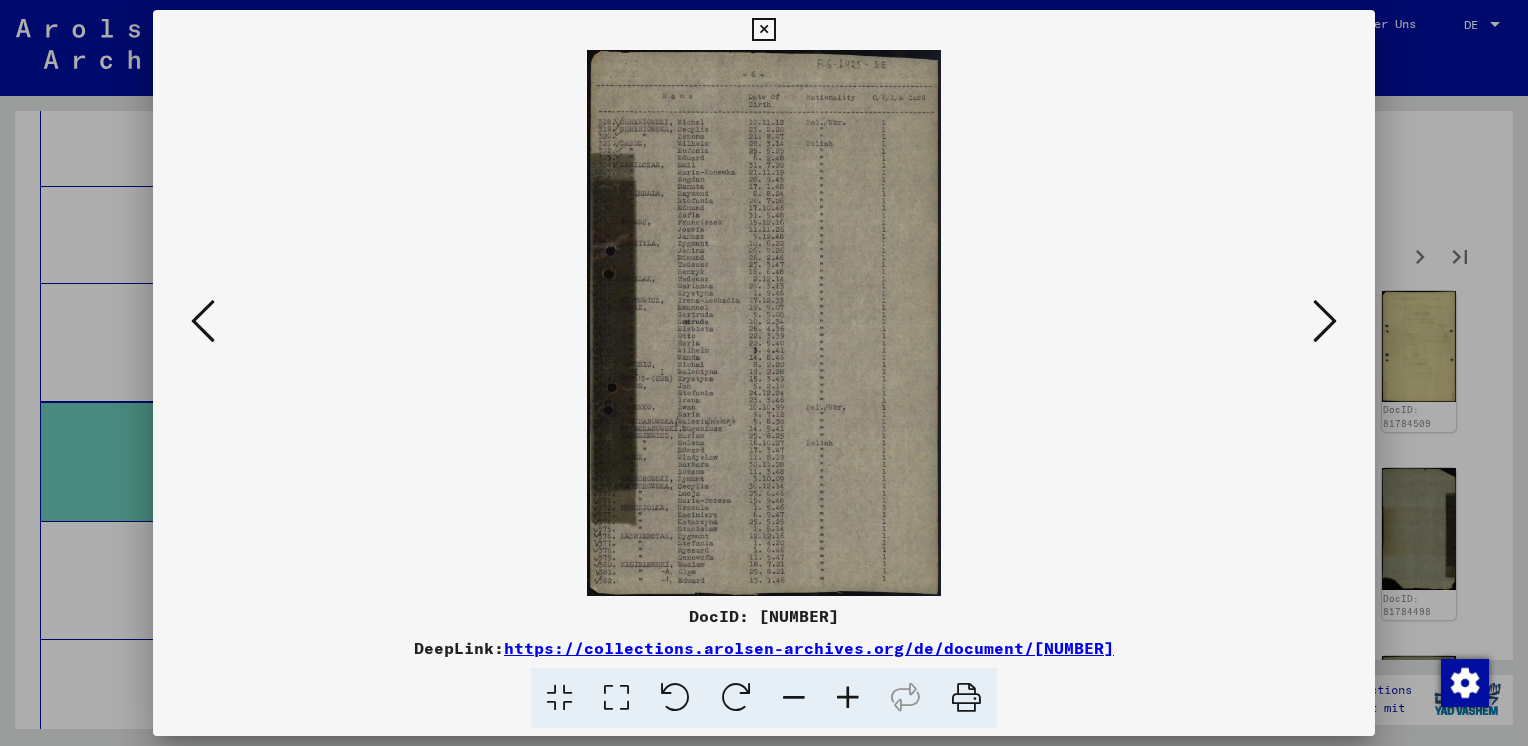 click at bounding box center (1325, 322) 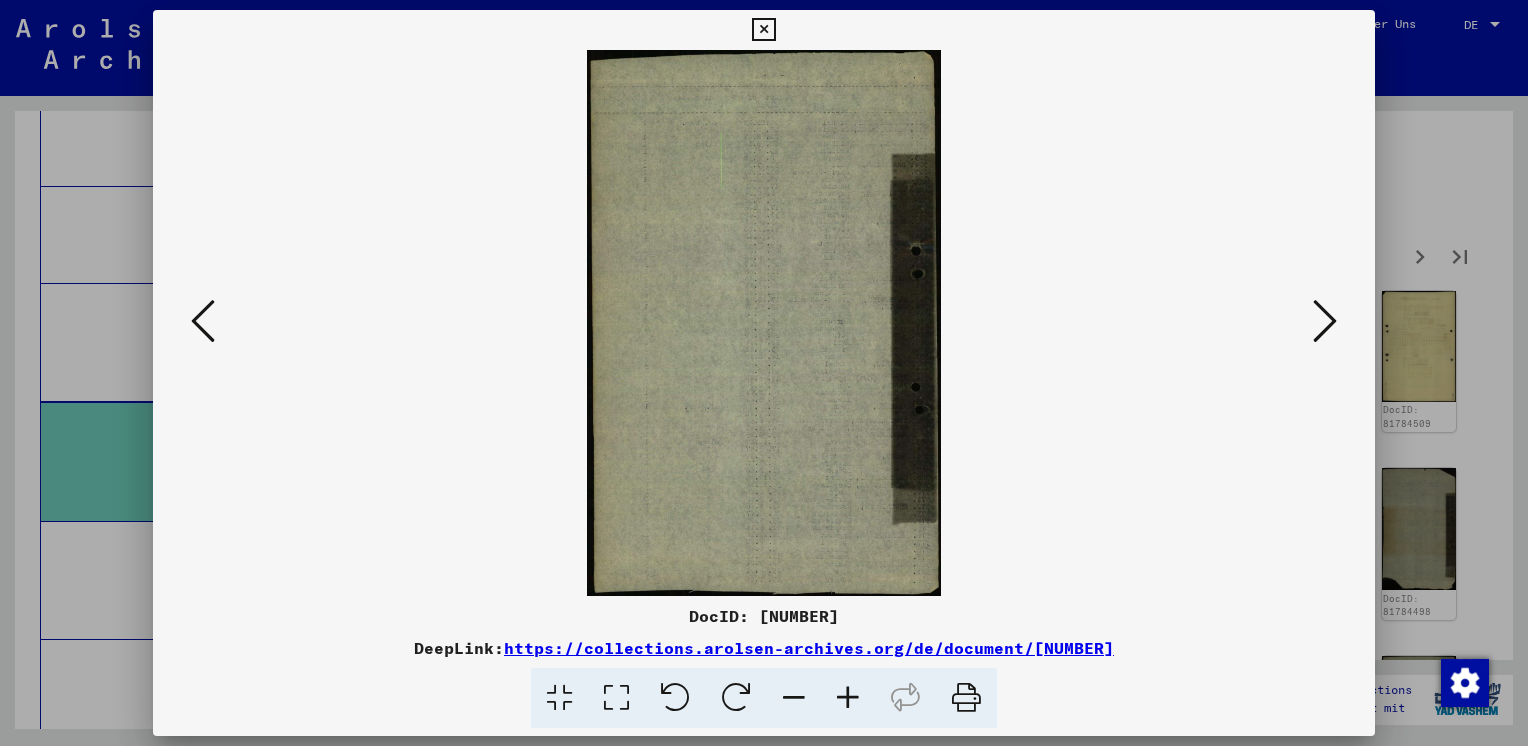 click at bounding box center [1325, 322] 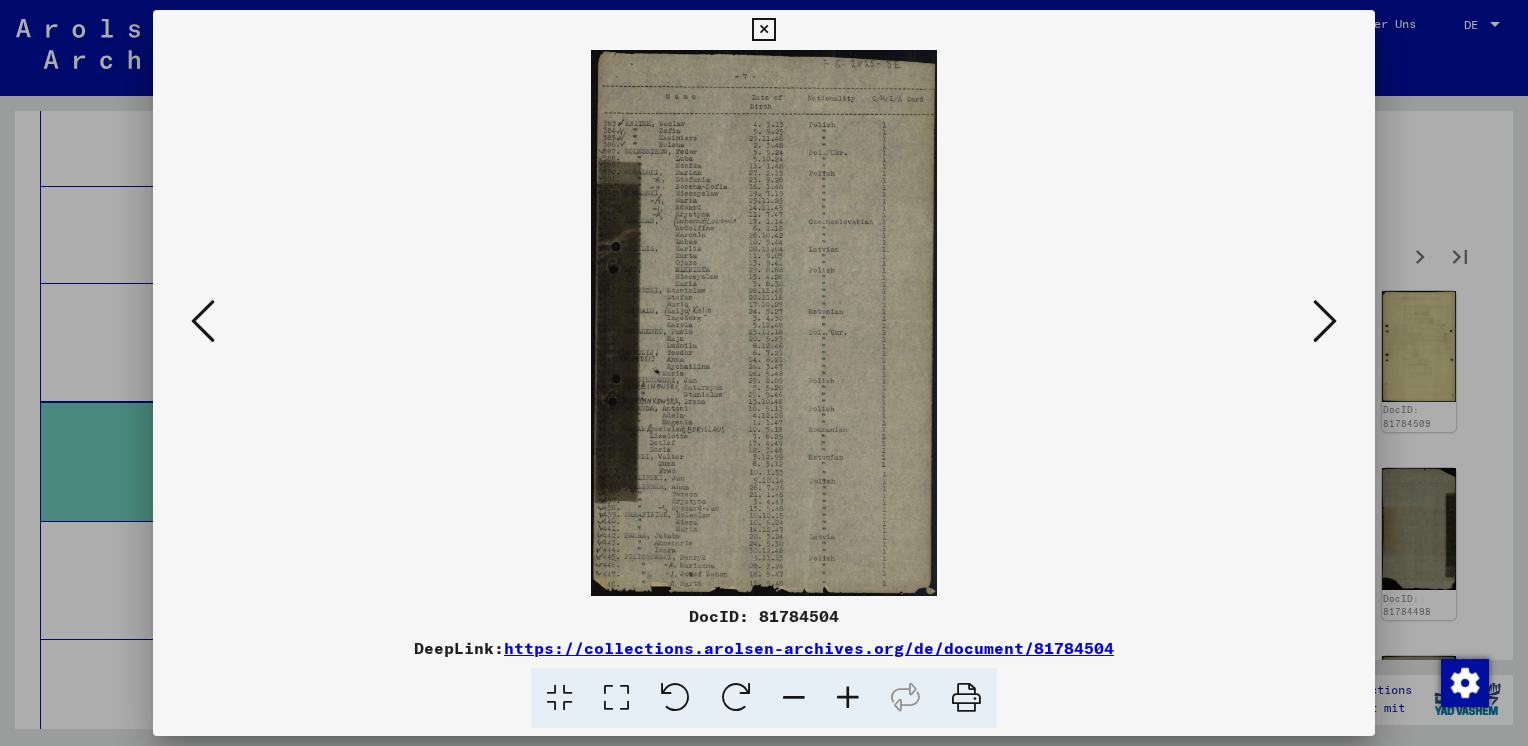 click at bounding box center [1325, 322] 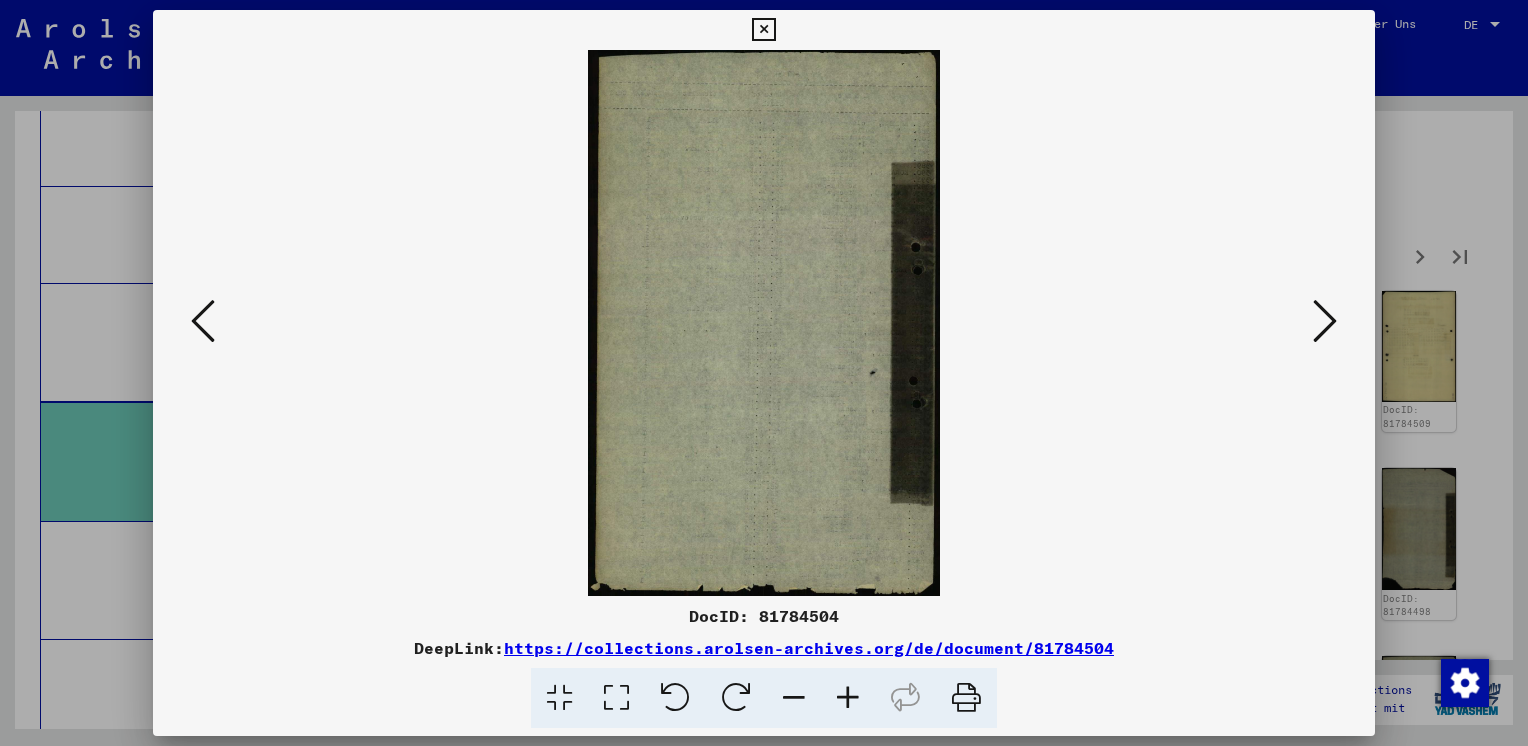 click at bounding box center (1325, 322) 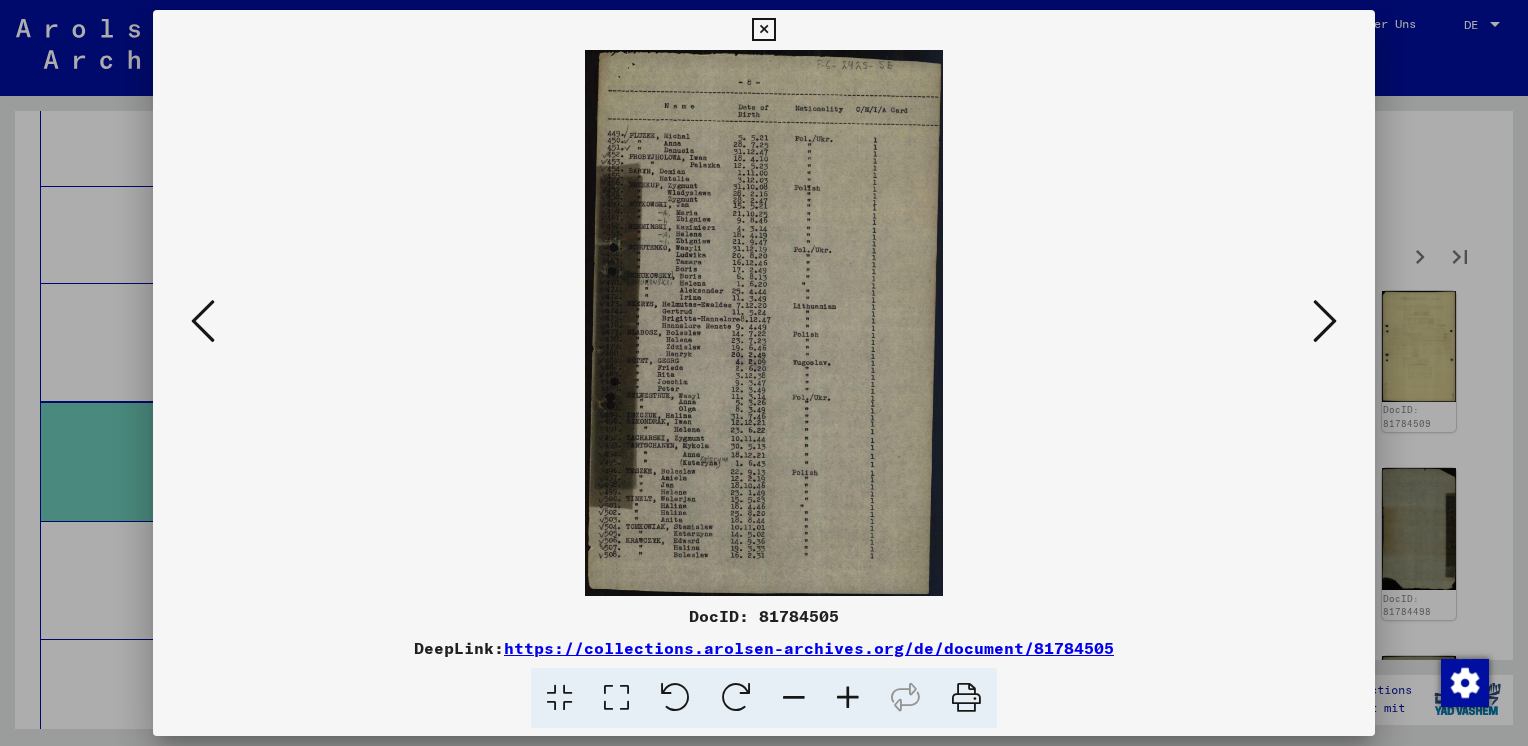 click at bounding box center [764, 323] 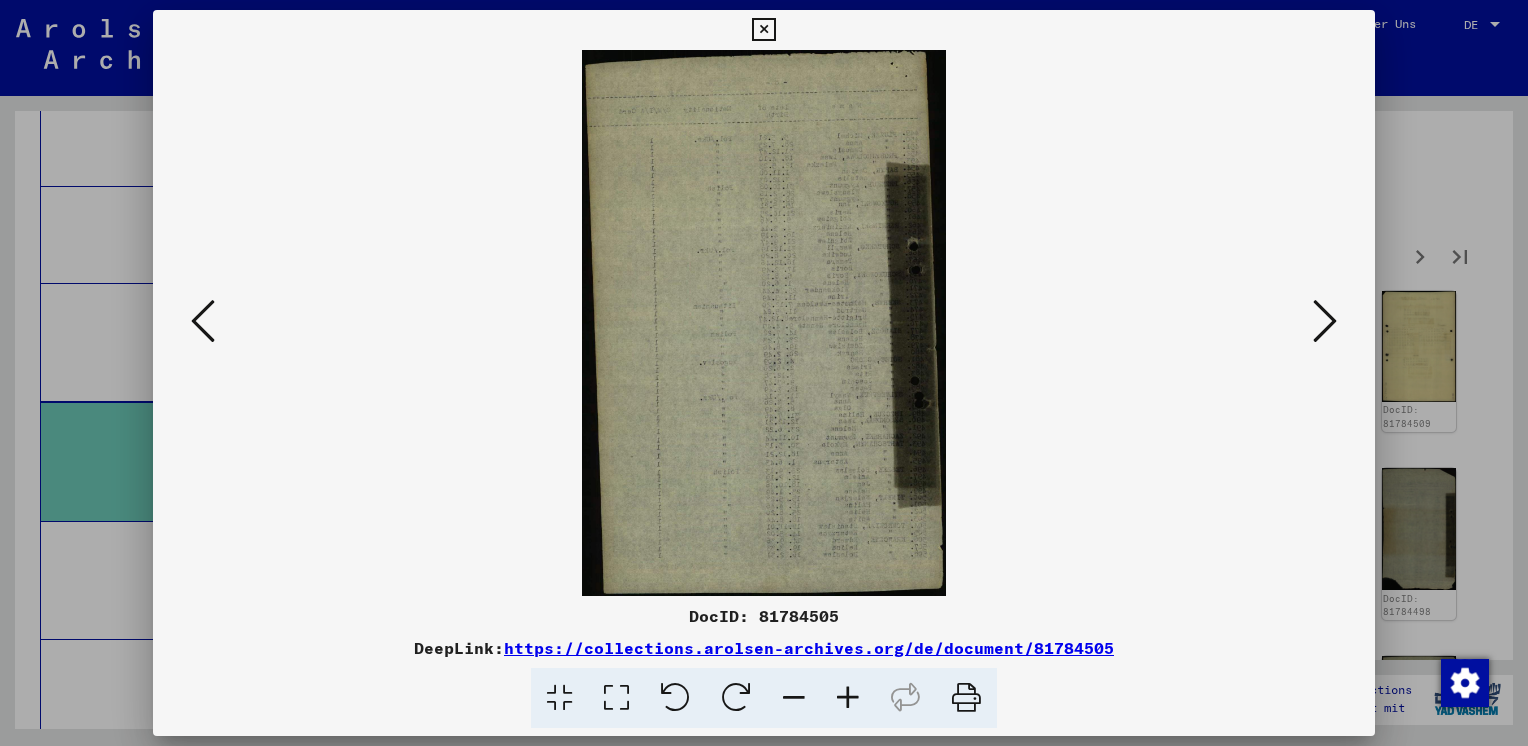 click at bounding box center (1325, 321) 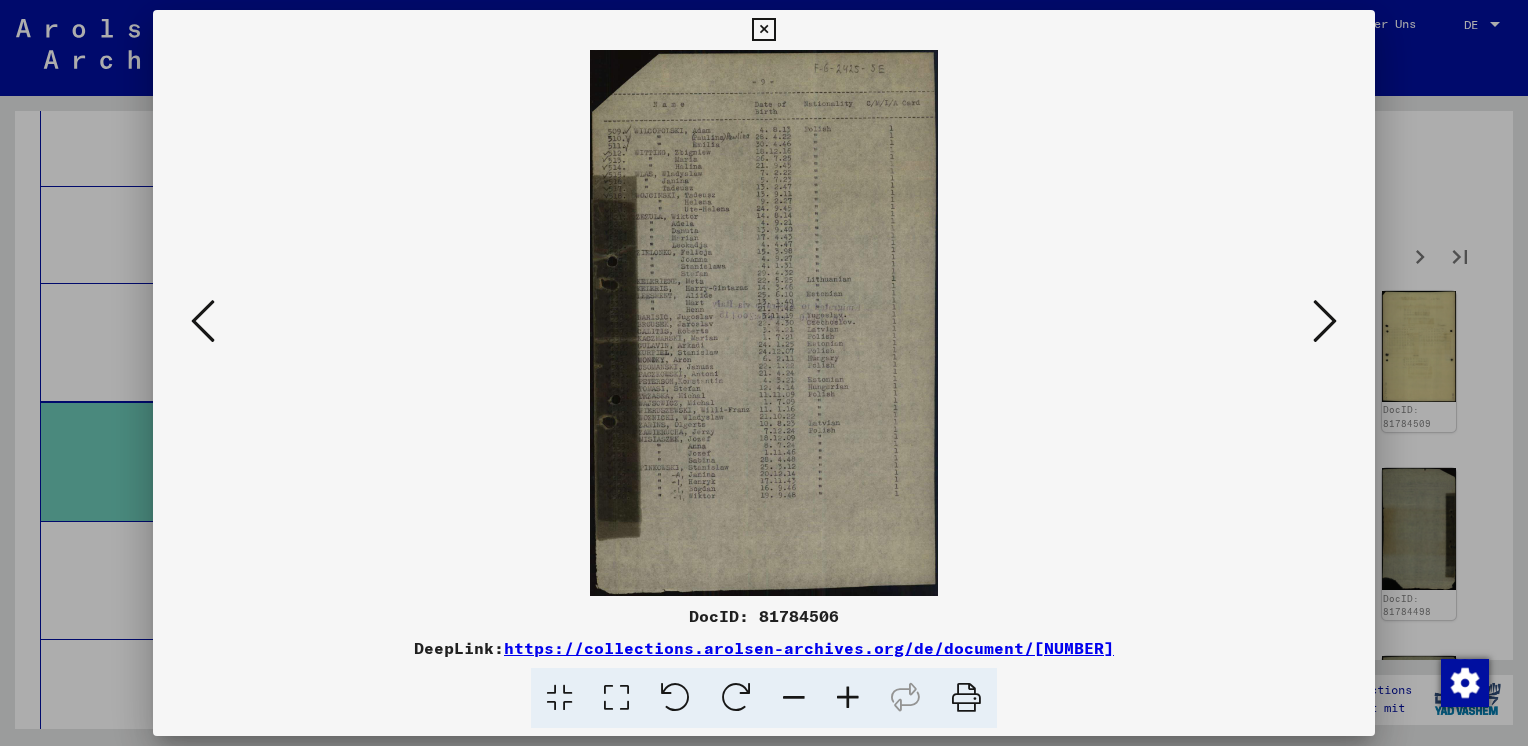 click at bounding box center (1325, 321) 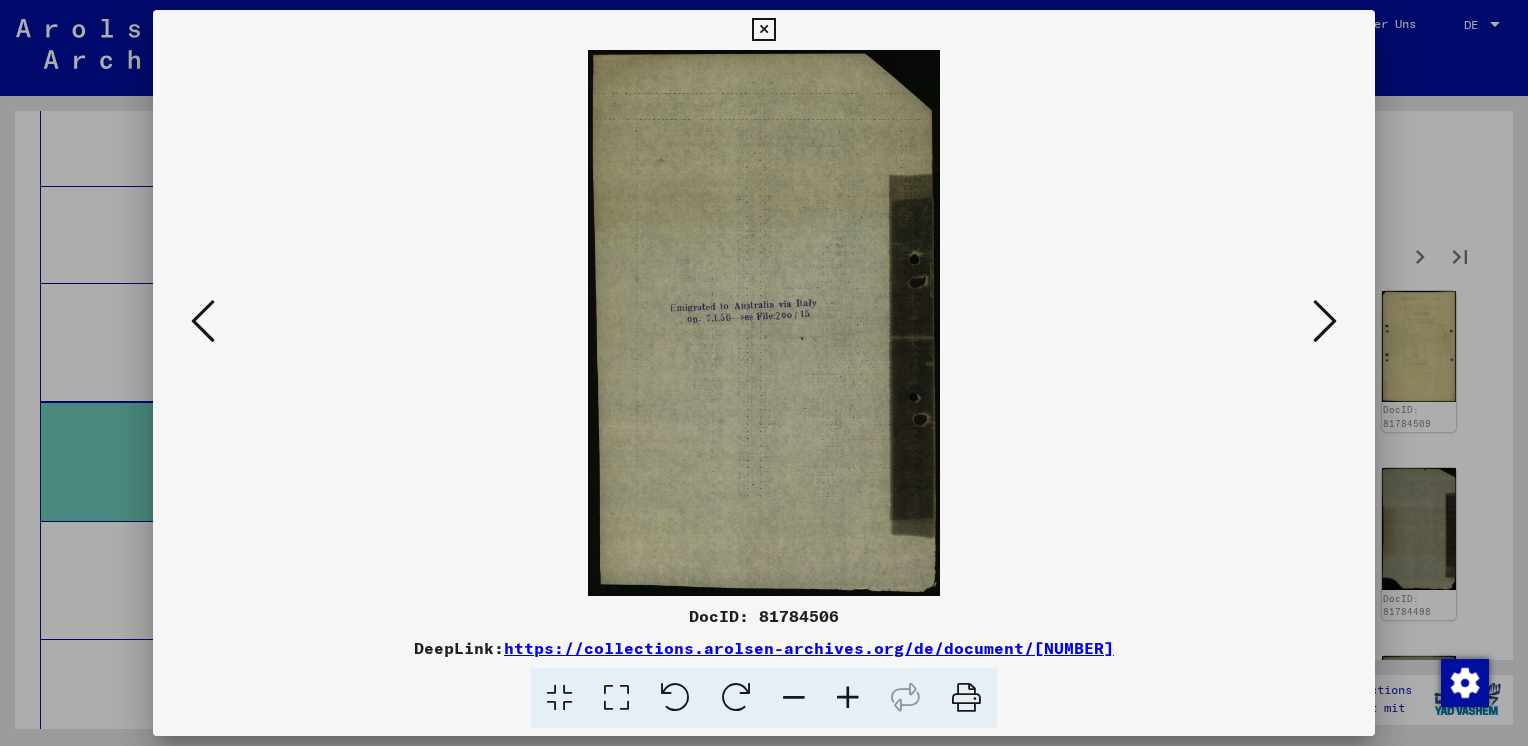 click at bounding box center (1325, 321) 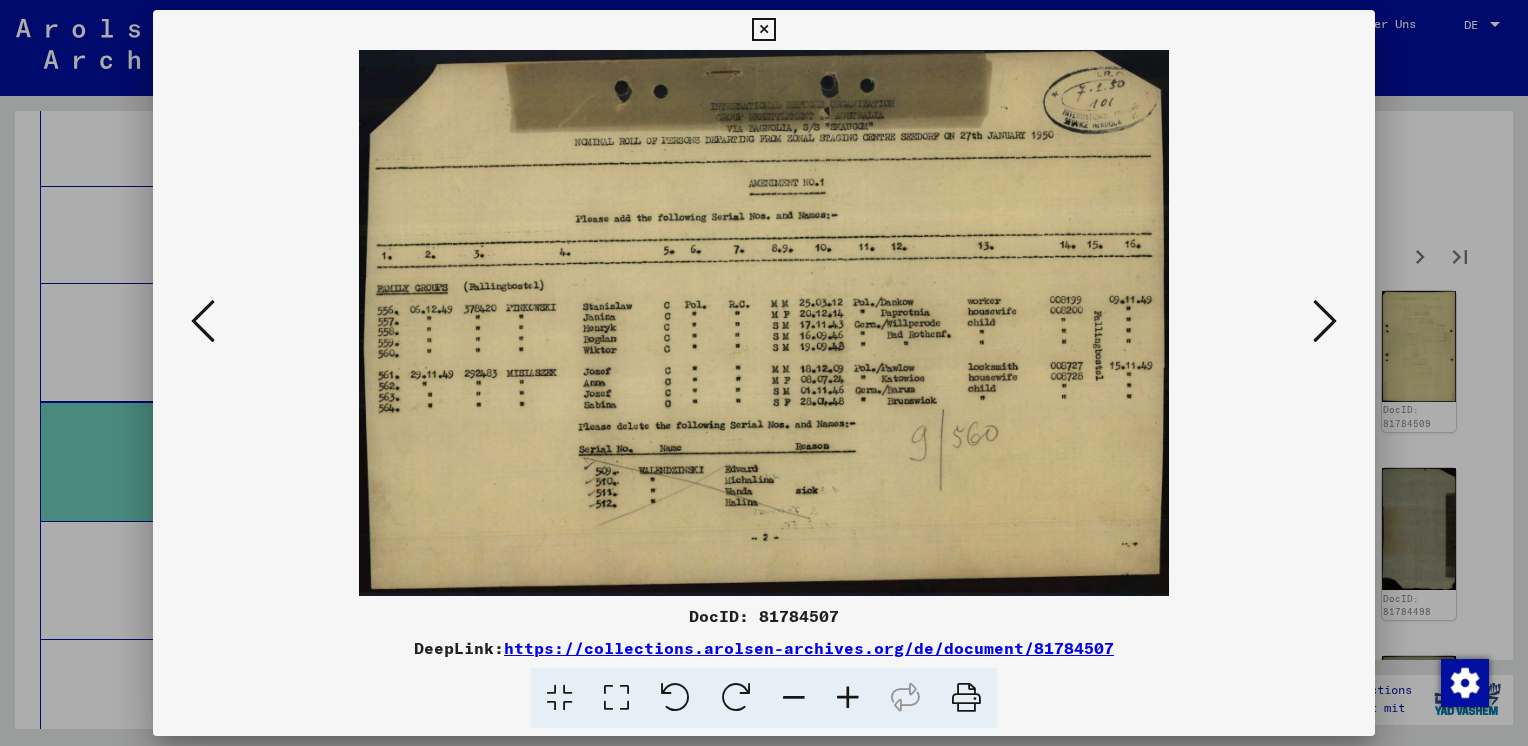 click at bounding box center [1325, 321] 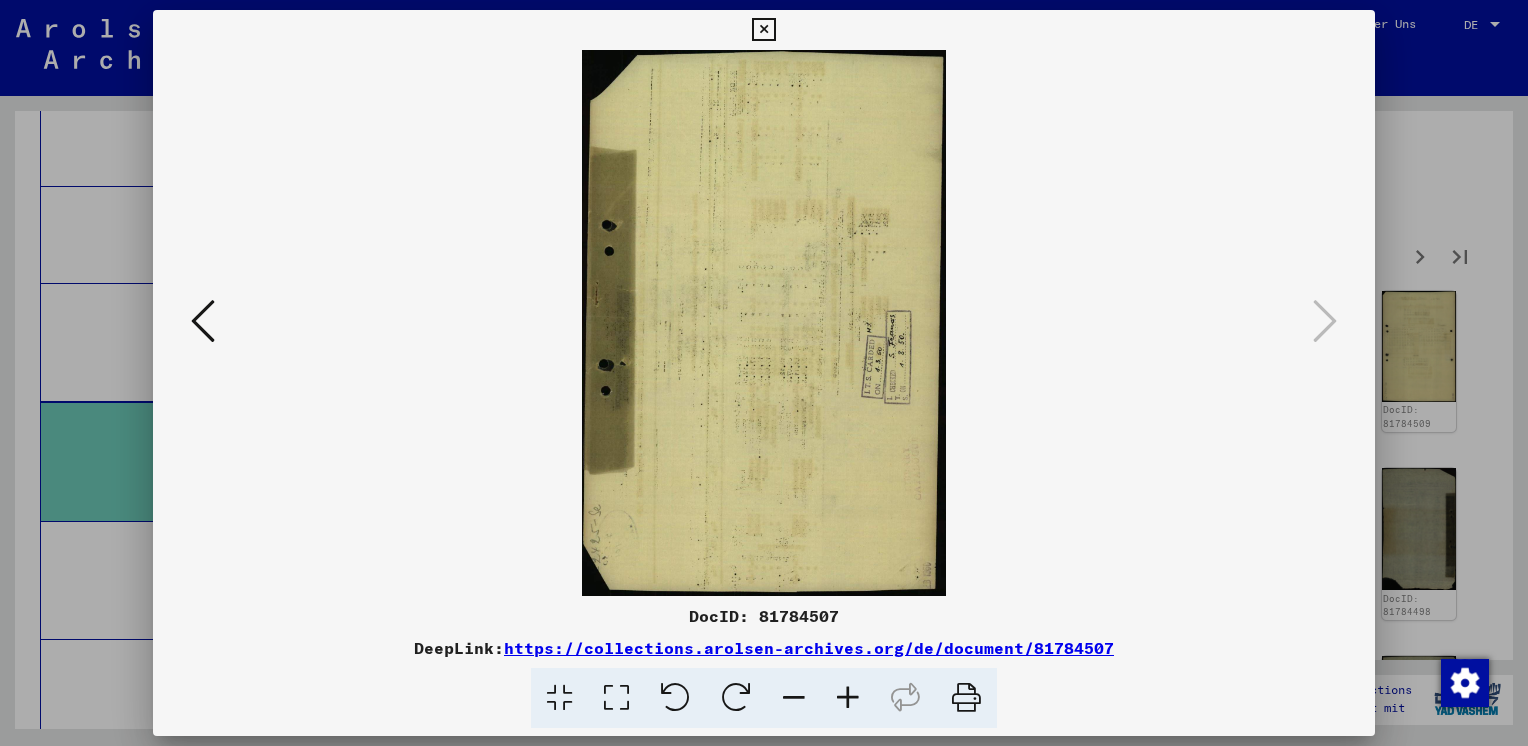 click at bounding box center (763, 30) 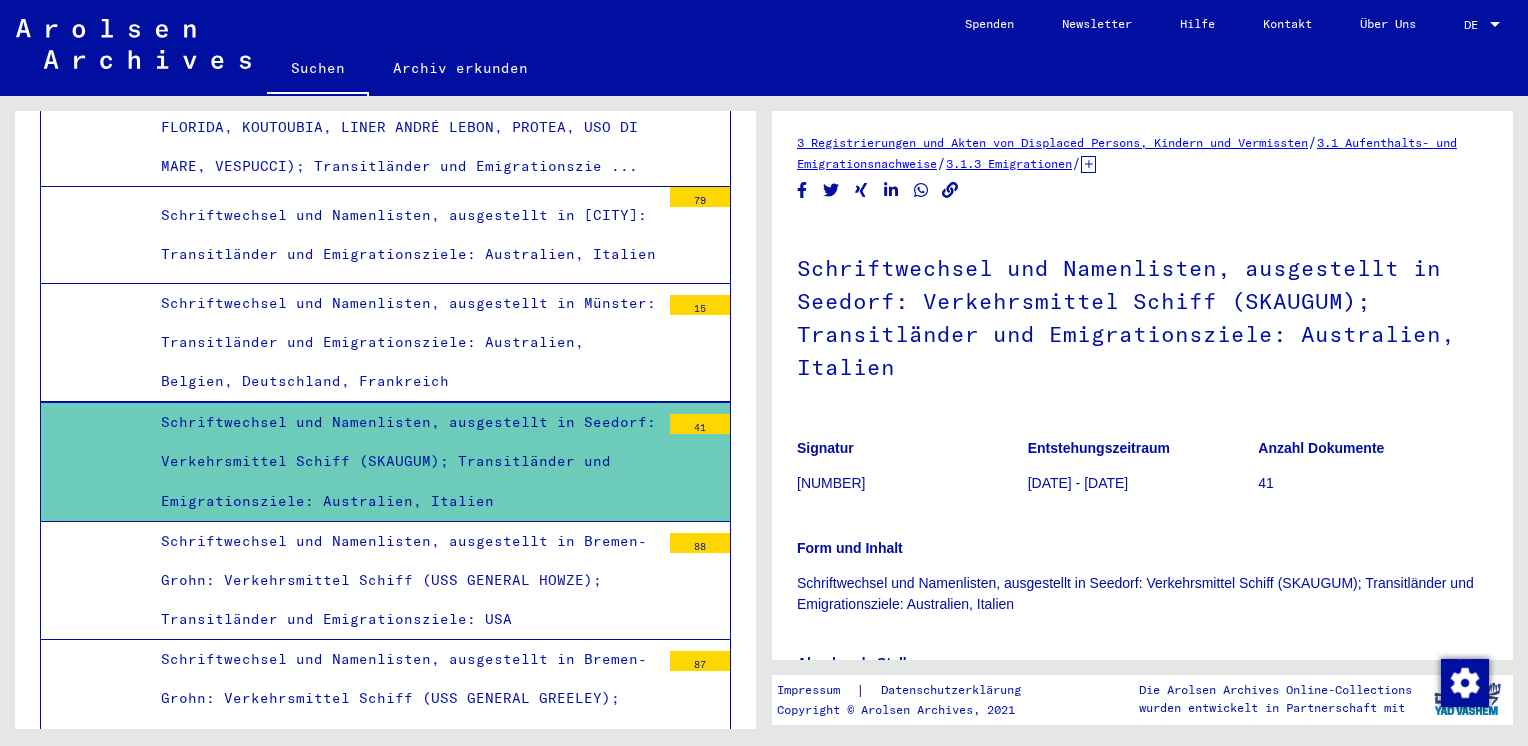 scroll, scrollTop: 0, scrollLeft: 0, axis: both 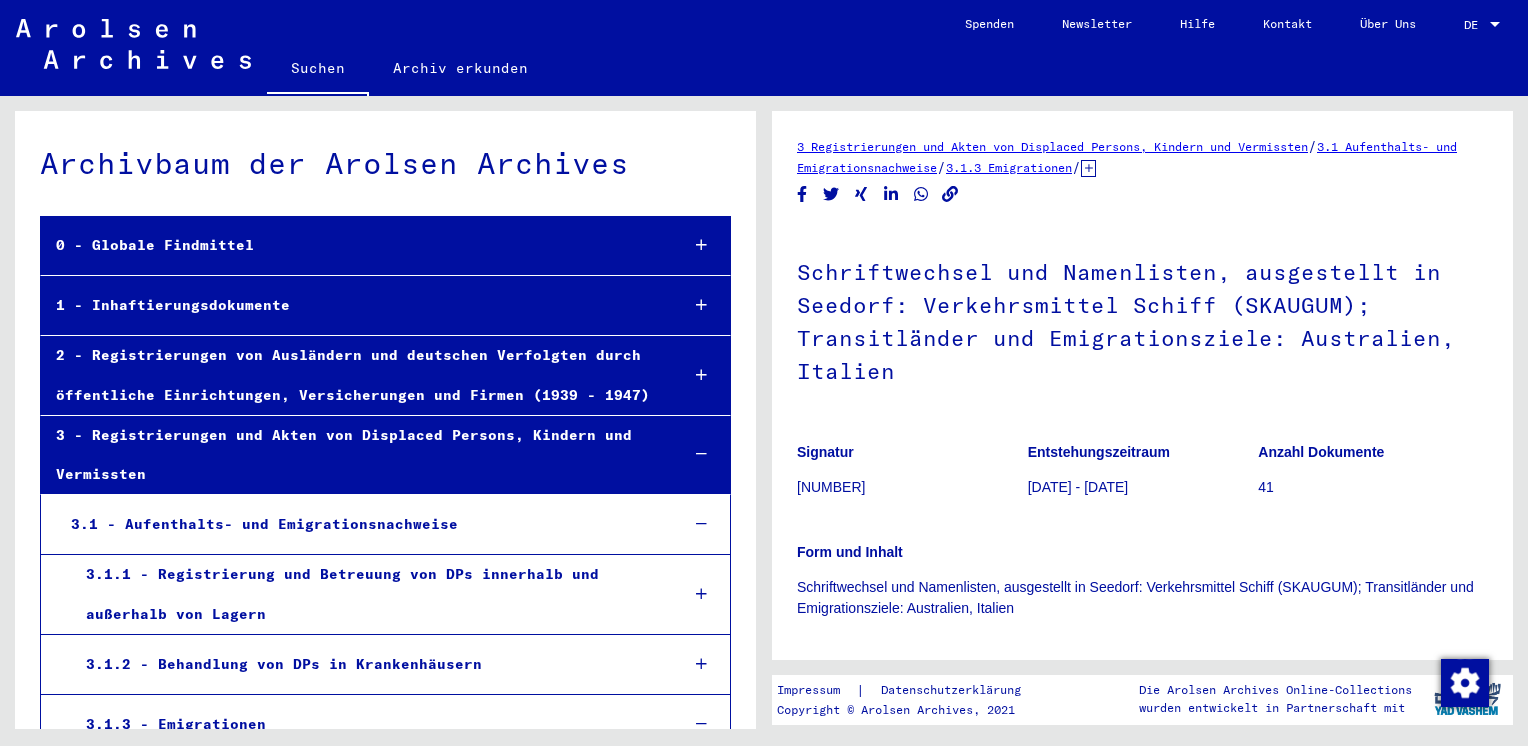 click on "Suchen" 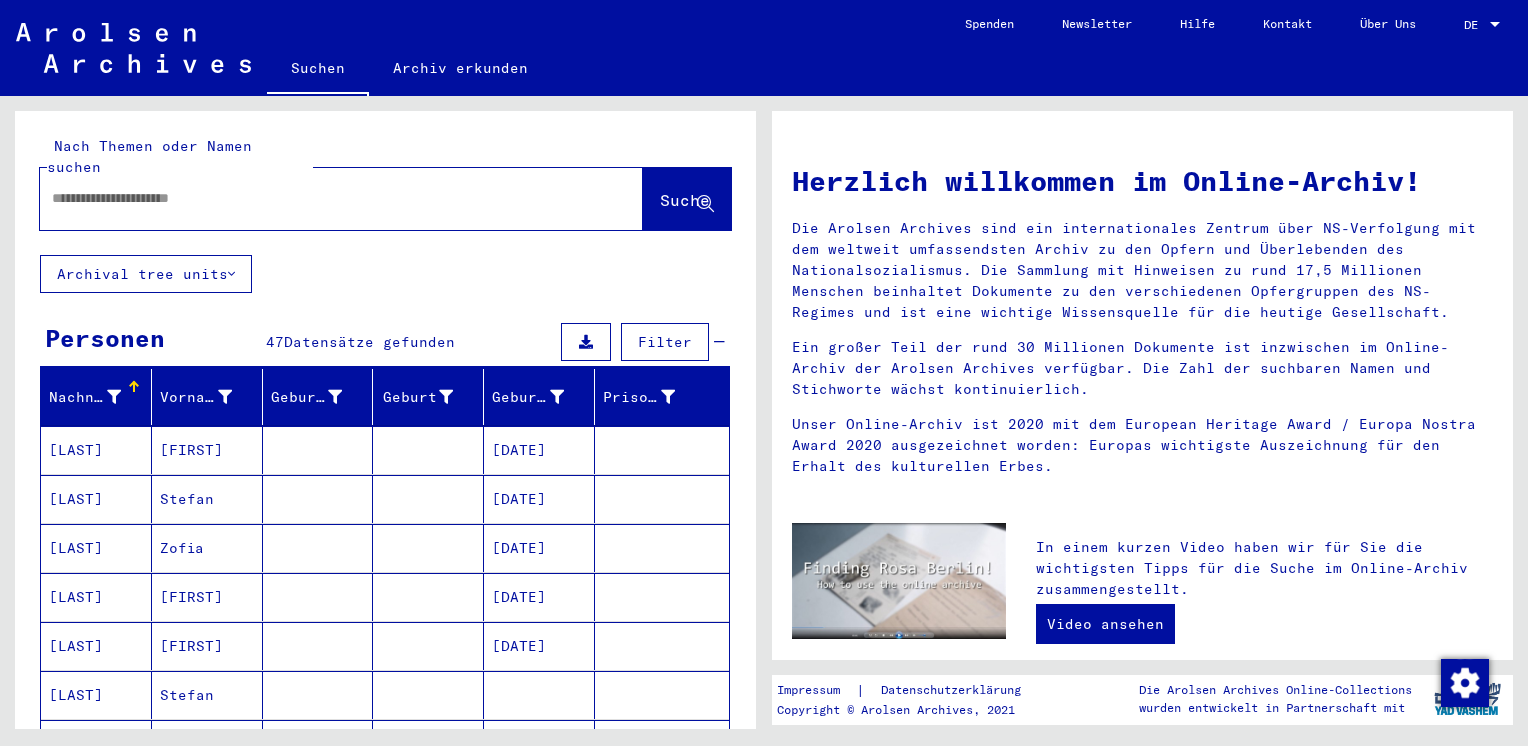 click at bounding box center [317, 198] 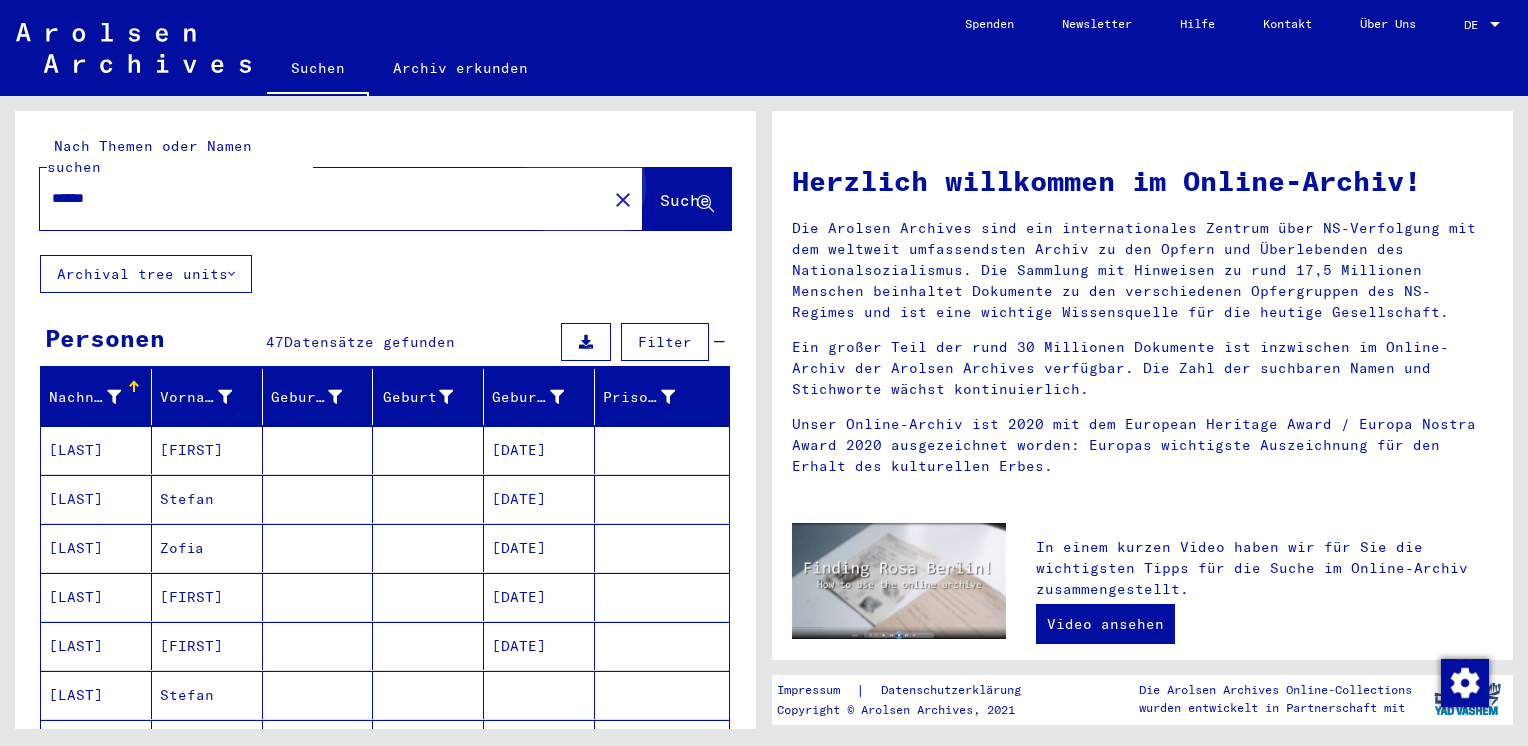 click on "Suche" 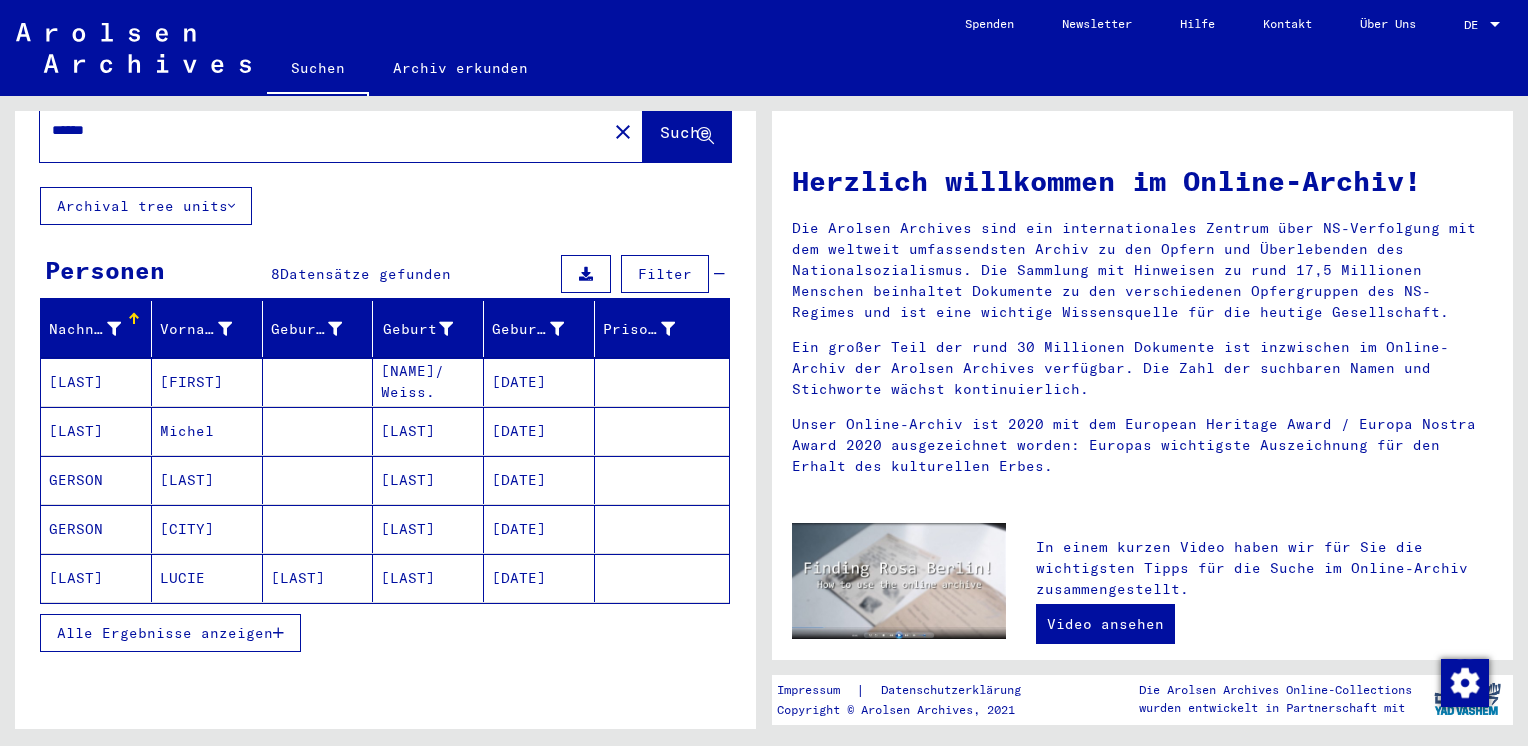 scroll, scrollTop: 128, scrollLeft: 0, axis: vertical 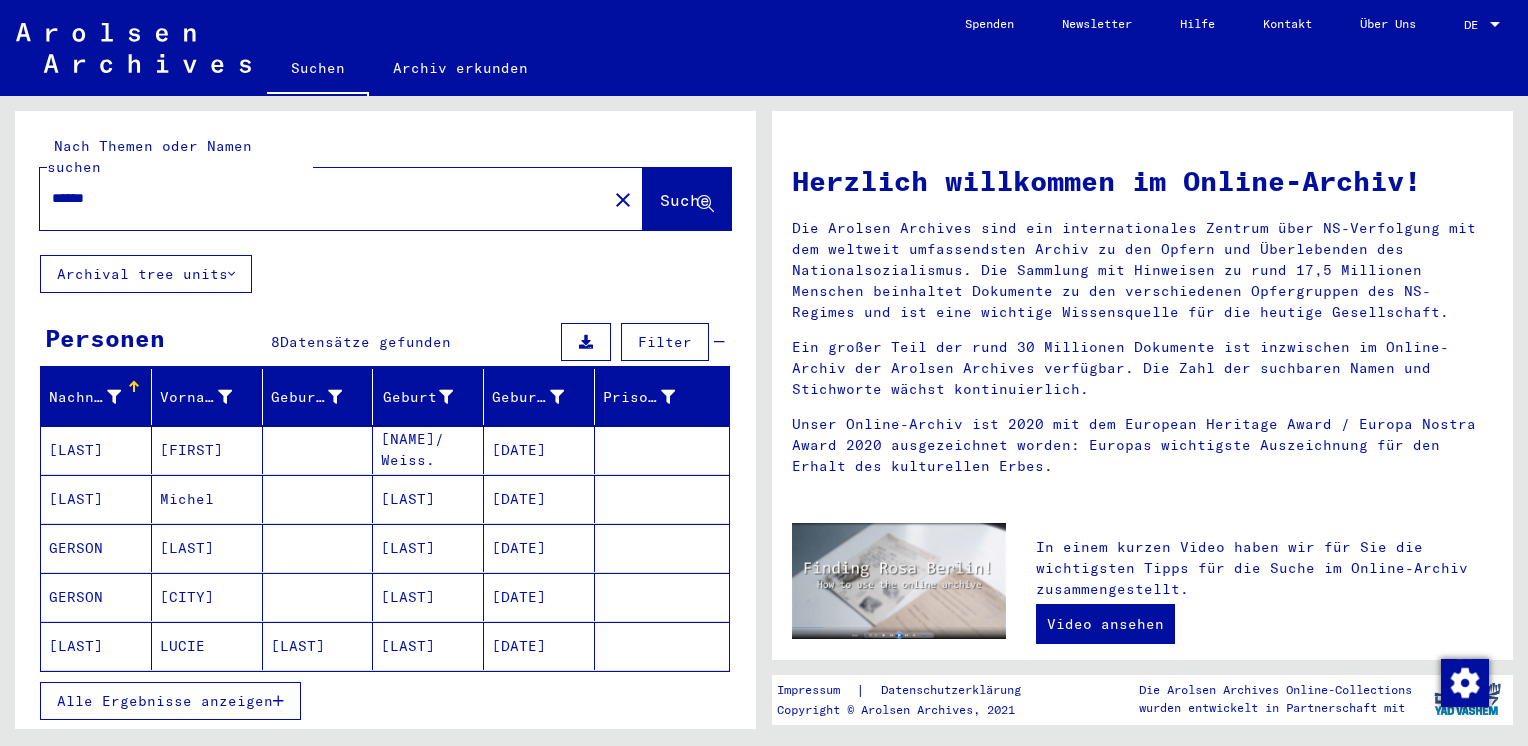 click on "******" at bounding box center [317, 198] 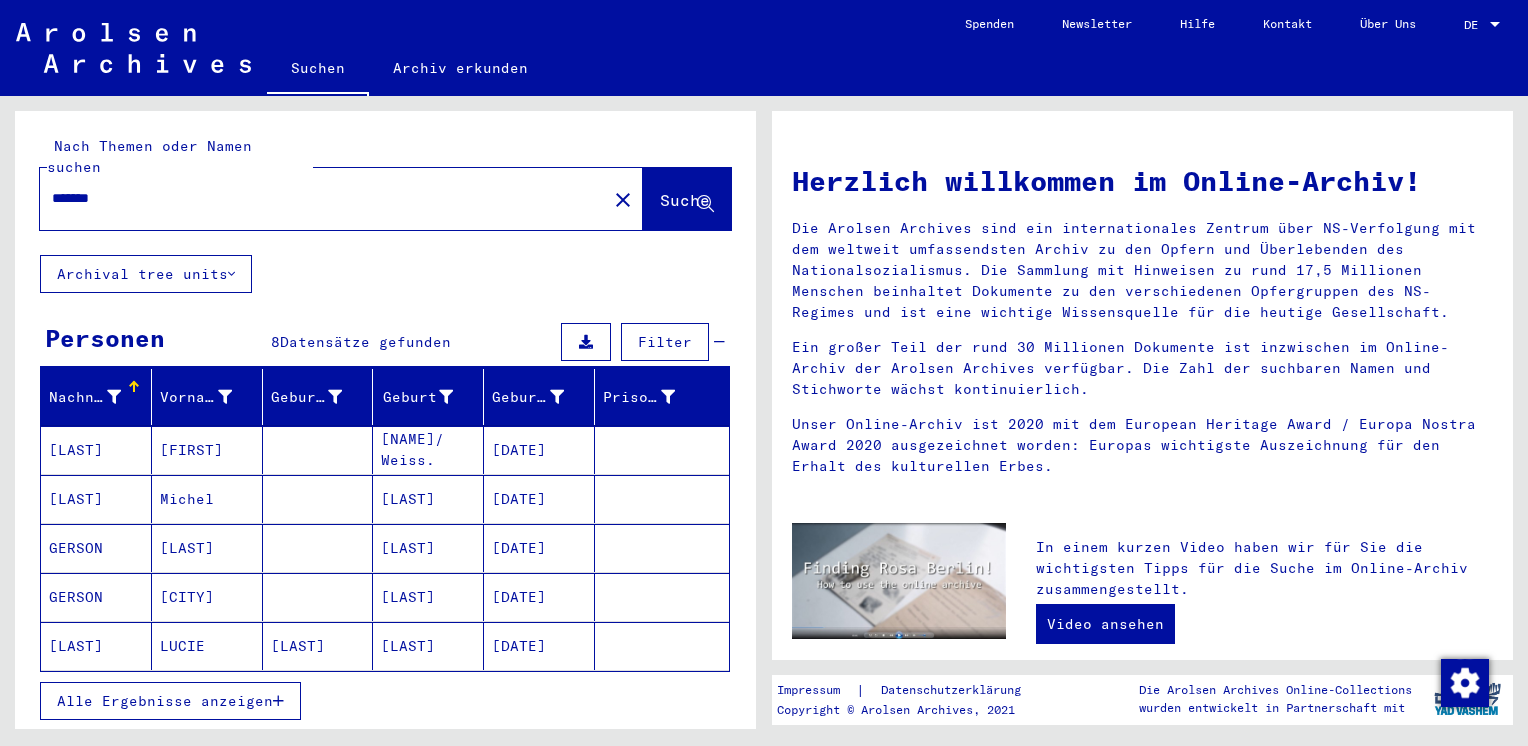 type on "*******" 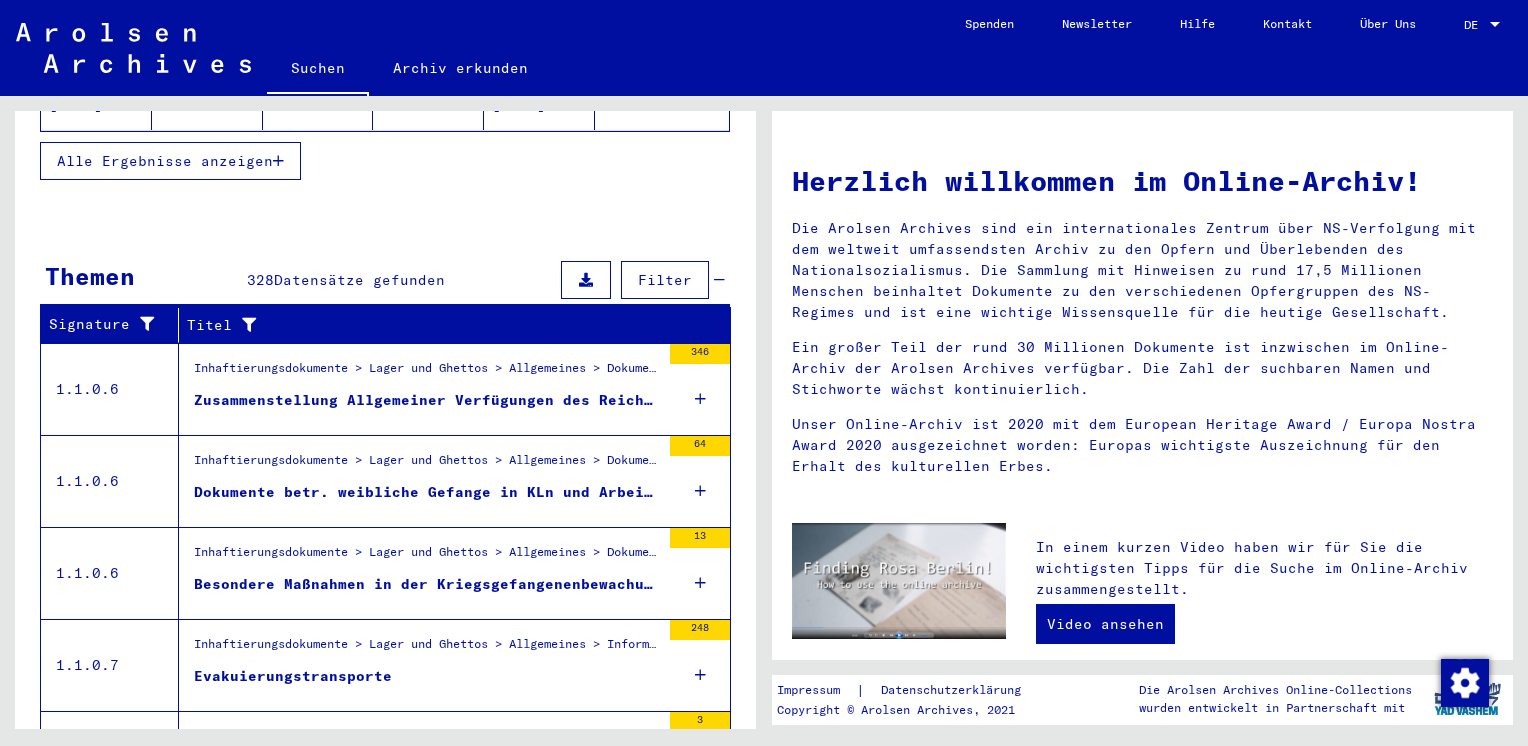 scroll, scrollTop: 645, scrollLeft: 0, axis: vertical 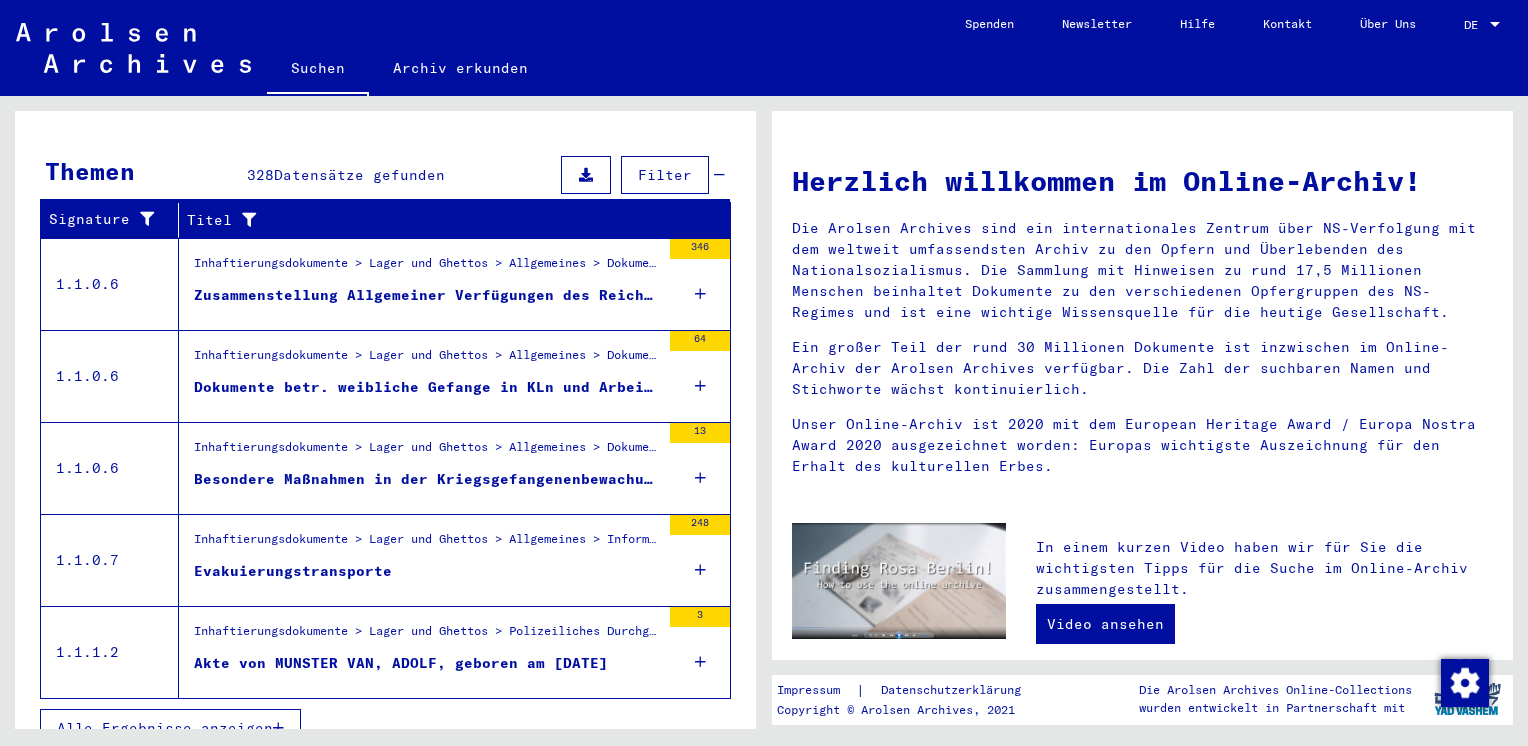 click on "Zusammenstellung Allgemeiner Verfügungen des Reichssicherheitshauptamts      (1933 - 1944)." at bounding box center (427, 295) 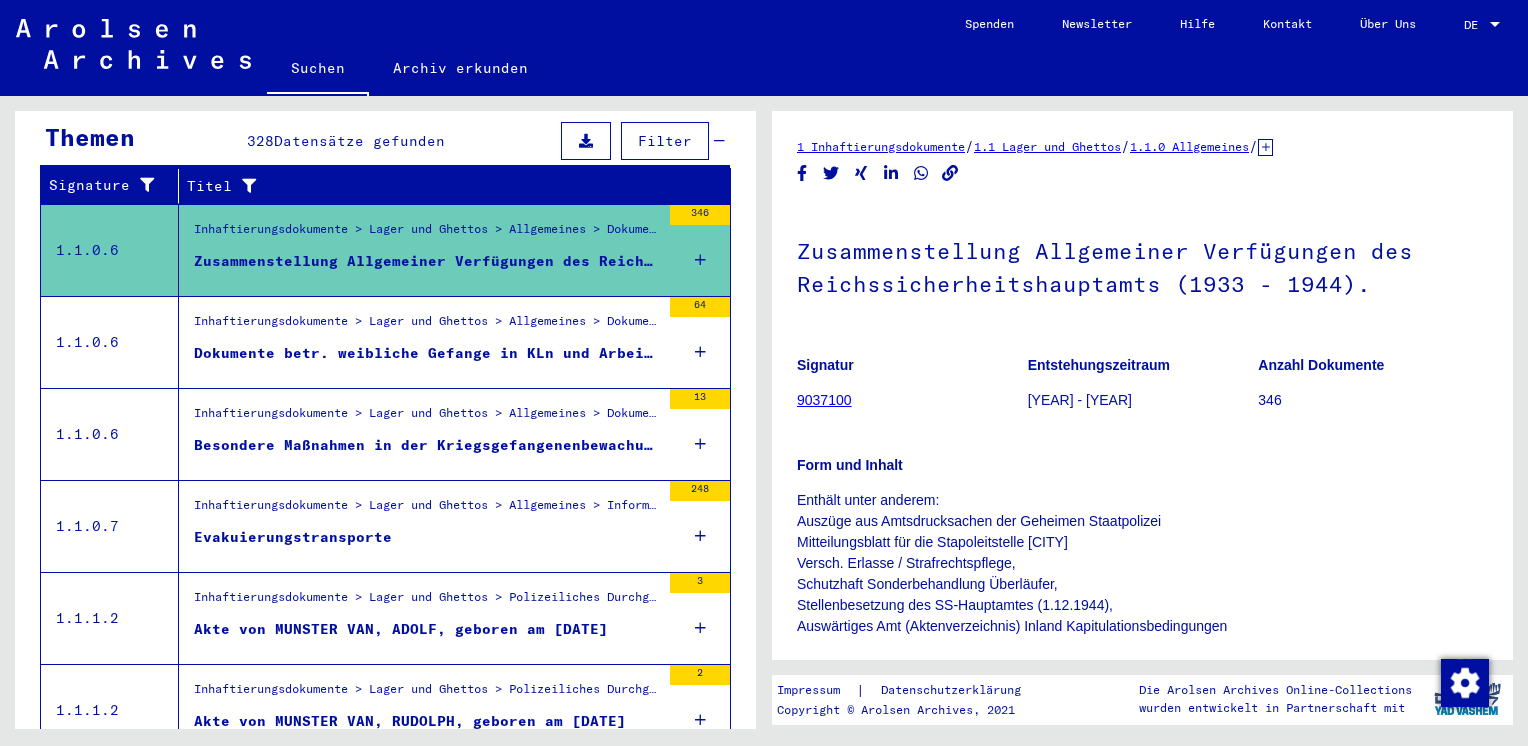 scroll, scrollTop: 286, scrollLeft: 0, axis: vertical 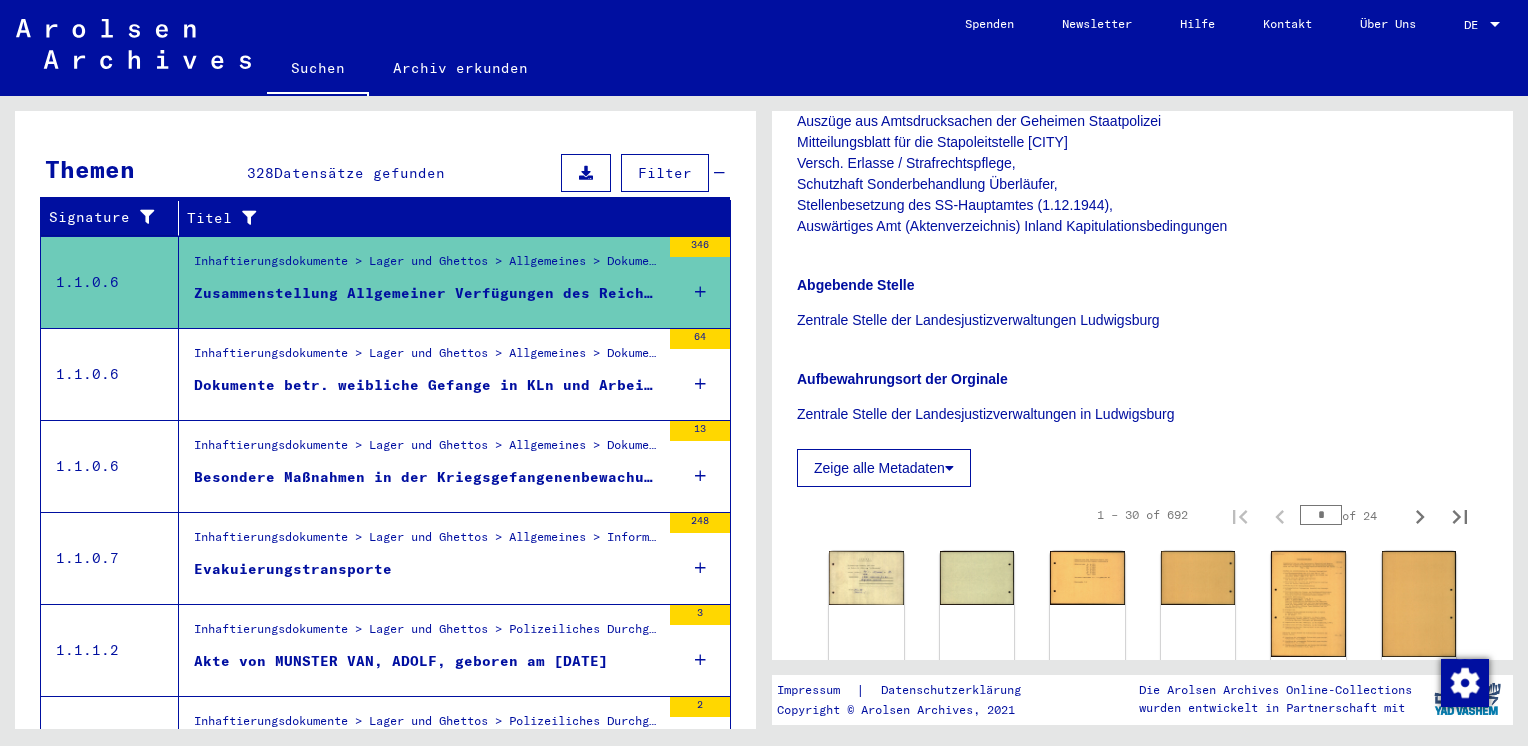 click on "Inhaftierungsdokumente > Lager und Ghettos > Allgemeines > Dokumente/Schriftwechsel zu Verfolgung/Haftstätten" at bounding box center (427, 358) 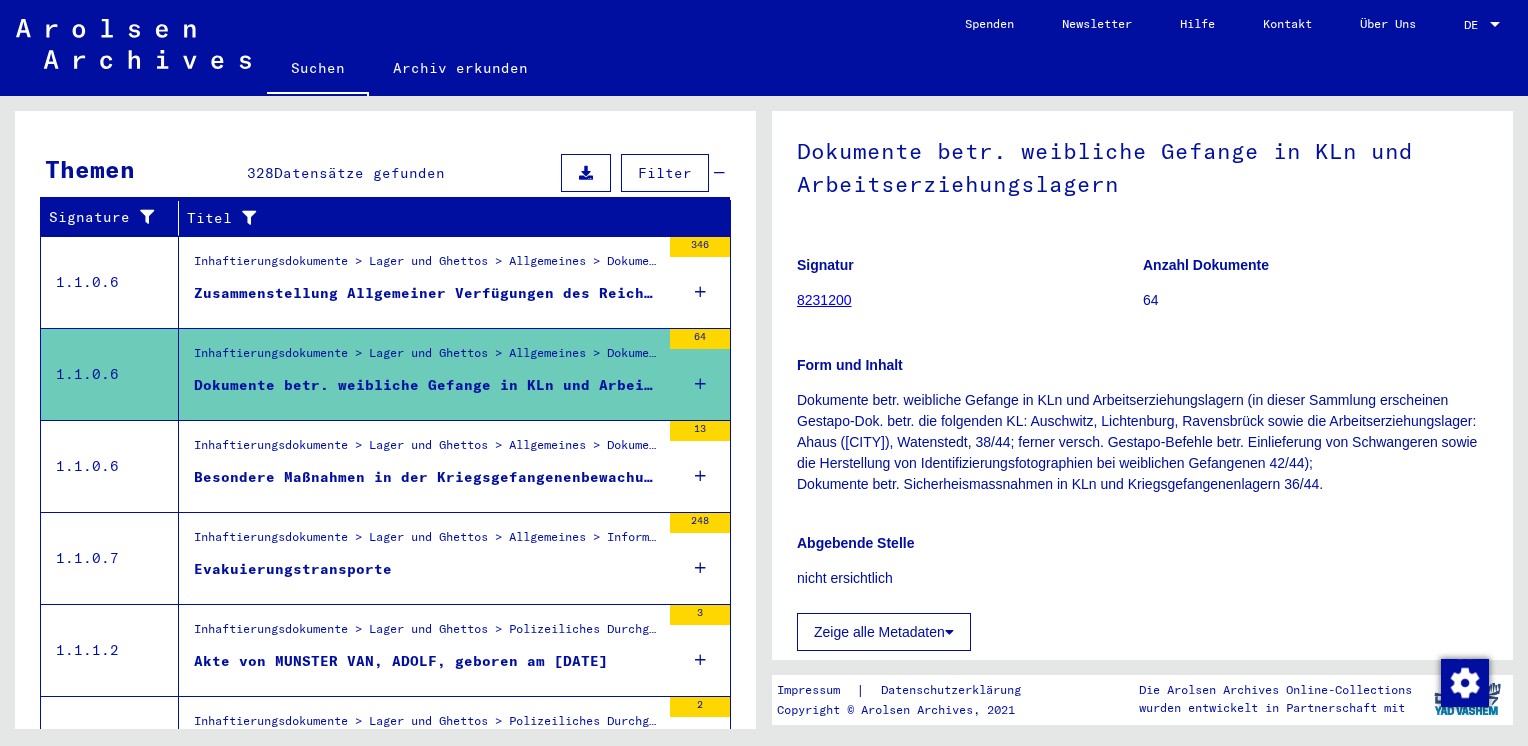 scroll, scrollTop: 400, scrollLeft: 0, axis: vertical 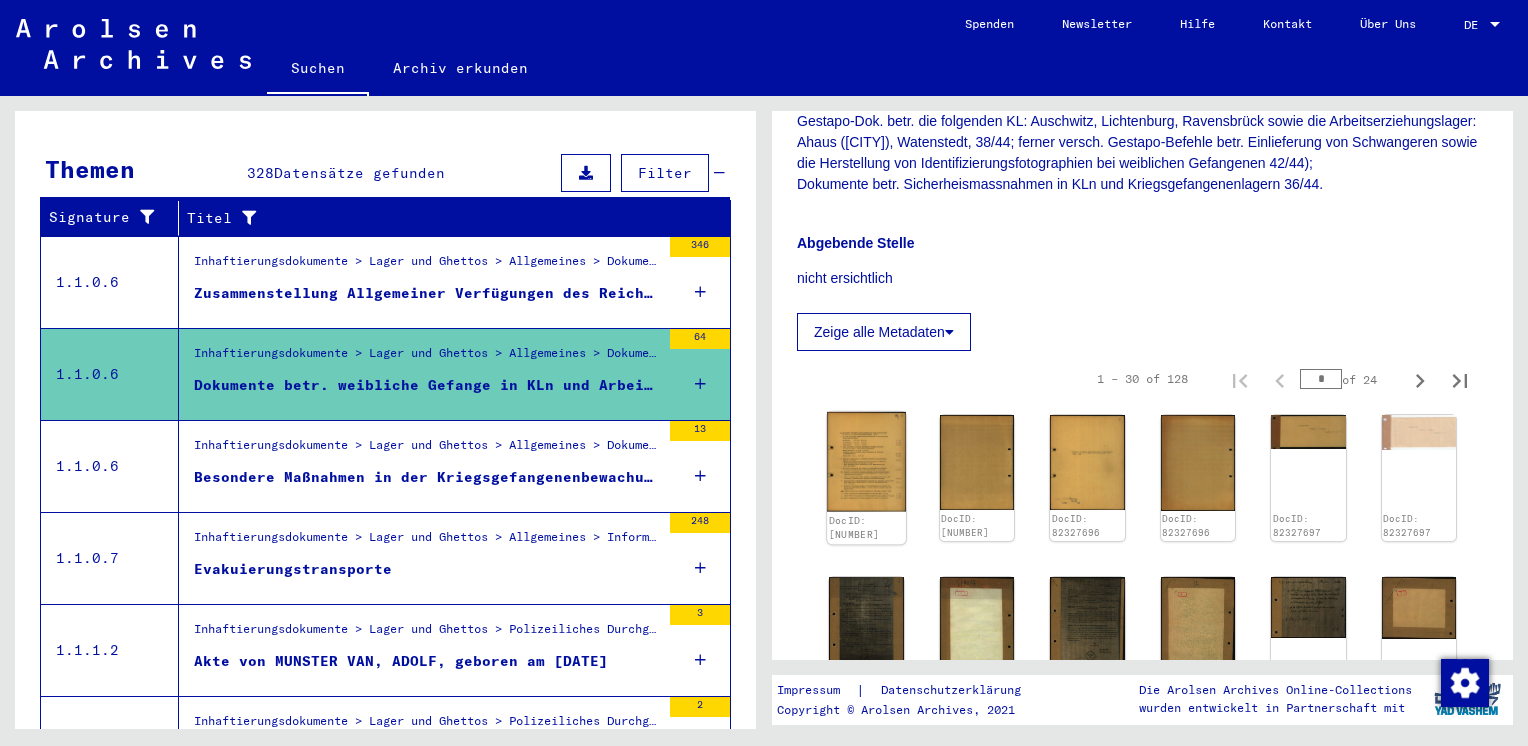 click 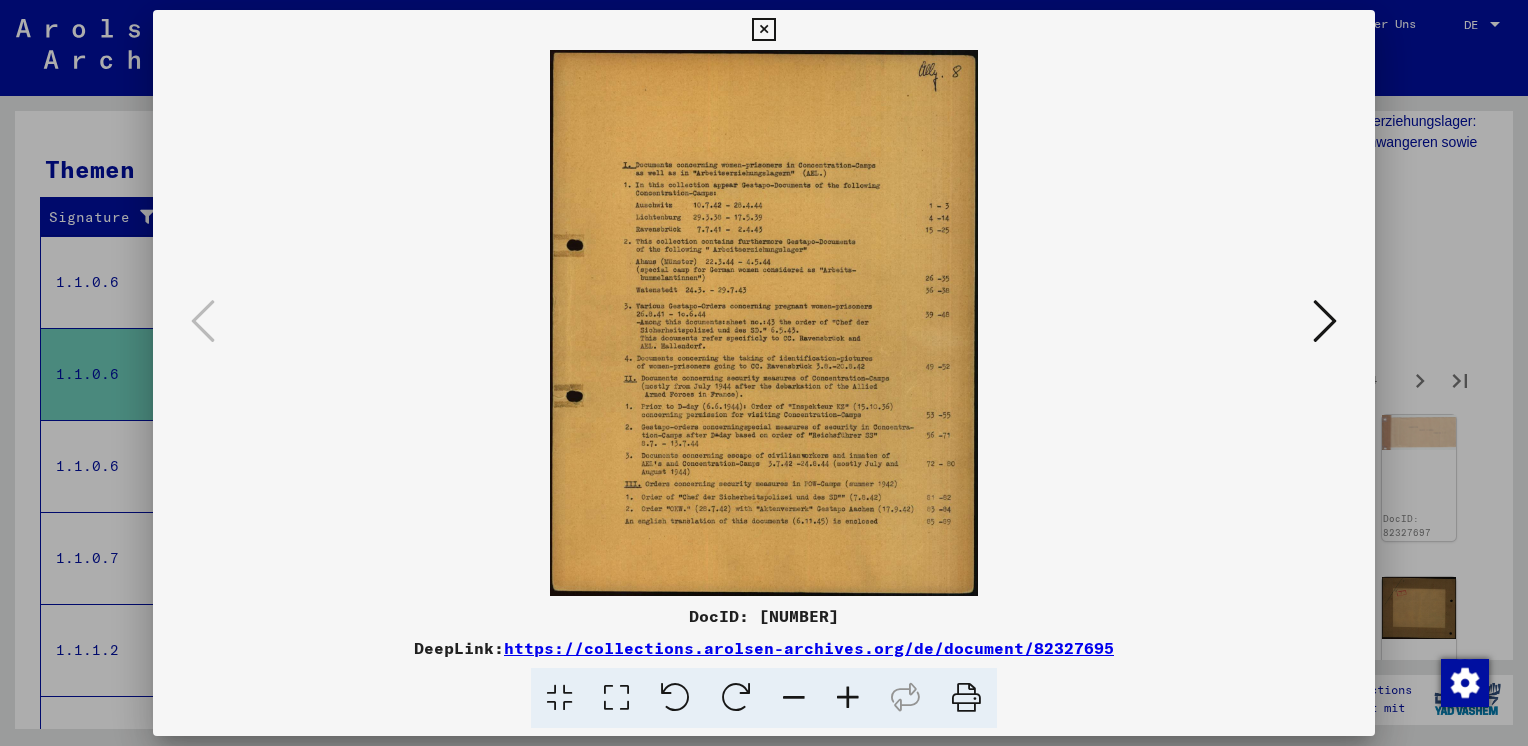 click at bounding box center [763, 30] 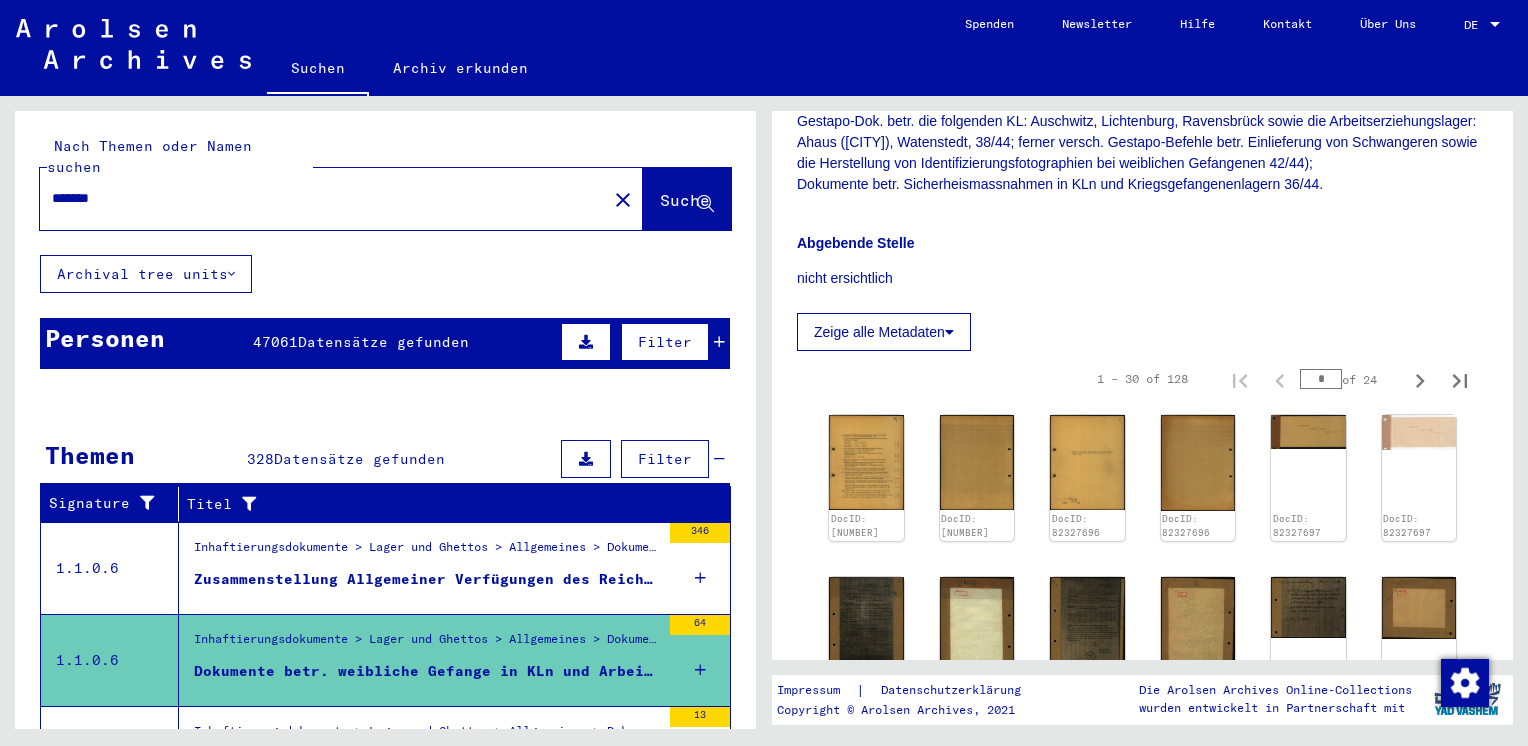 scroll, scrollTop: 400, scrollLeft: 0, axis: vertical 